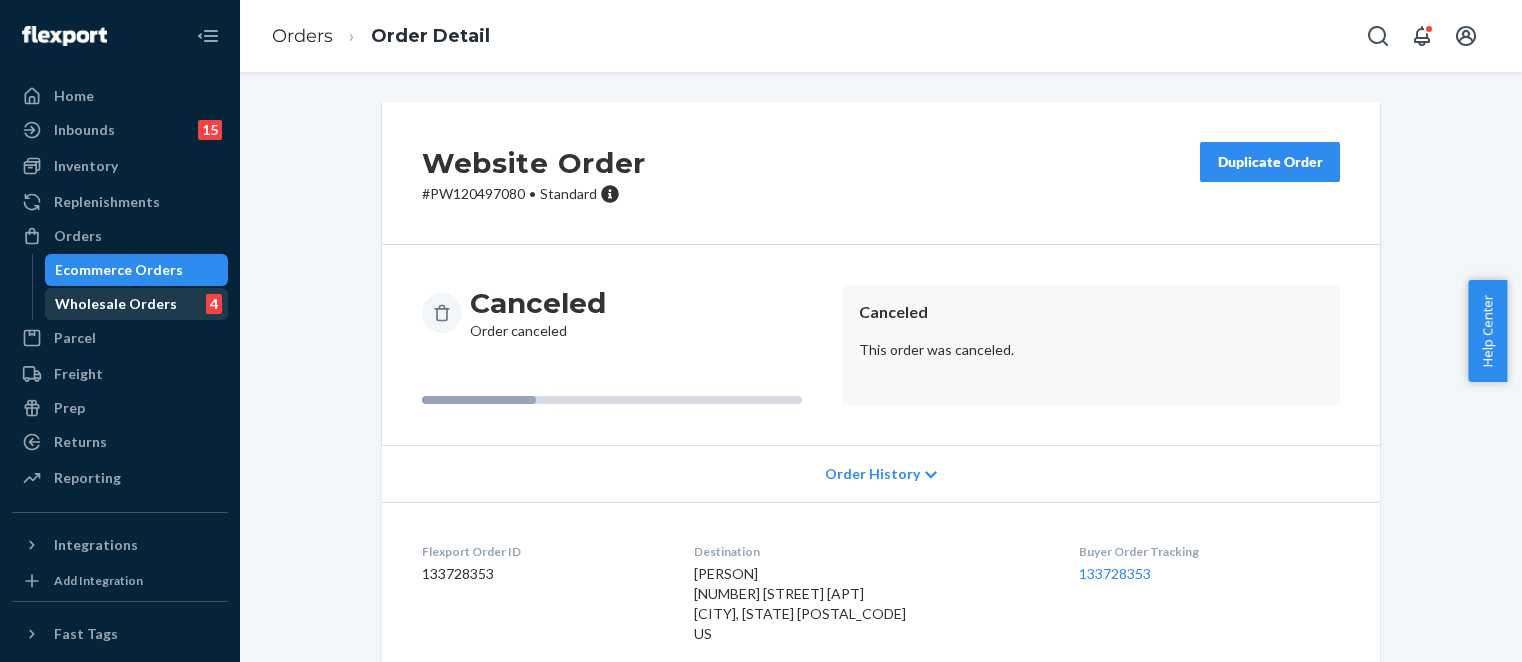 scroll, scrollTop: 0, scrollLeft: 0, axis: both 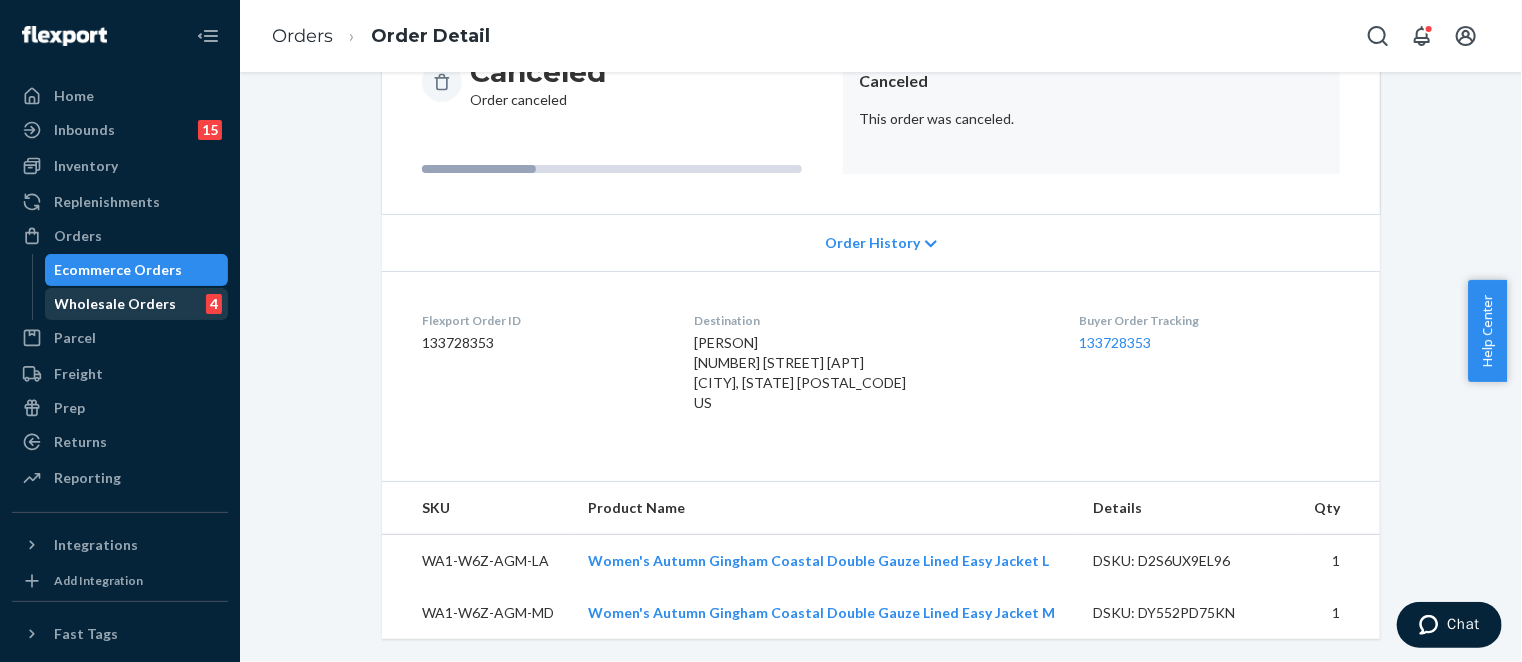 click on "Wholesale Orders" at bounding box center [116, 304] 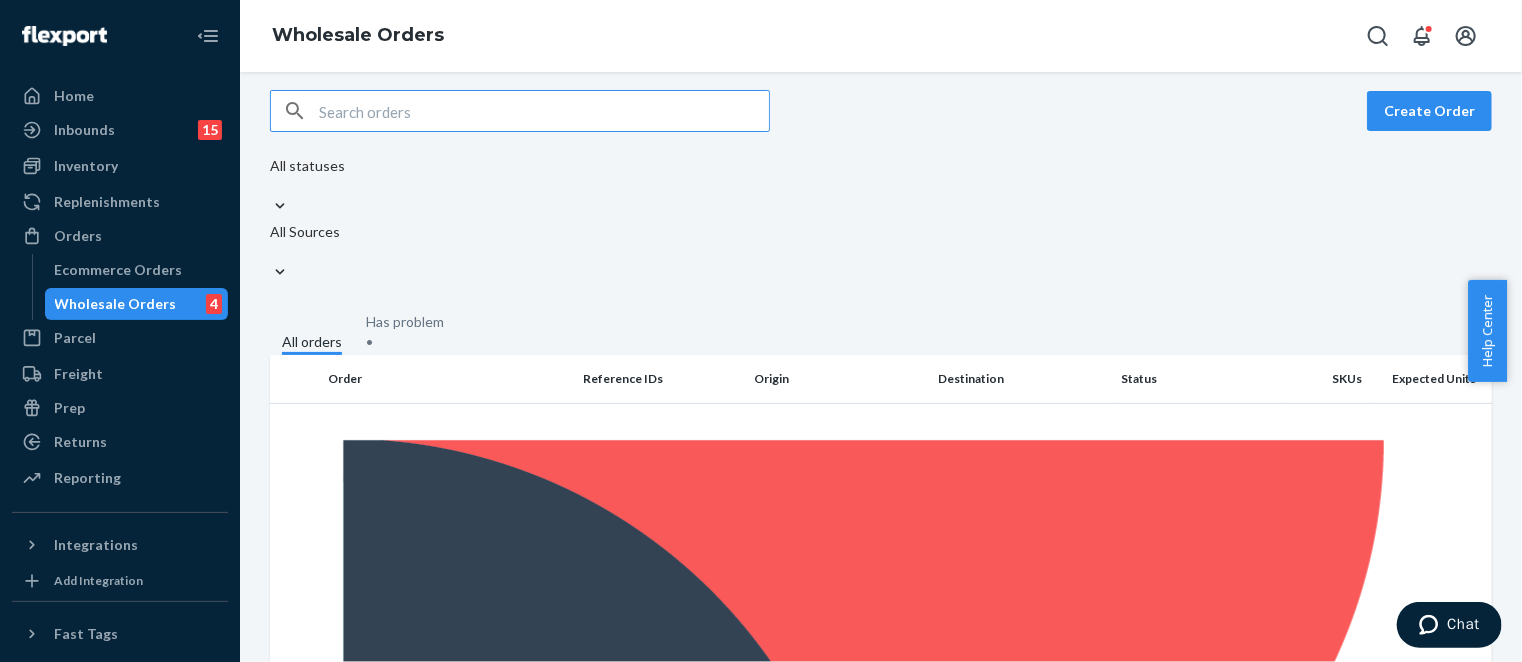 scroll, scrollTop: 0, scrollLeft: 0, axis: both 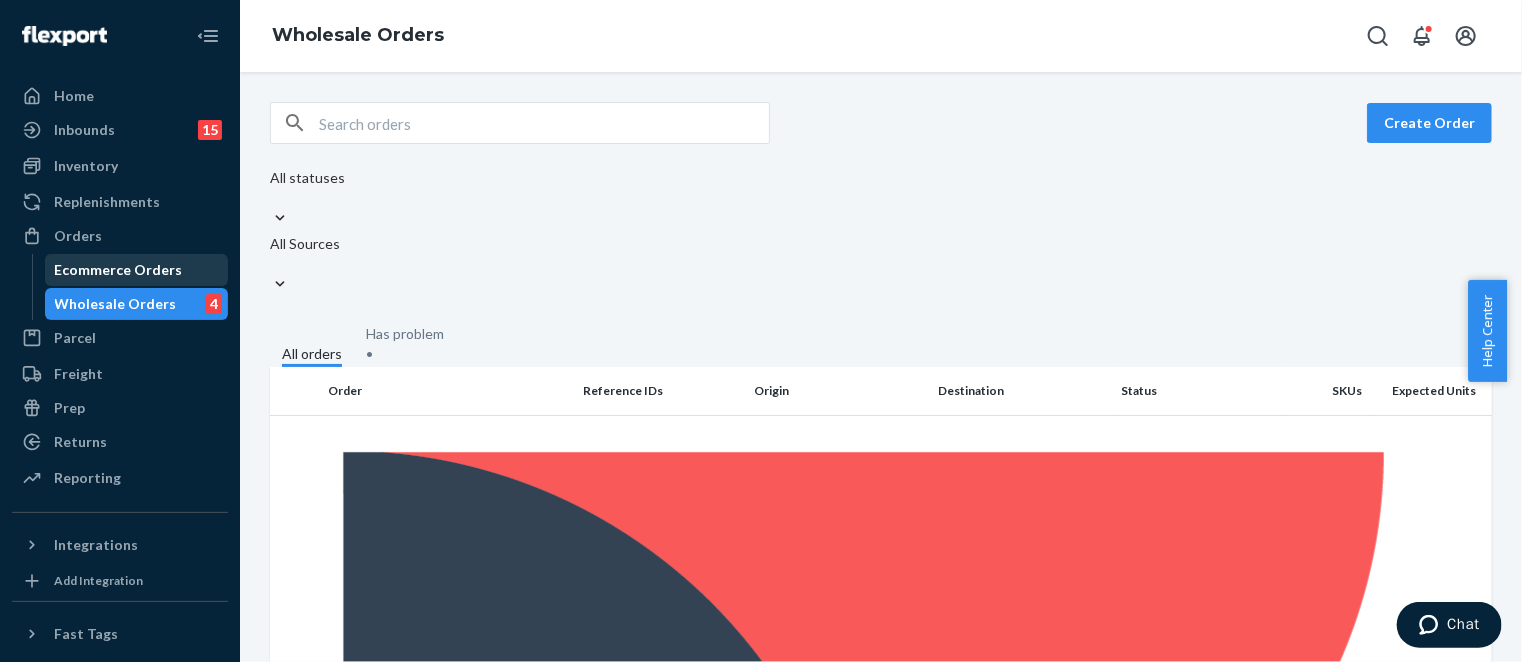 click on "Ecommerce Orders" at bounding box center [119, 270] 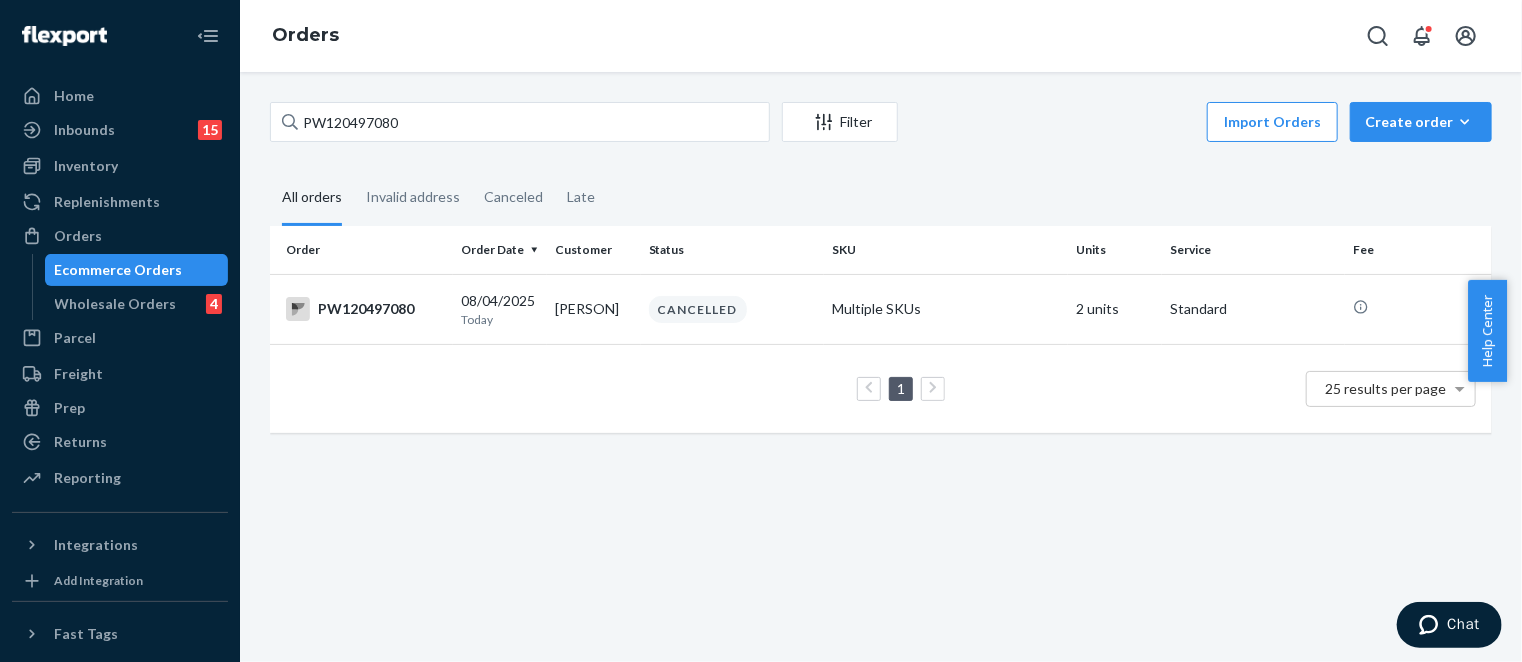 click on "Ecommerce Orders" at bounding box center [137, 270] 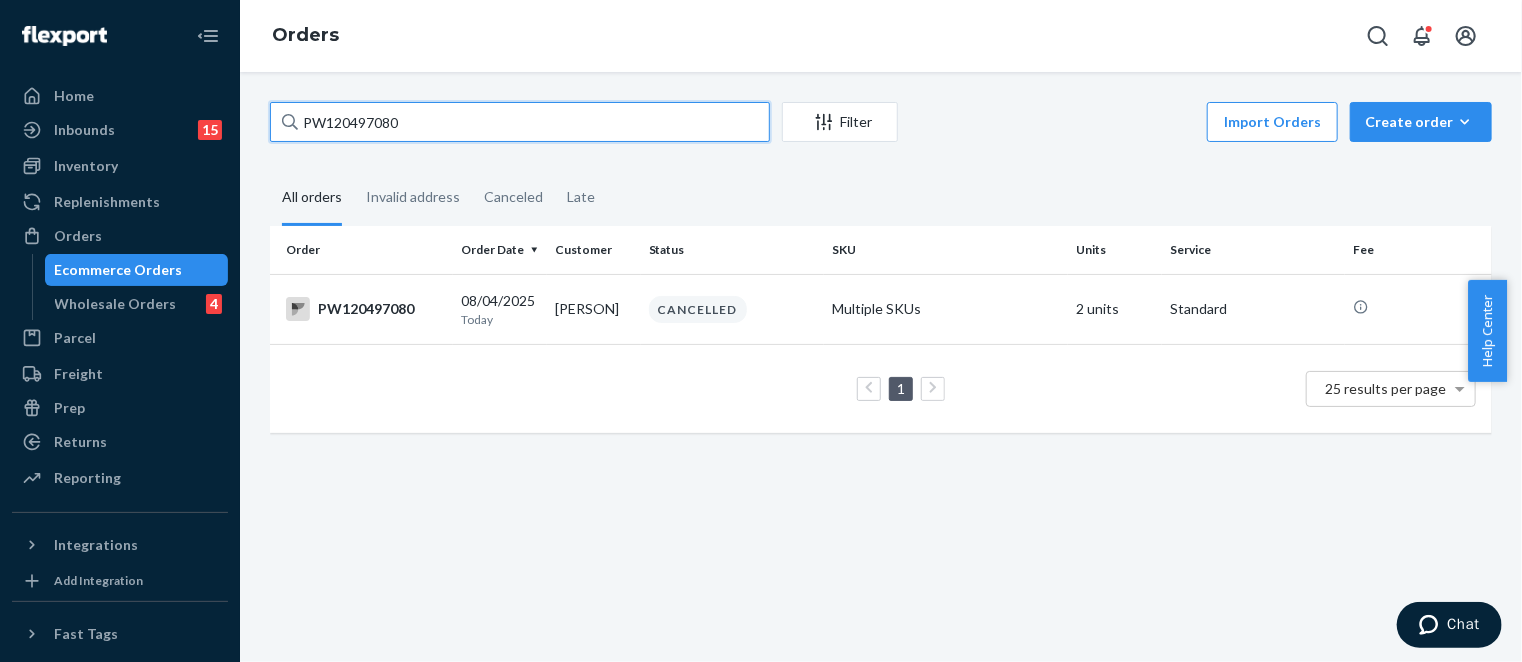 drag, startPoint x: 440, startPoint y: 116, endPoint x: 211, endPoint y: 112, distance: 229.03493 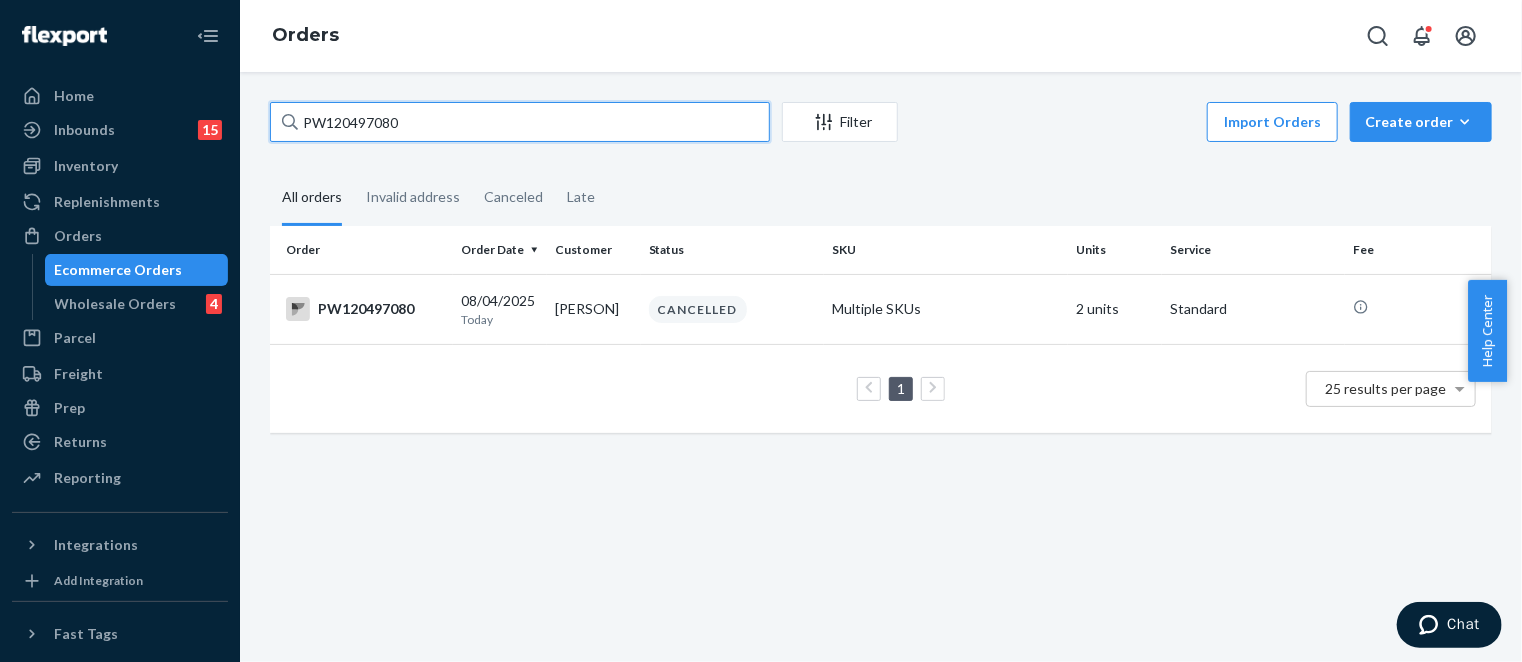 click on "Home Inbounds 15 Shipping Plans Problems 15 Inventory Products Branded Packaging Replenishments Orders Ecommerce Orders Wholesale Orders 4 Parcel Parcel orders Integrations Freight Prep Returns All Returns Settings Packages Reporting Reports Analytics Integrations Add Integration Fast Tags Add Fast Tag Settings Talk to Support Help Center Give Feedback Orders PW120497080 Filter Import Orders Create order Ecommerce order Removal order All orders Invalid address Canceled Late Order Order Date Customer Status SKU Units Service Fee PW120497080 08/04/2025 Today [NAME] CANCELLED Multiple SKUs 2 units Standard 1 25 results per page" at bounding box center (761, 331) 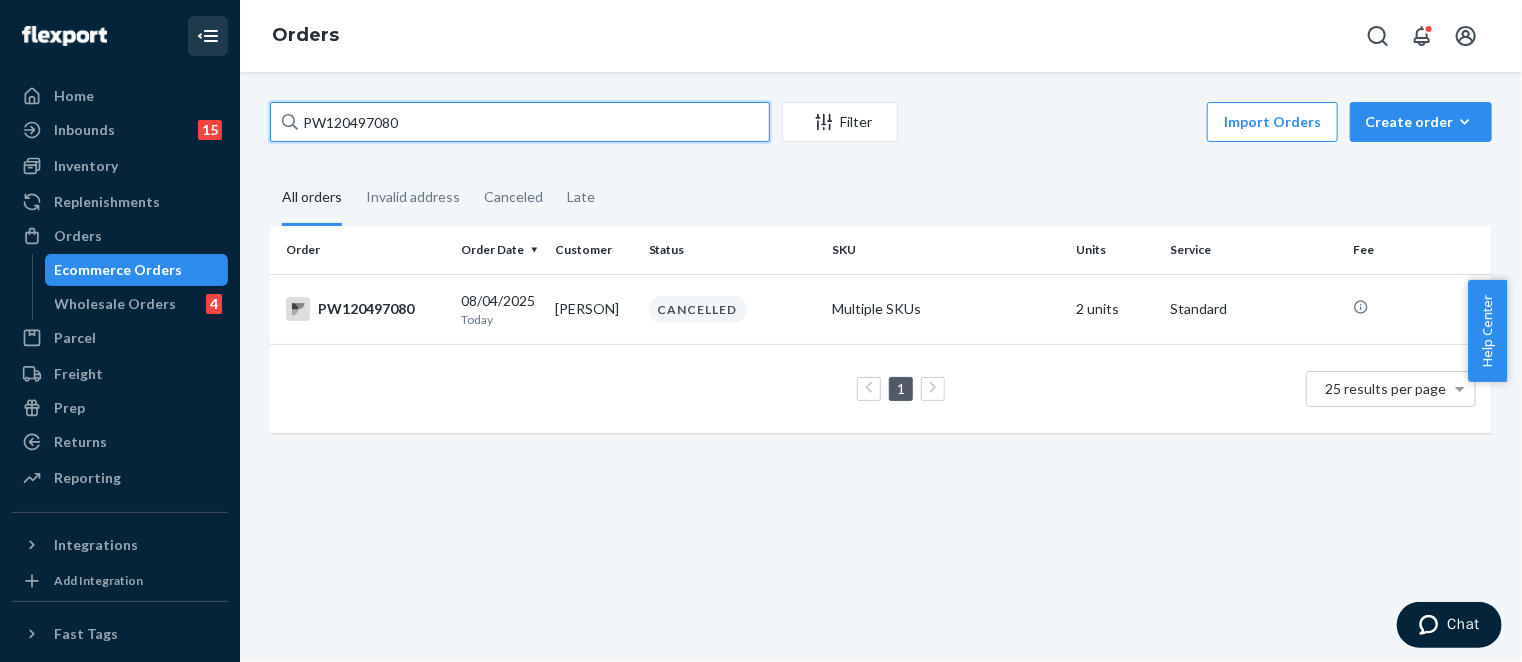paste on "[EMAIL]" 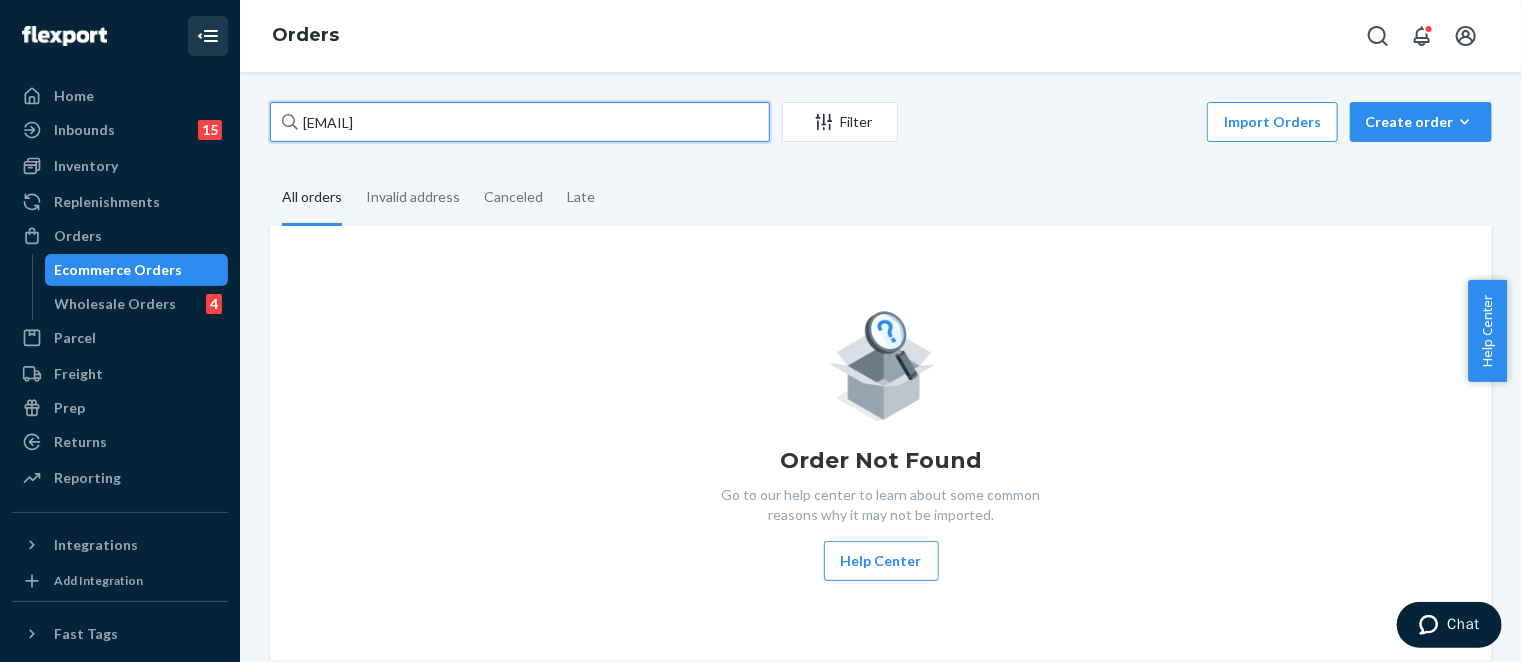 drag, startPoint x: 464, startPoint y: 120, endPoint x: 251, endPoint y: 123, distance: 213.02112 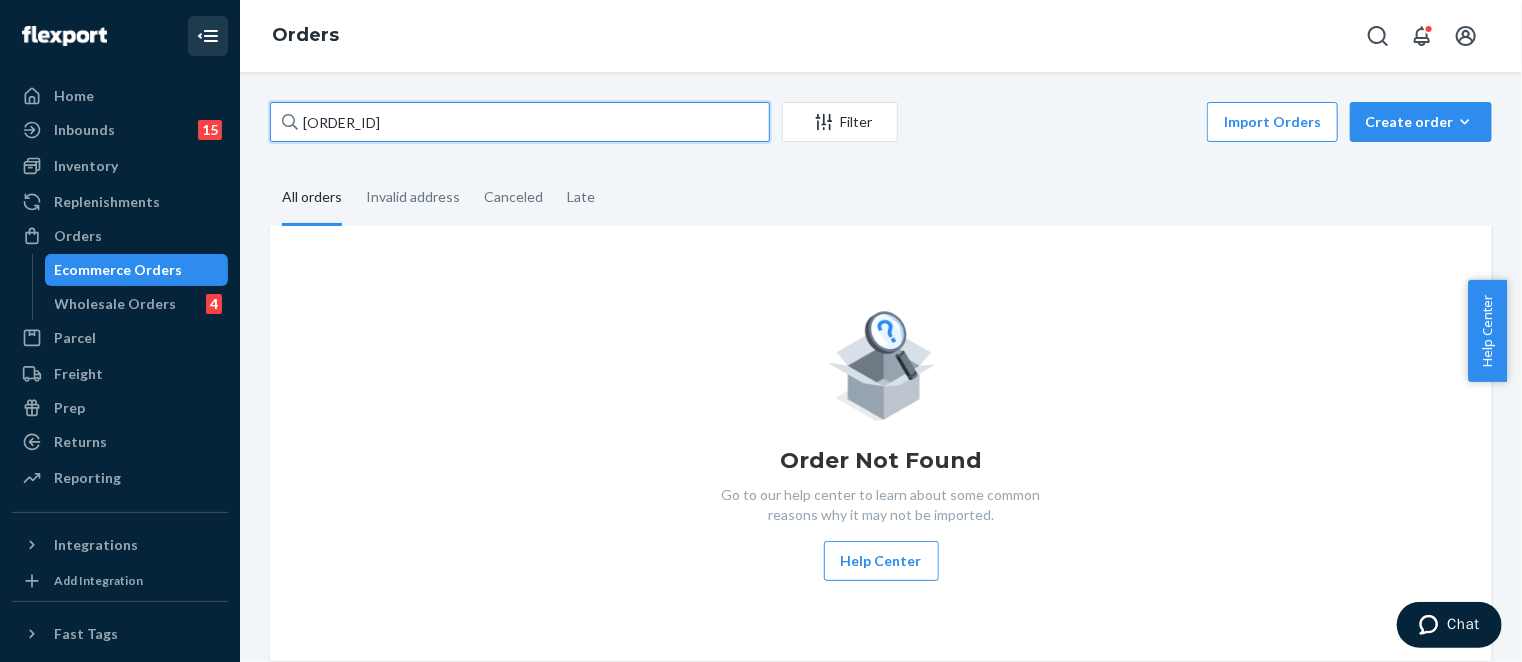 type on "[ORDER_ID]" 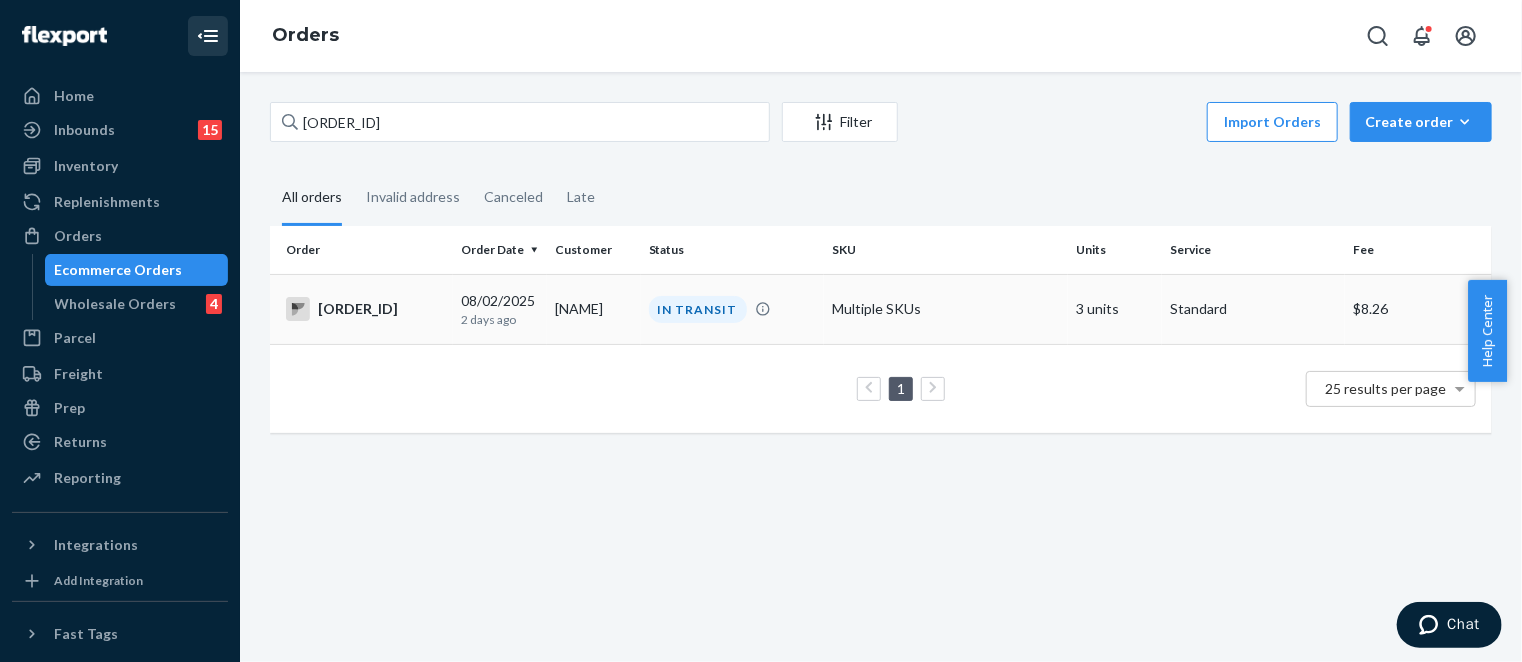 click on "2 days ago" at bounding box center [500, 319] 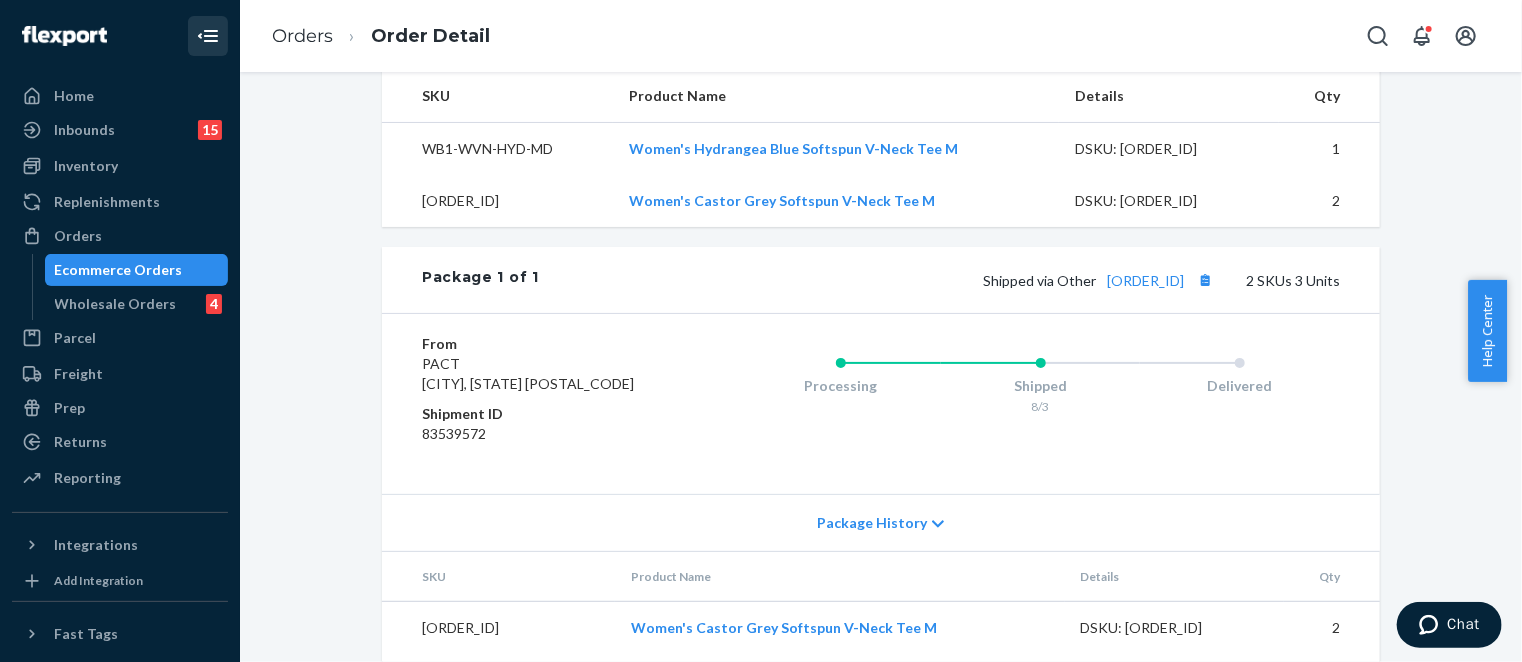 scroll, scrollTop: 766, scrollLeft: 0, axis: vertical 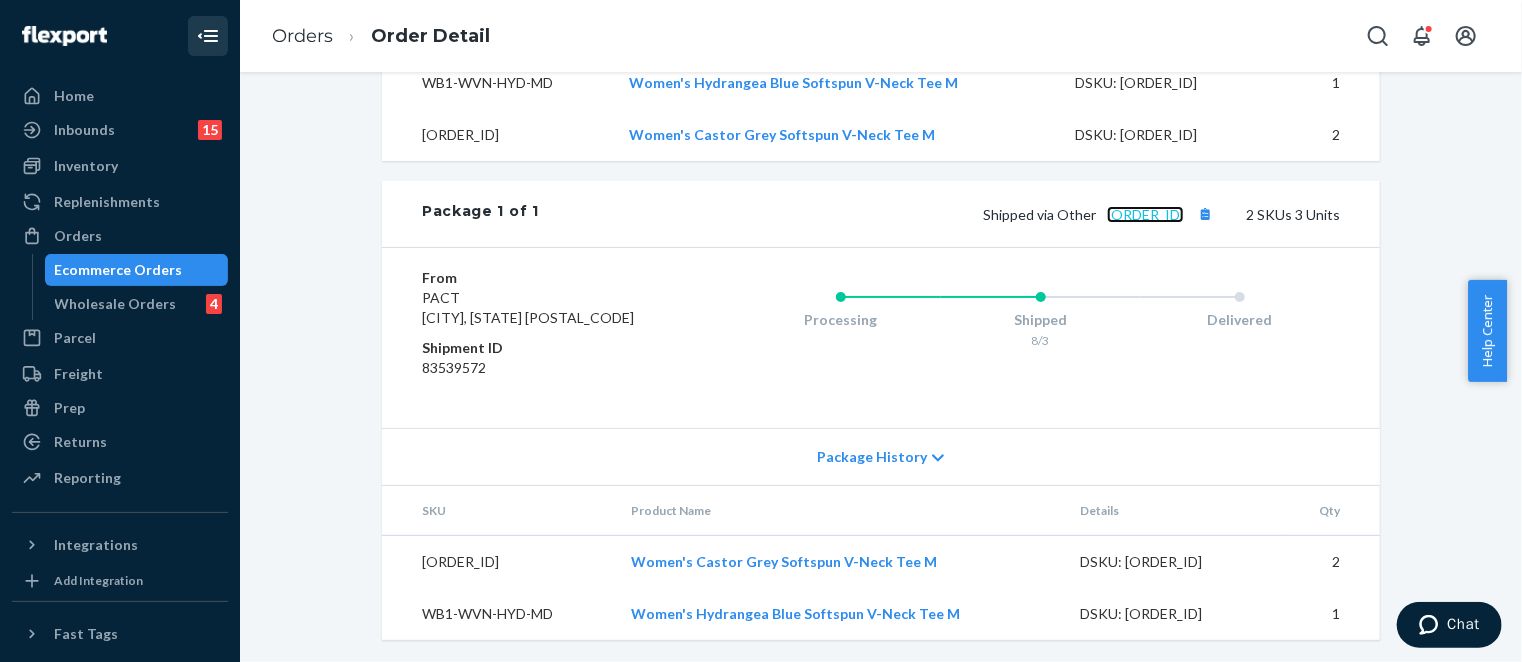 click on "[ORDER_ID]" at bounding box center [1145, 214] 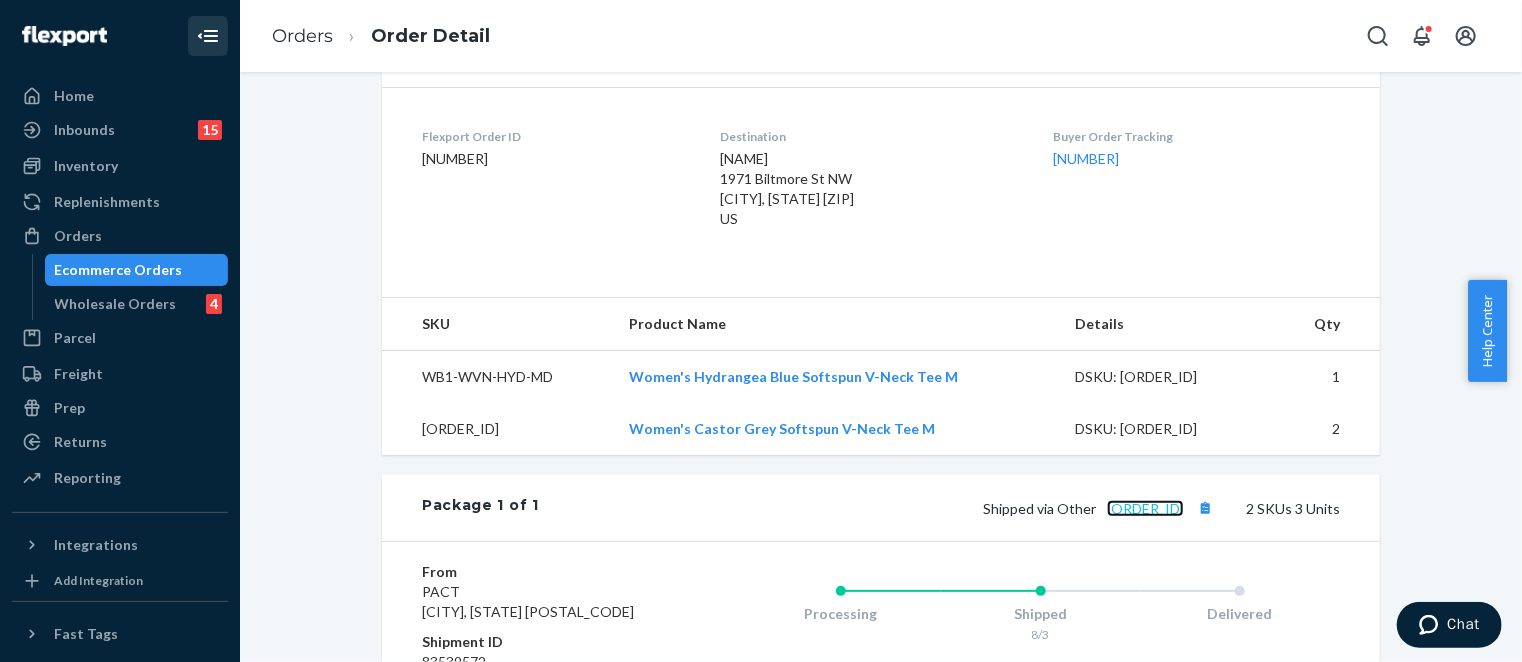 scroll, scrollTop: 466, scrollLeft: 0, axis: vertical 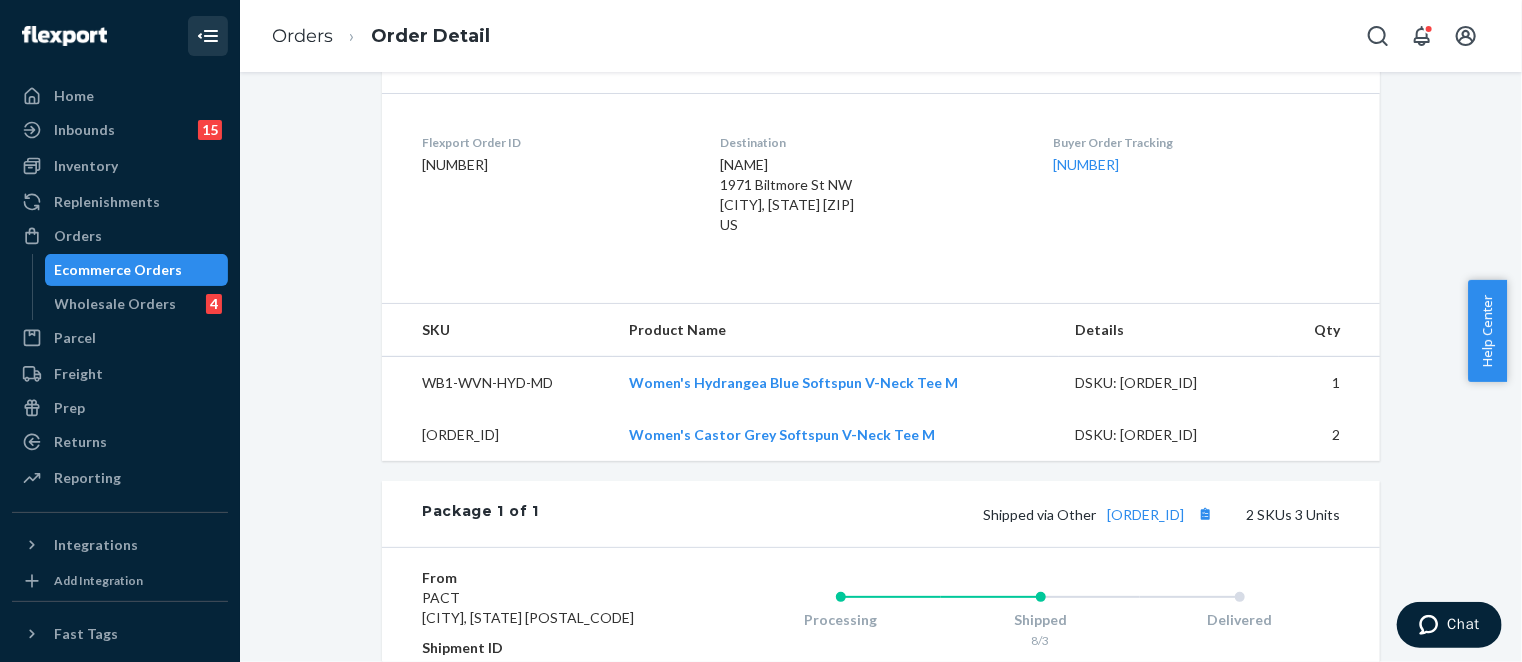 click on "Ecommerce Orders" at bounding box center (119, 270) 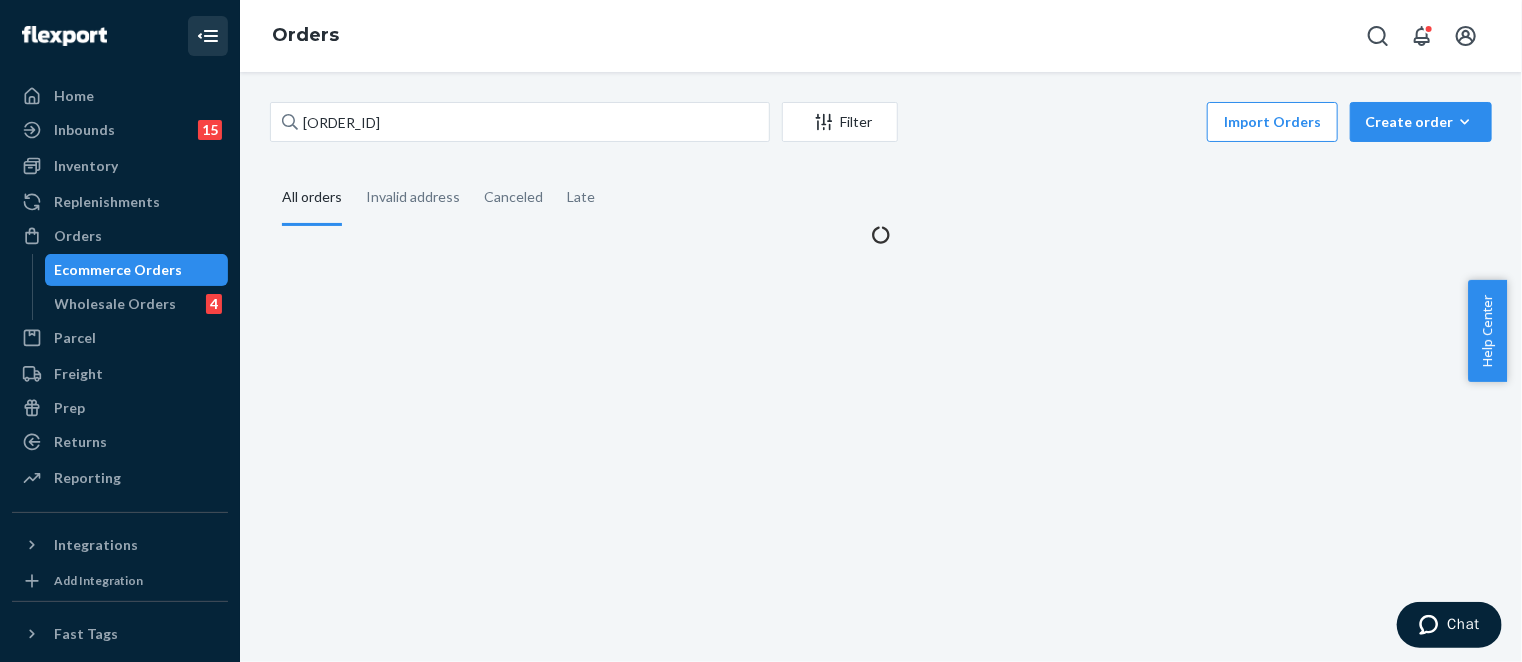 scroll, scrollTop: 0, scrollLeft: 0, axis: both 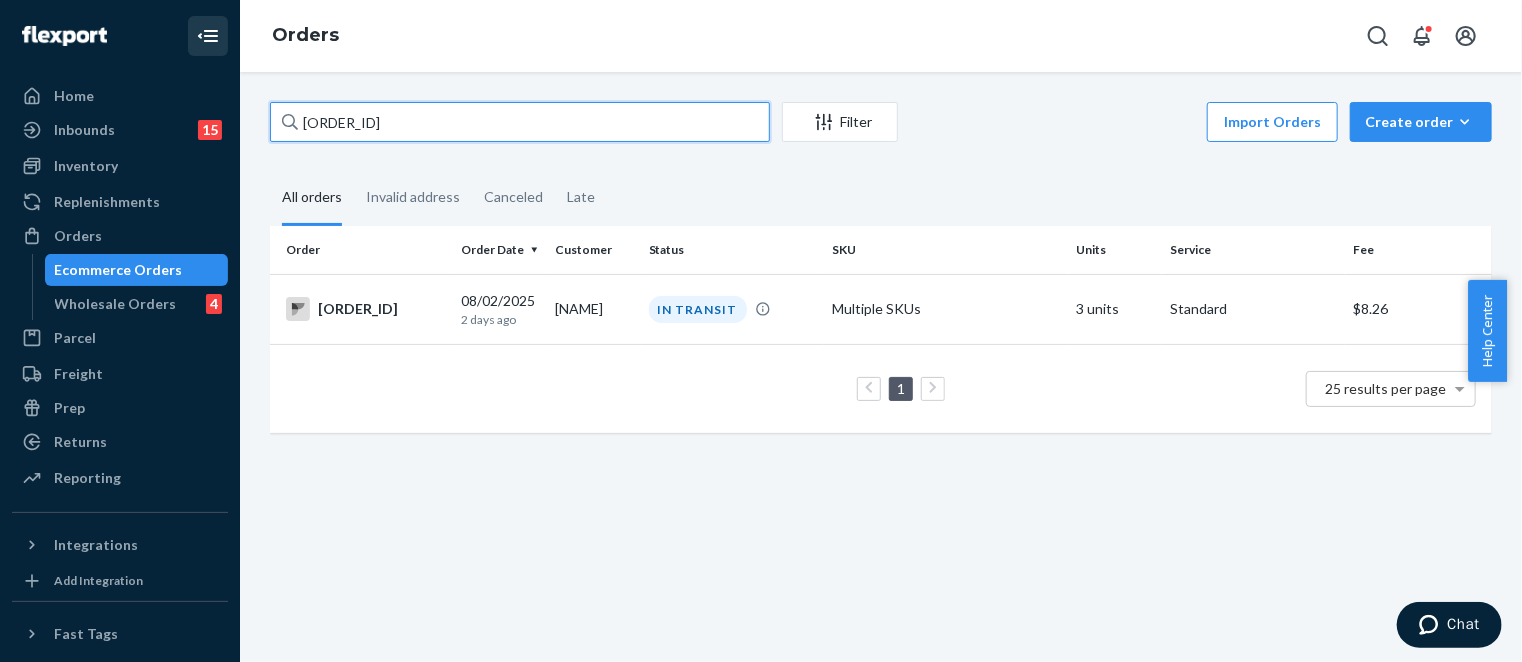 drag, startPoint x: 421, startPoint y: 117, endPoint x: 295, endPoint y: 111, distance: 126.14278 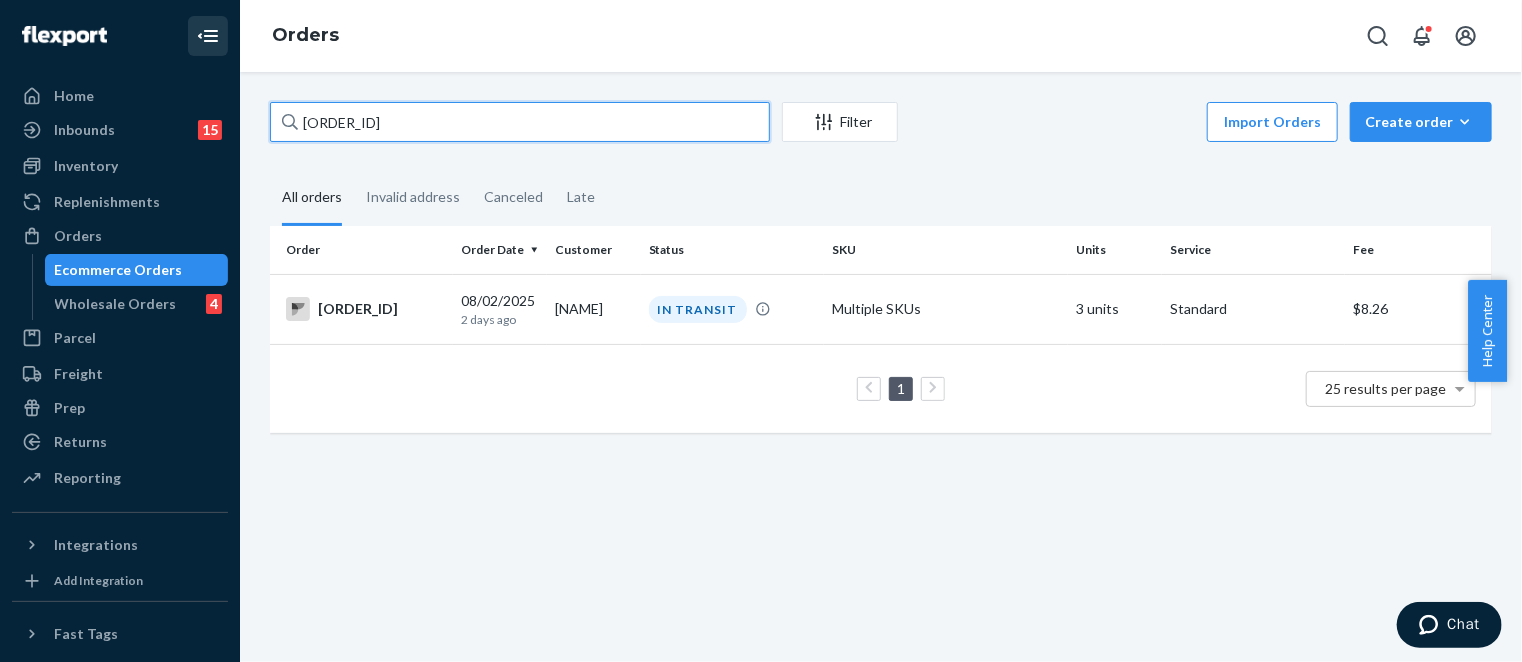 click on "[ORDER_ID]" at bounding box center (520, 122) 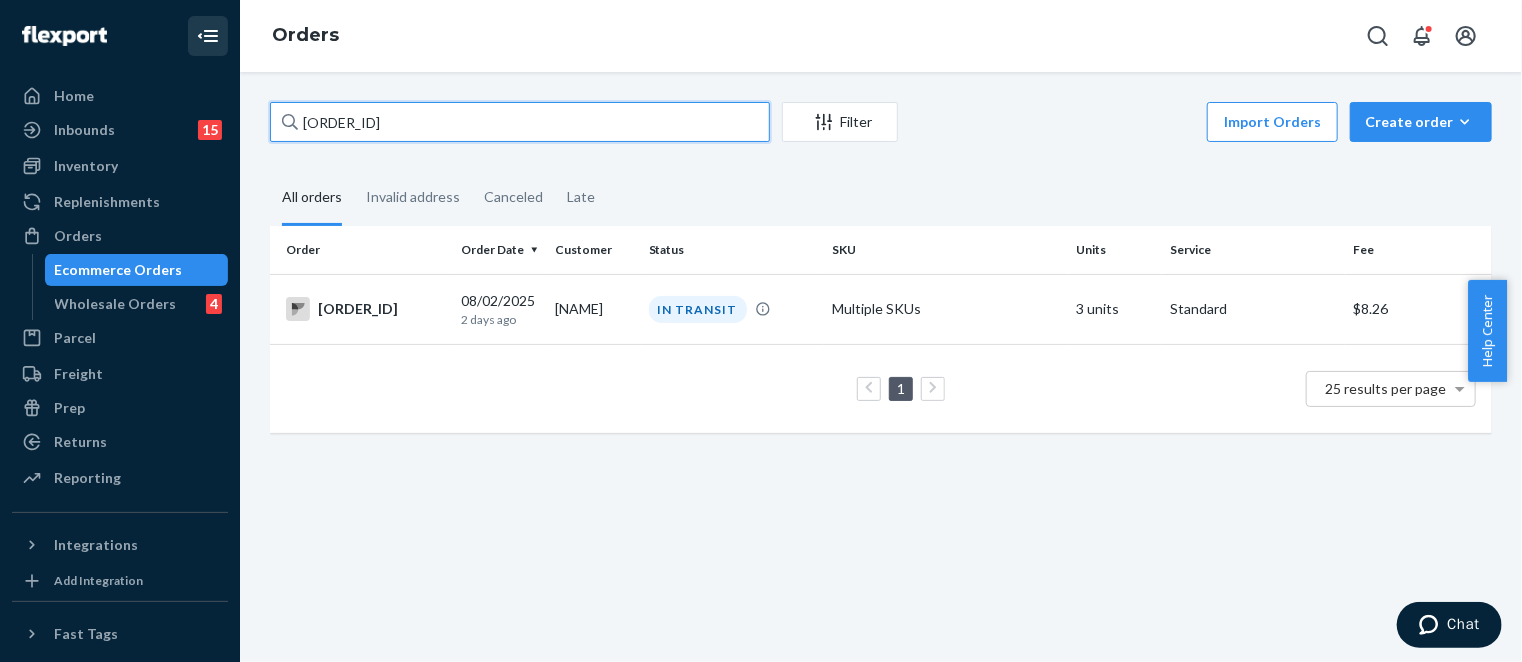 paste on "[NUMBER]" 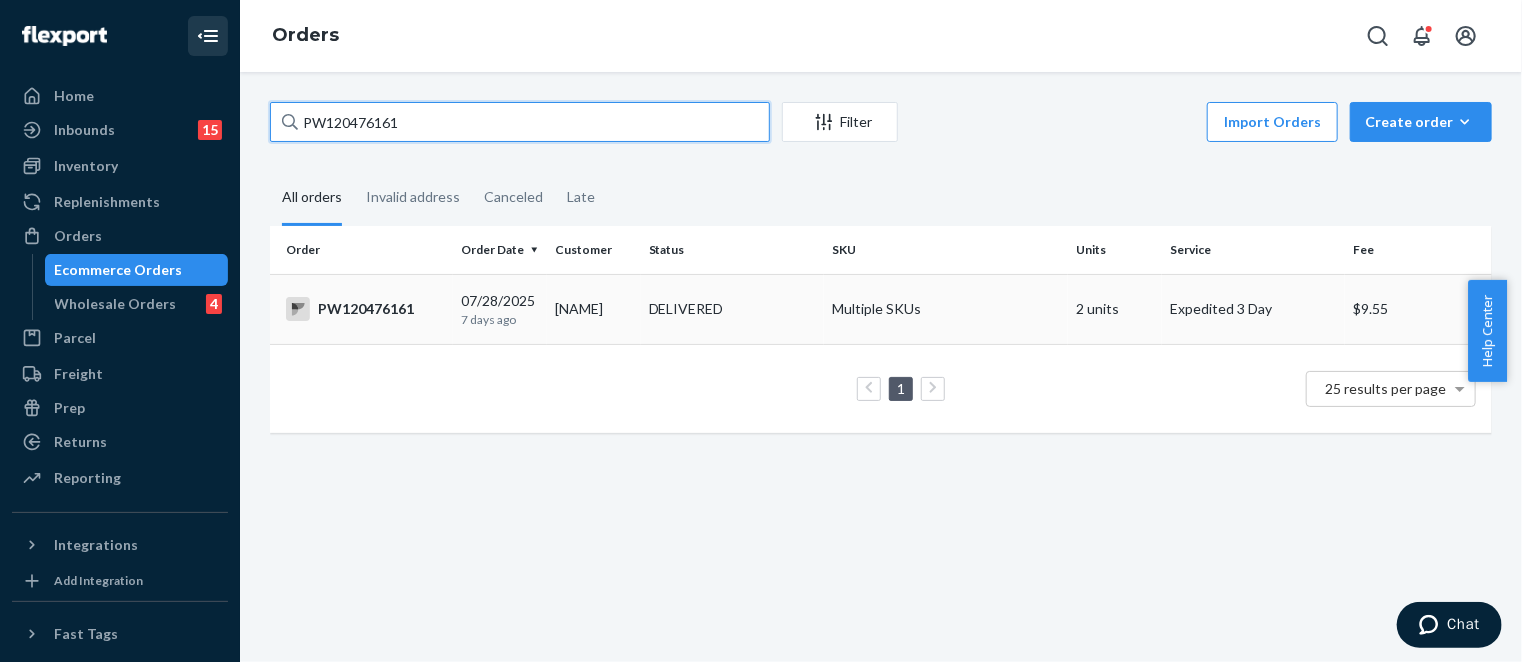 type on "PW120476161" 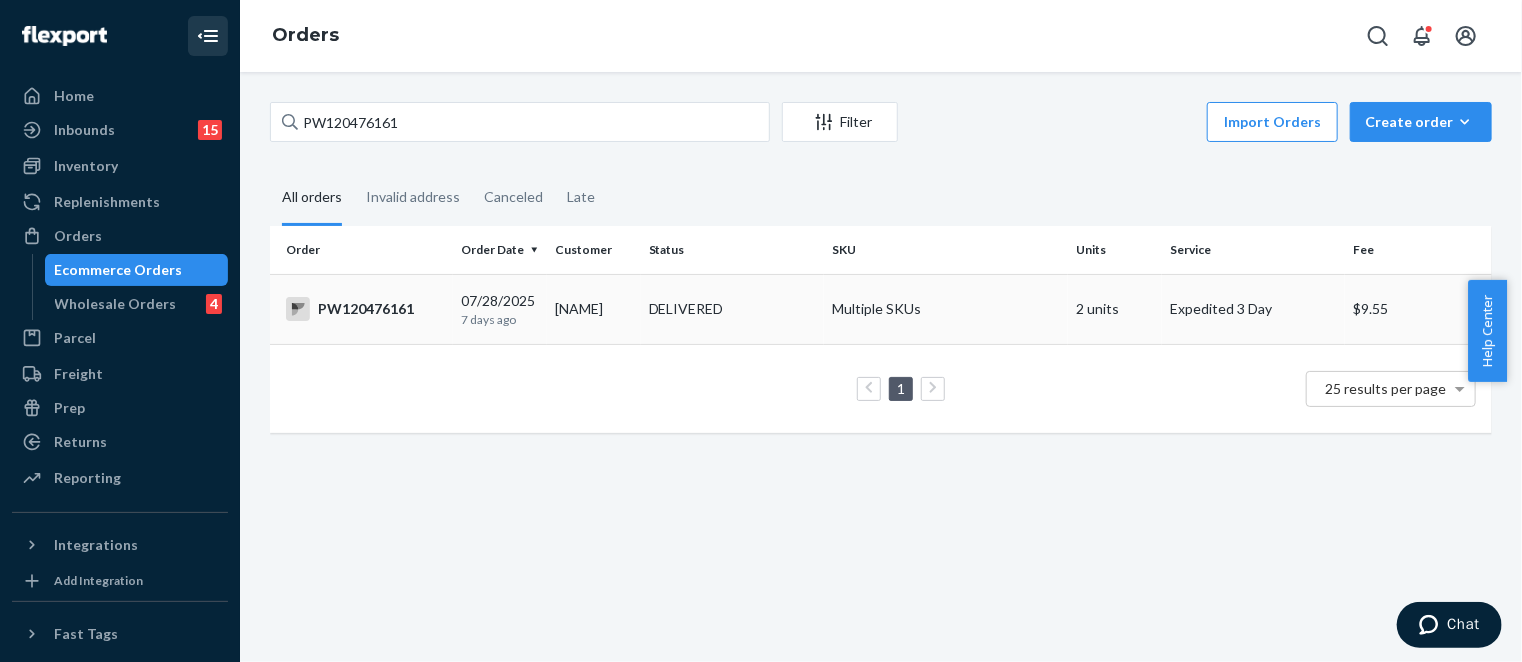 click on "DELIVERED" at bounding box center (686, 309) 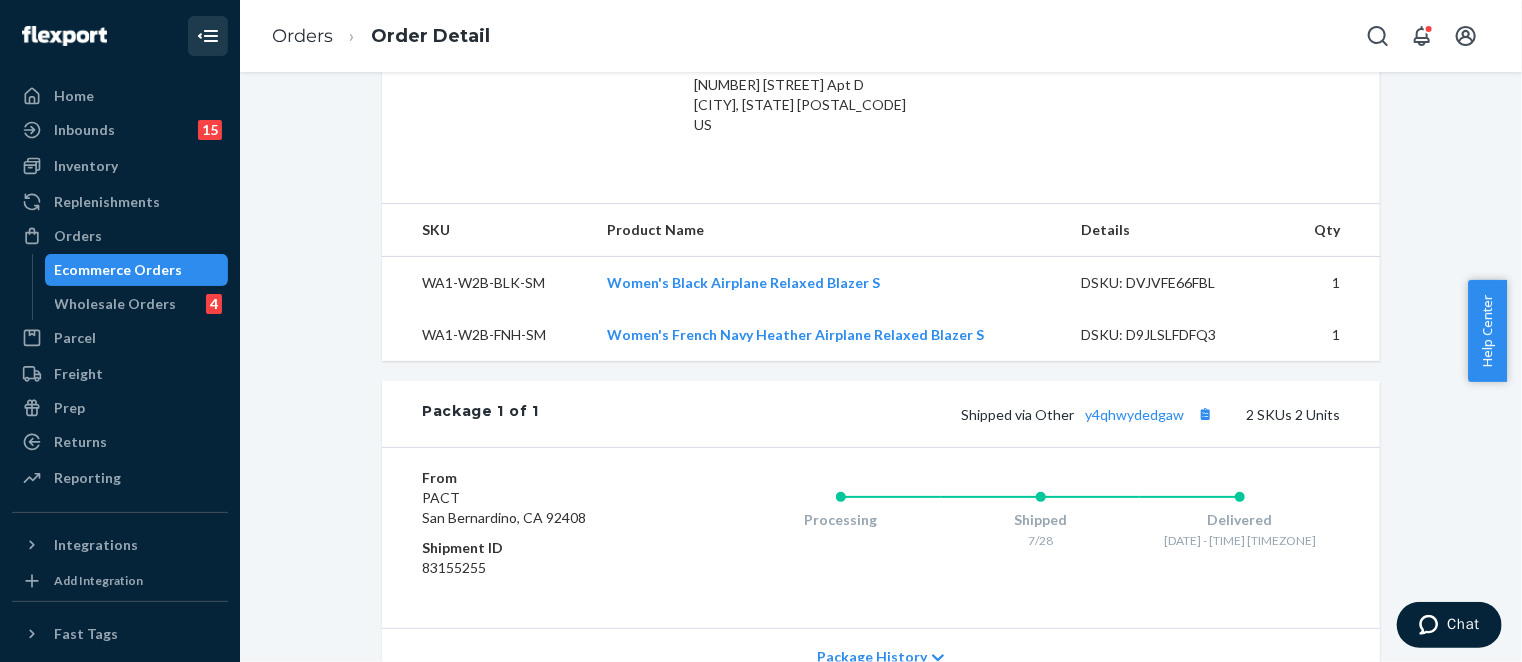 scroll, scrollTop: 766, scrollLeft: 0, axis: vertical 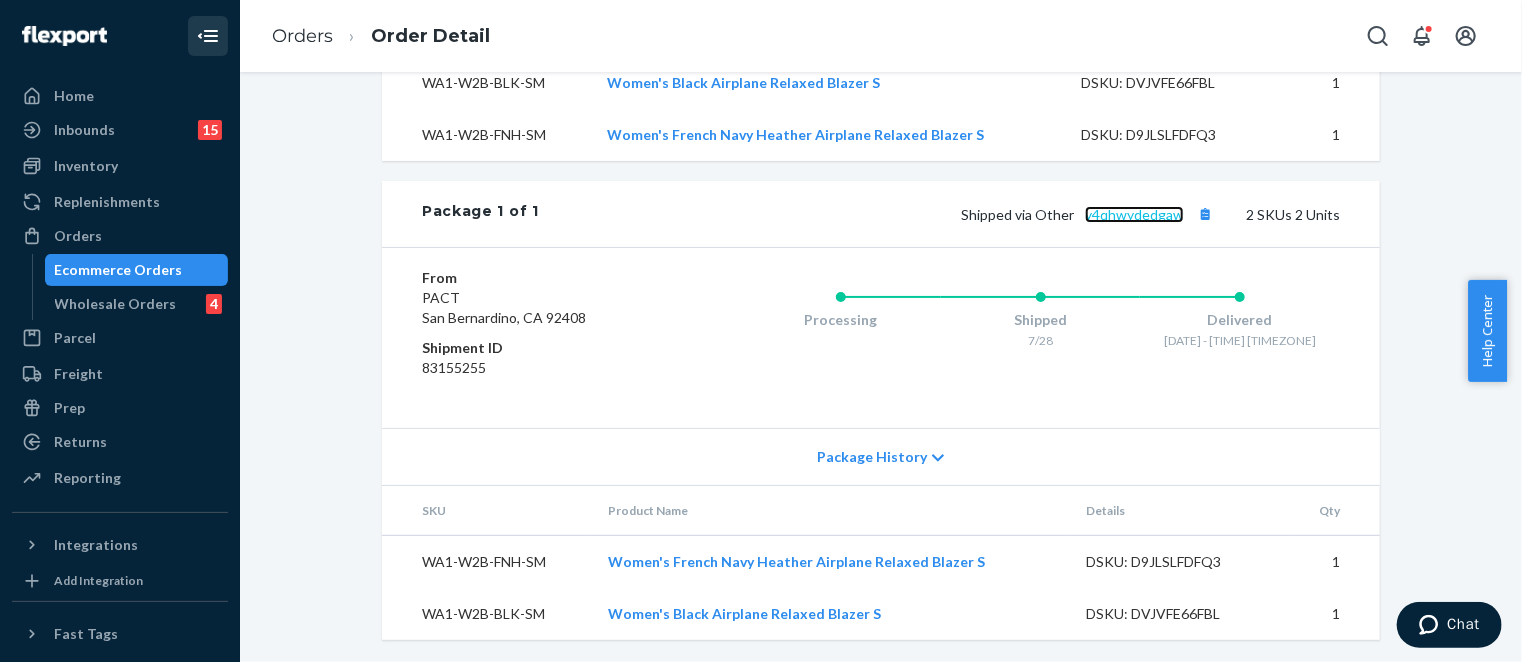click on "y4qhwydedgaw" at bounding box center (1134, 214) 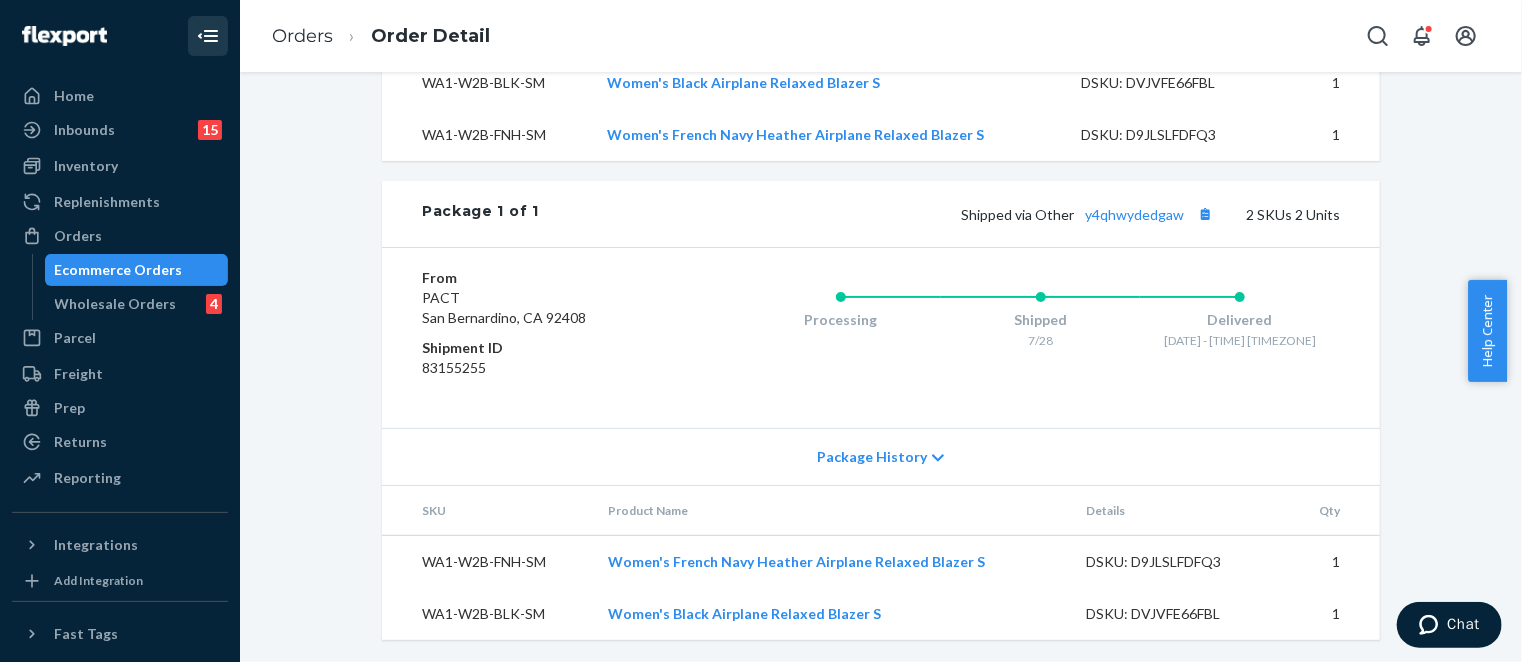 click on "Ecommerce Orders" at bounding box center (119, 270) 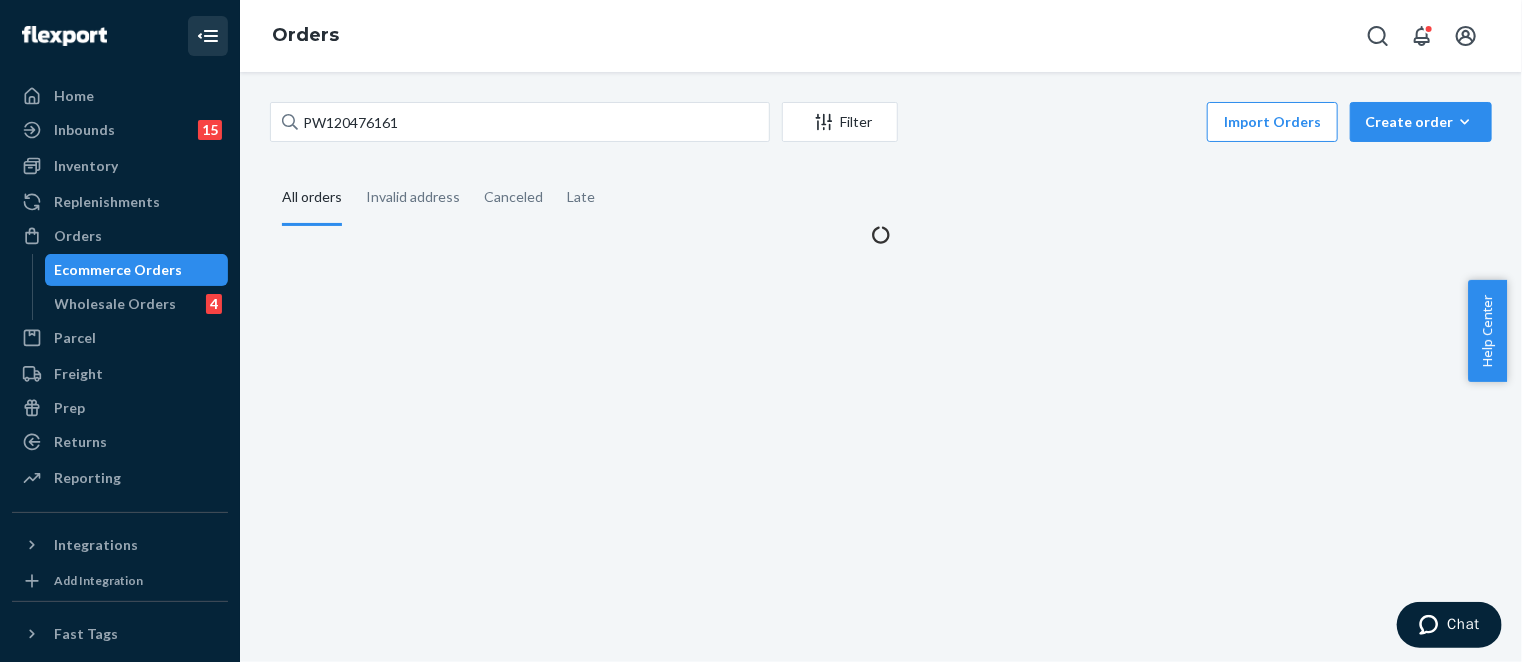 scroll, scrollTop: 0, scrollLeft: 0, axis: both 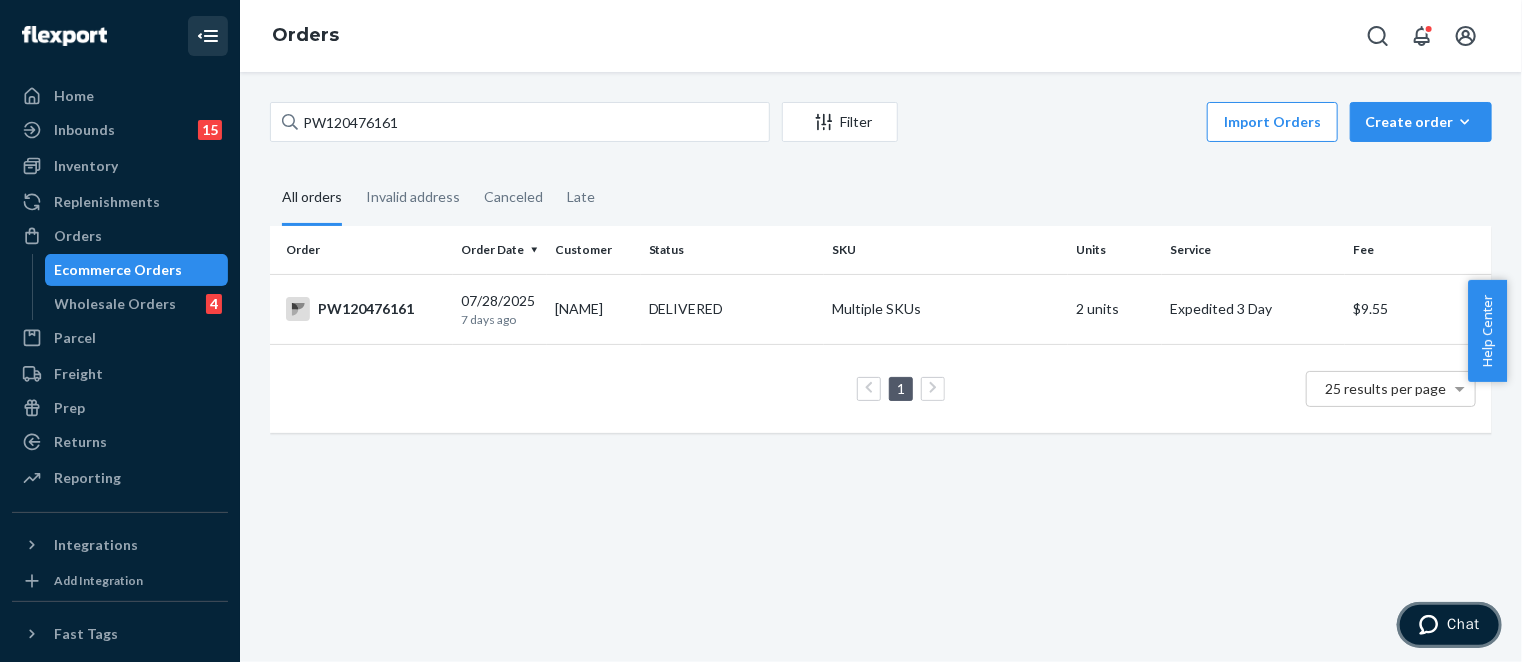 drag, startPoint x: 1425, startPoint y: 624, endPoint x: 2769, endPoint y: 984, distance: 1391.3792 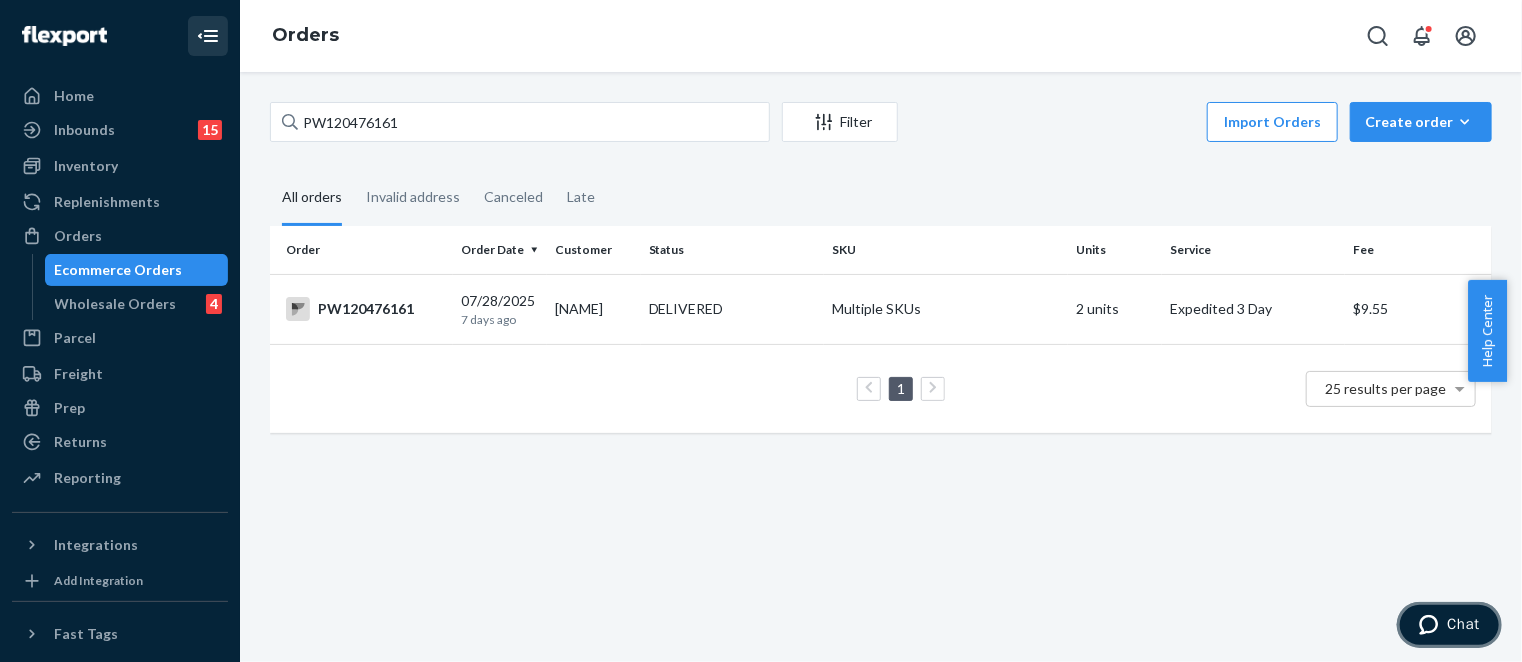 click 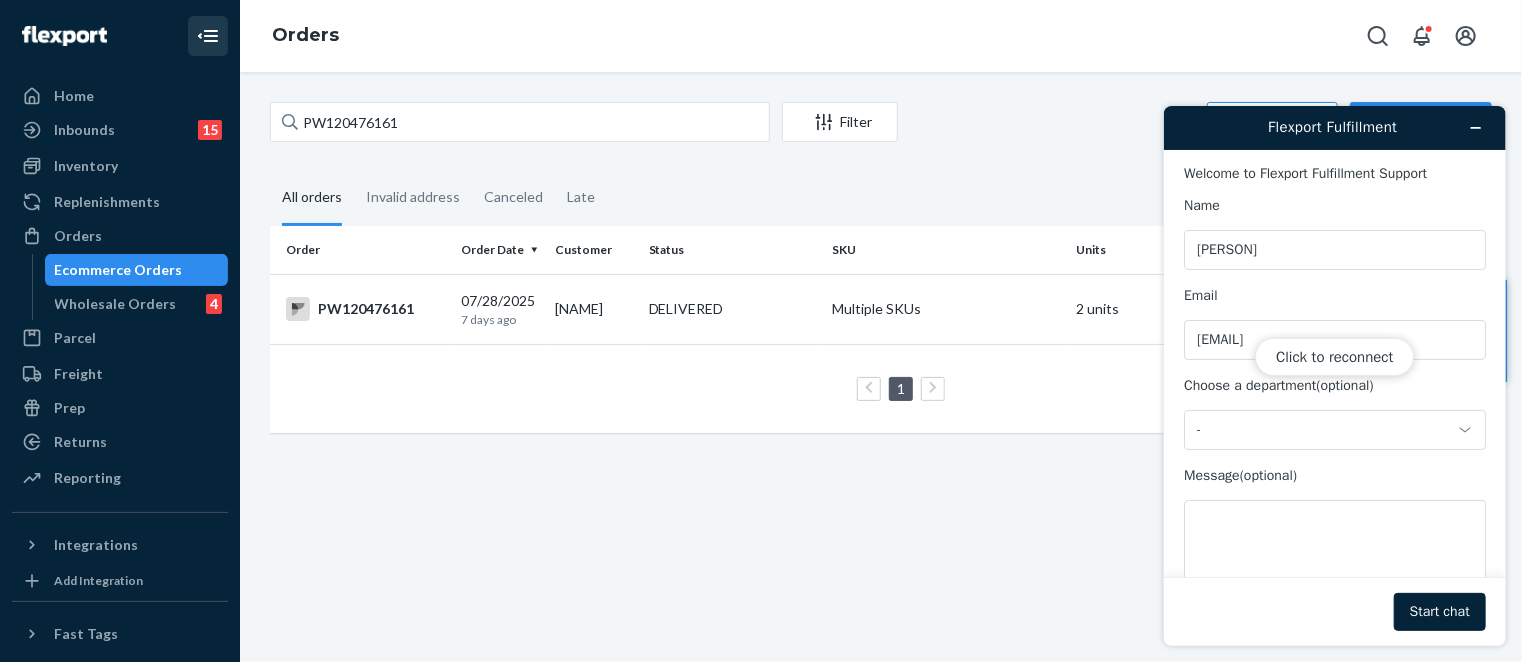 scroll, scrollTop: 0, scrollLeft: 0, axis: both 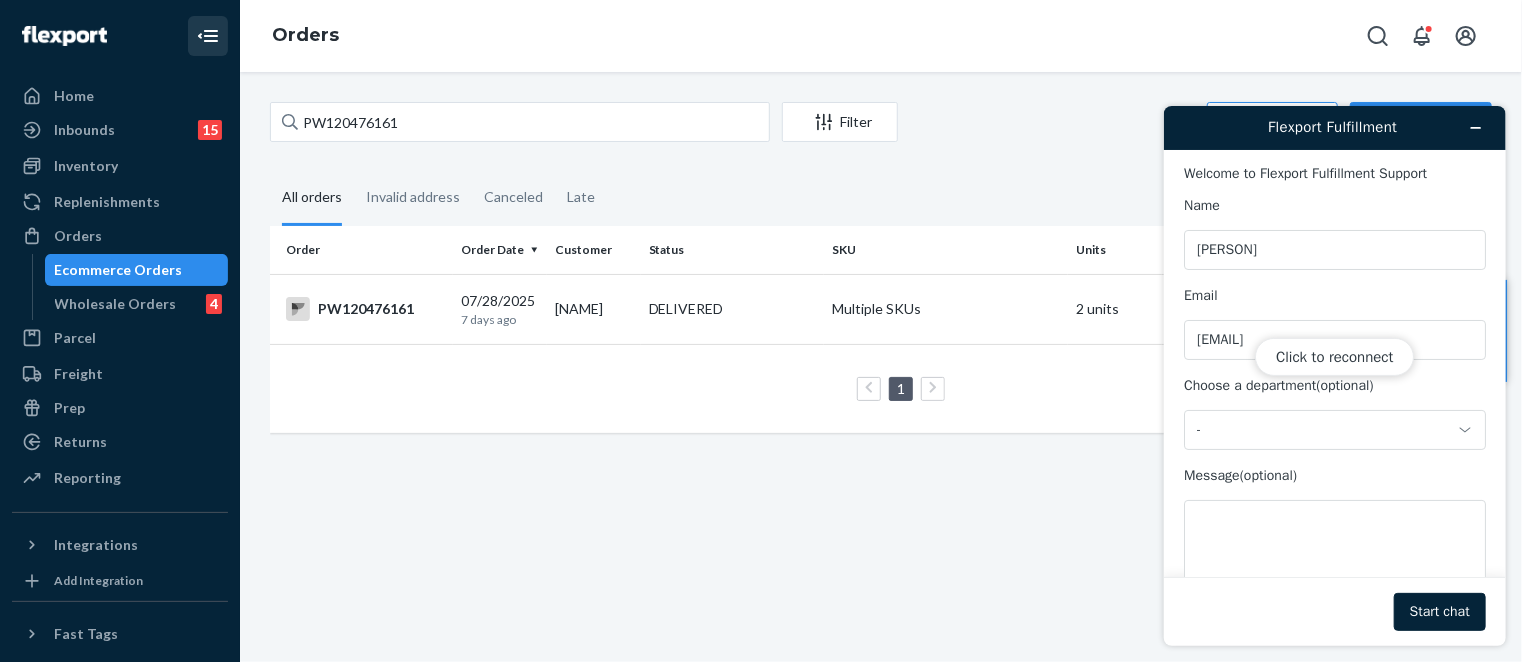 click on "Click to reconnect" at bounding box center (1334, 375) 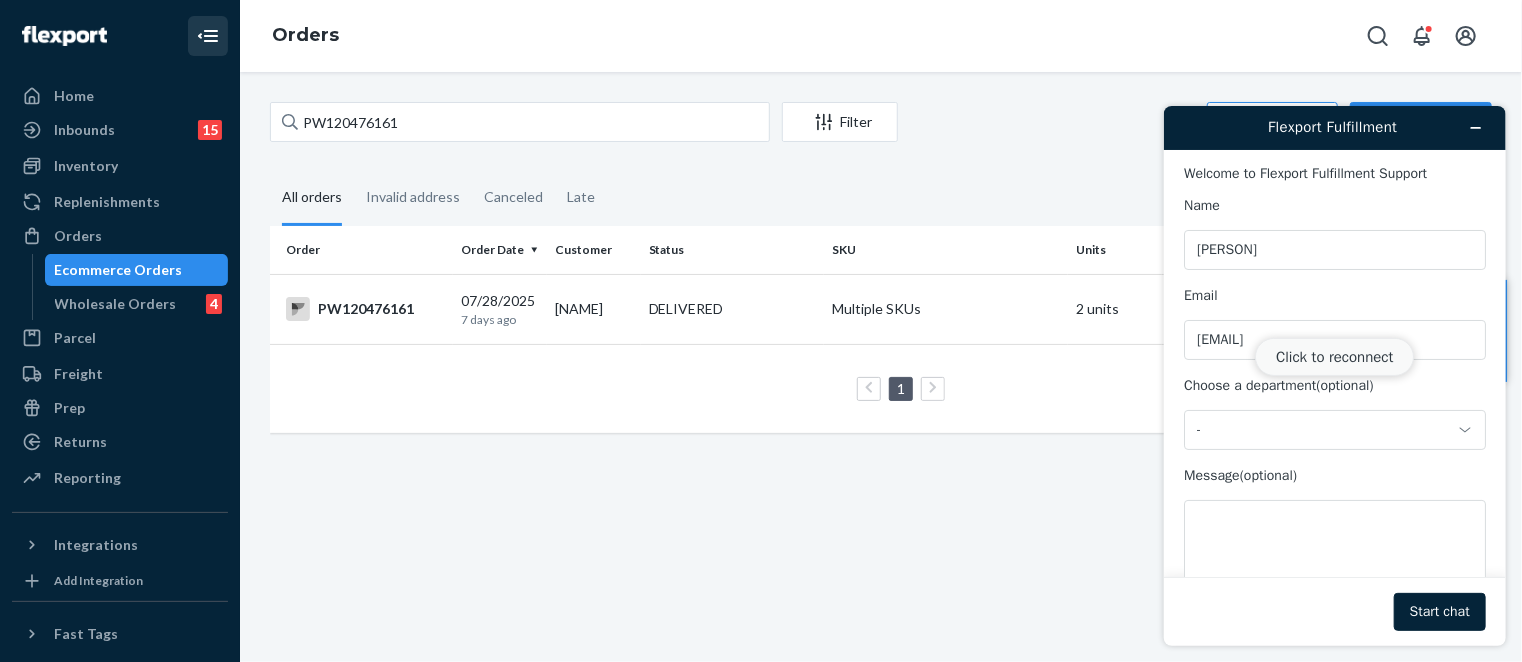 click on "Click to reconnect" at bounding box center [1333, 356] 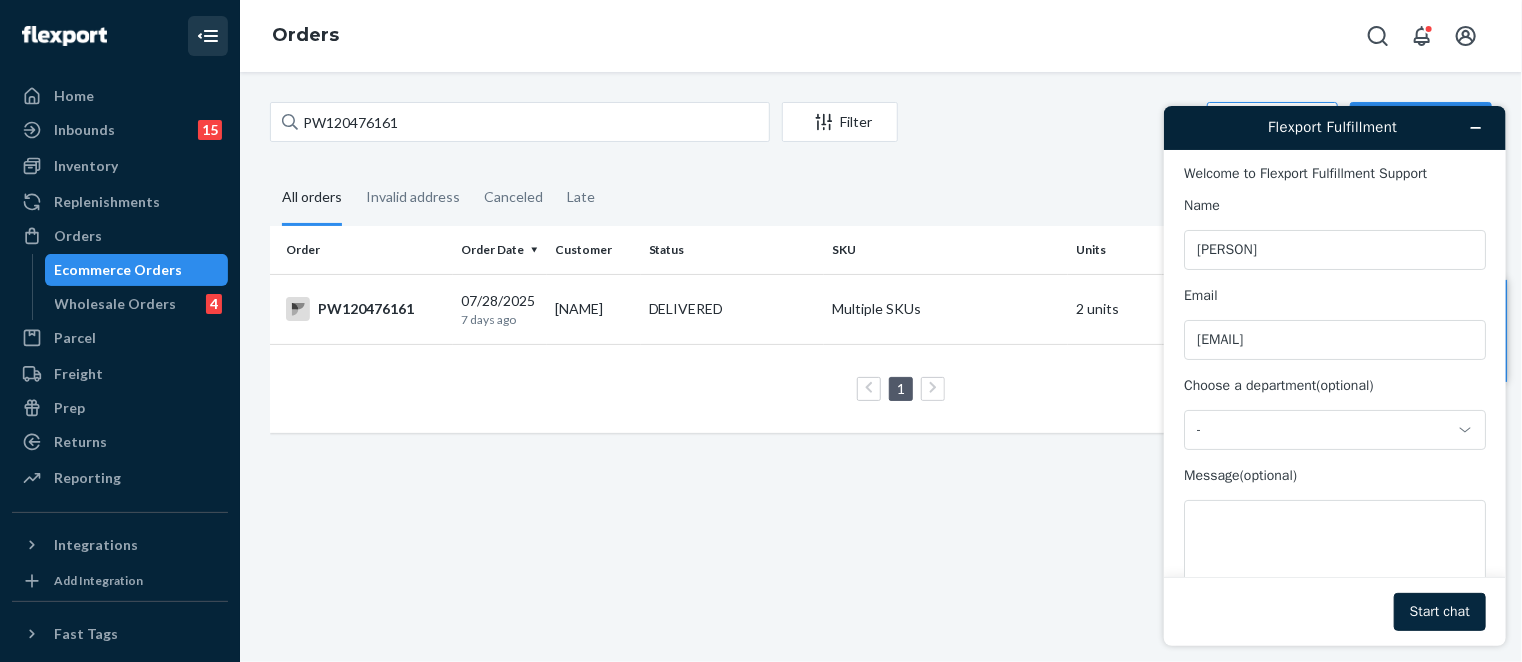 click on "Start chat" at bounding box center [1439, 611] 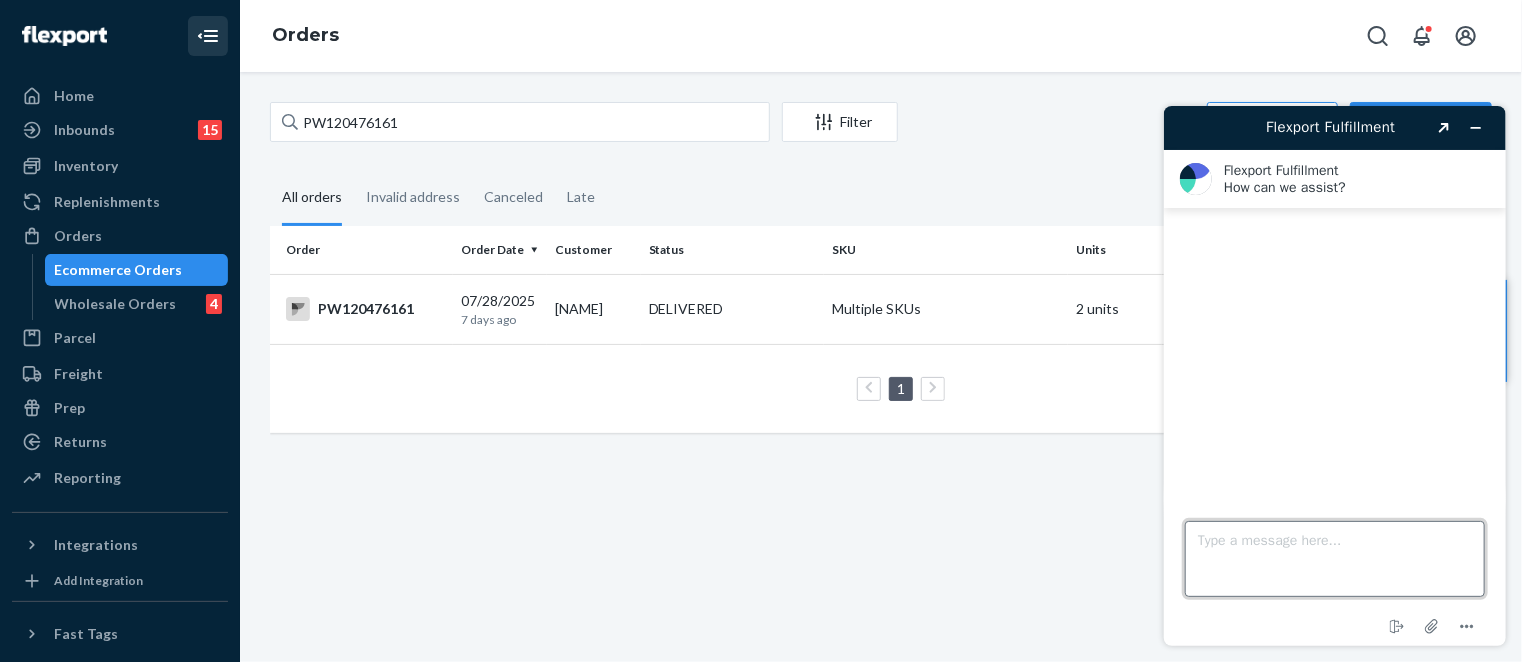 click on "Type a message here..." at bounding box center [1334, 558] 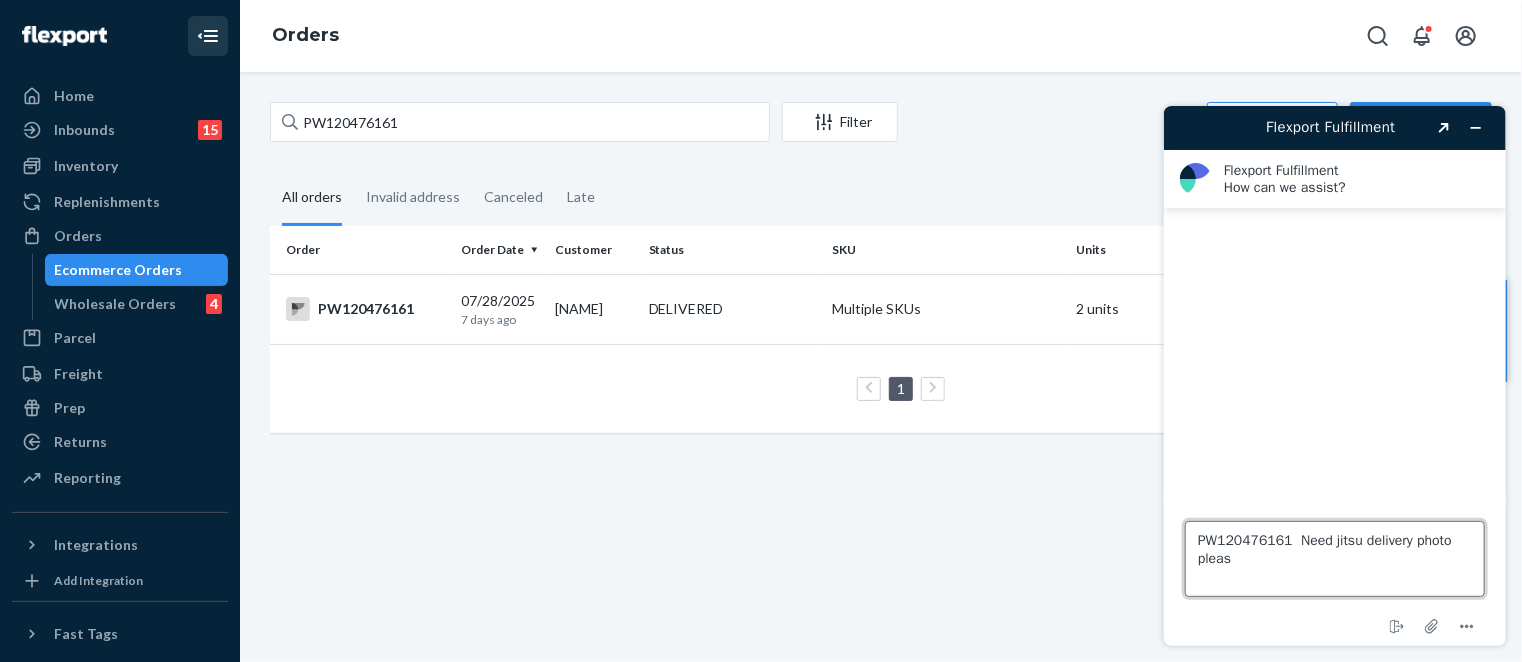 type on "[ORDER_ID]  Need jitsu delivery photo please" 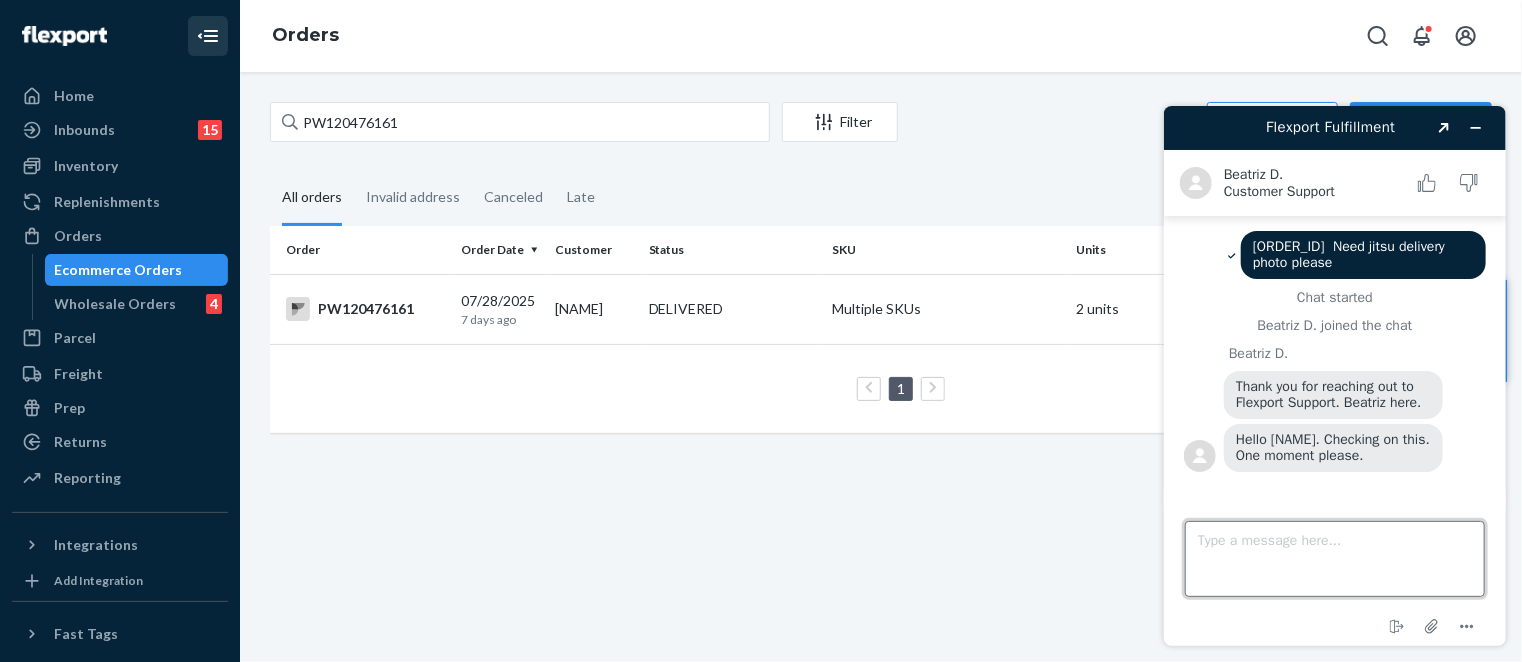 click on "Type a message here..." at bounding box center (1334, 558) 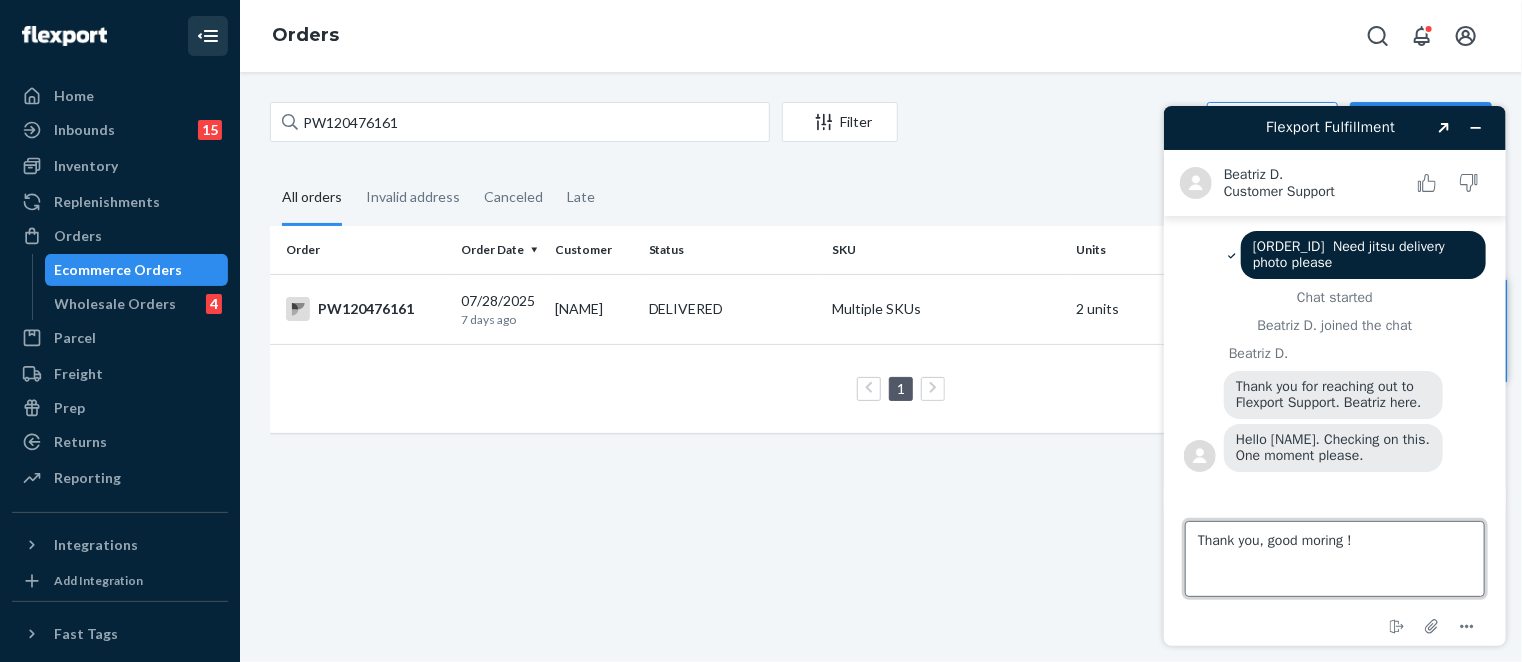click on "Thank you, good moring !" at bounding box center (1334, 558) 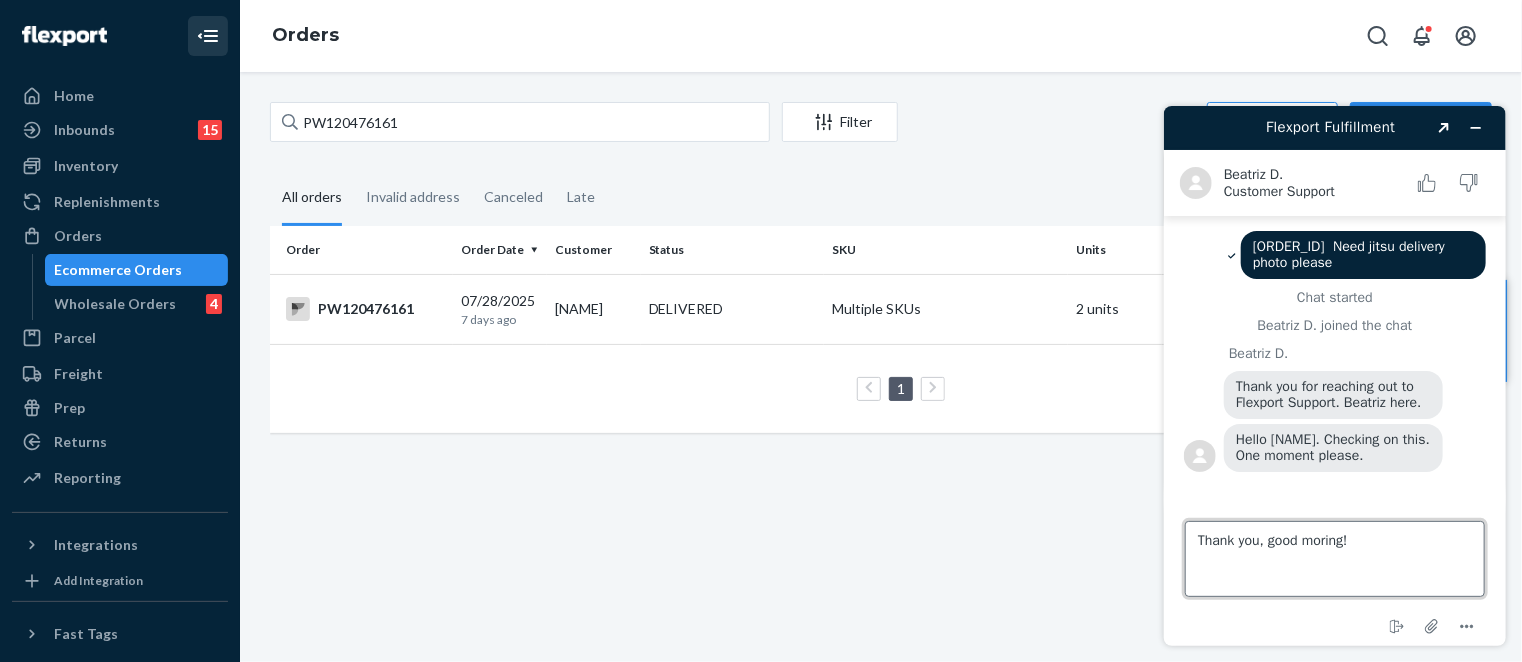 click on "Thank you, good moring!" at bounding box center (1334, 558) 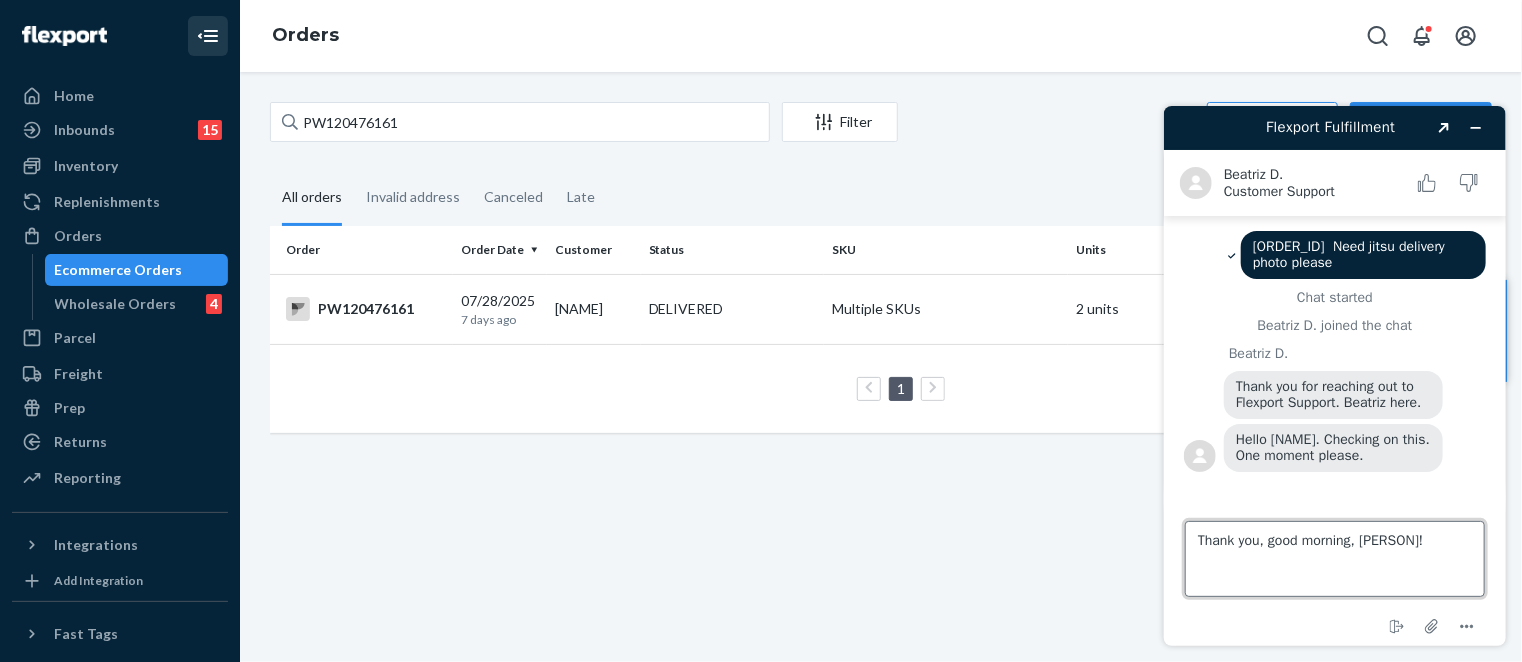 type on "Thank you, good morning, [NAME]" 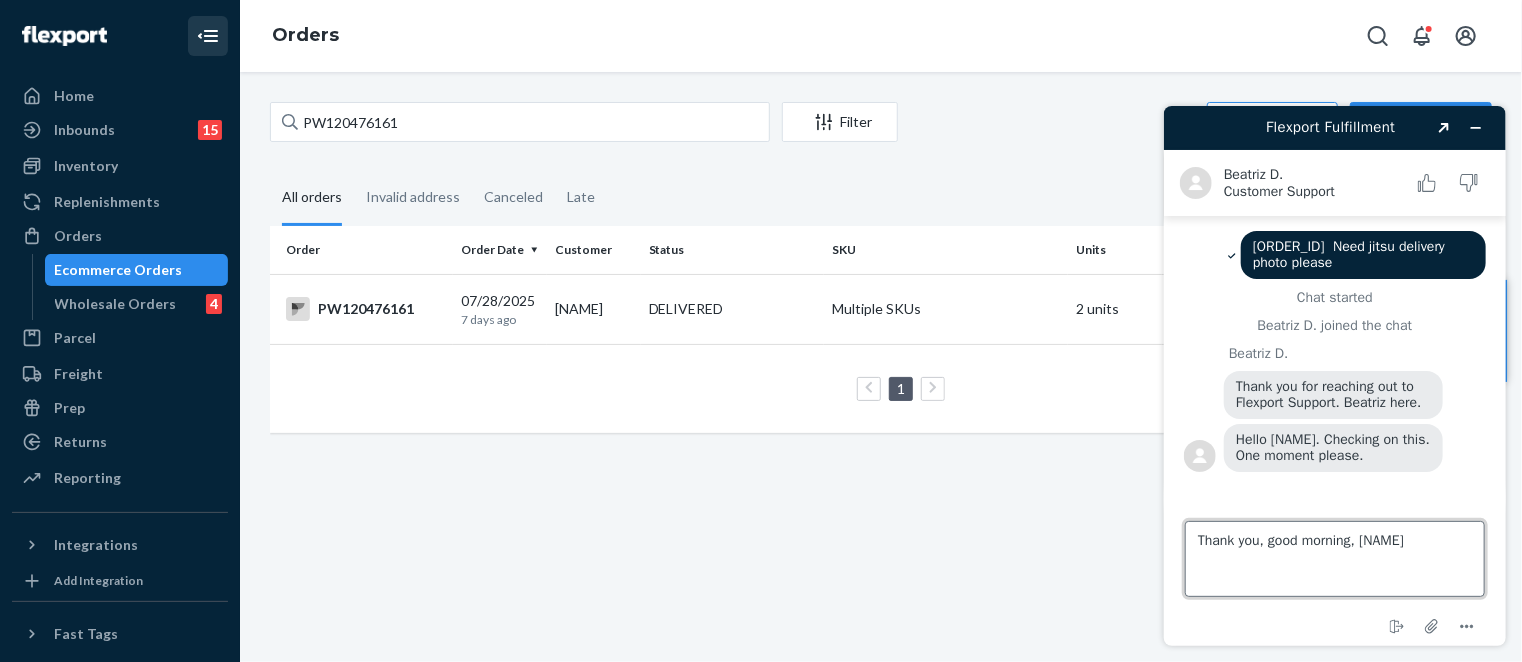 type 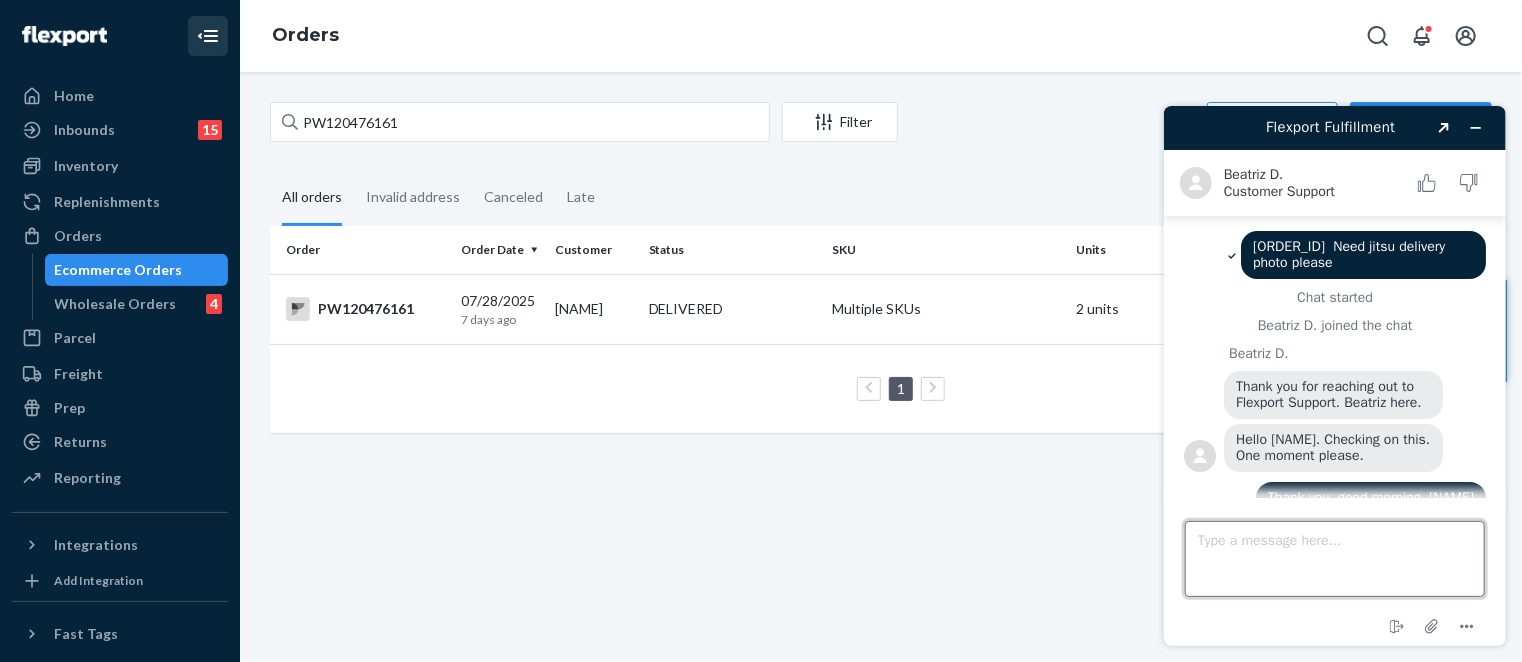 scroll, scrollTop: 26, scrollLeft: 0, axis: vertical 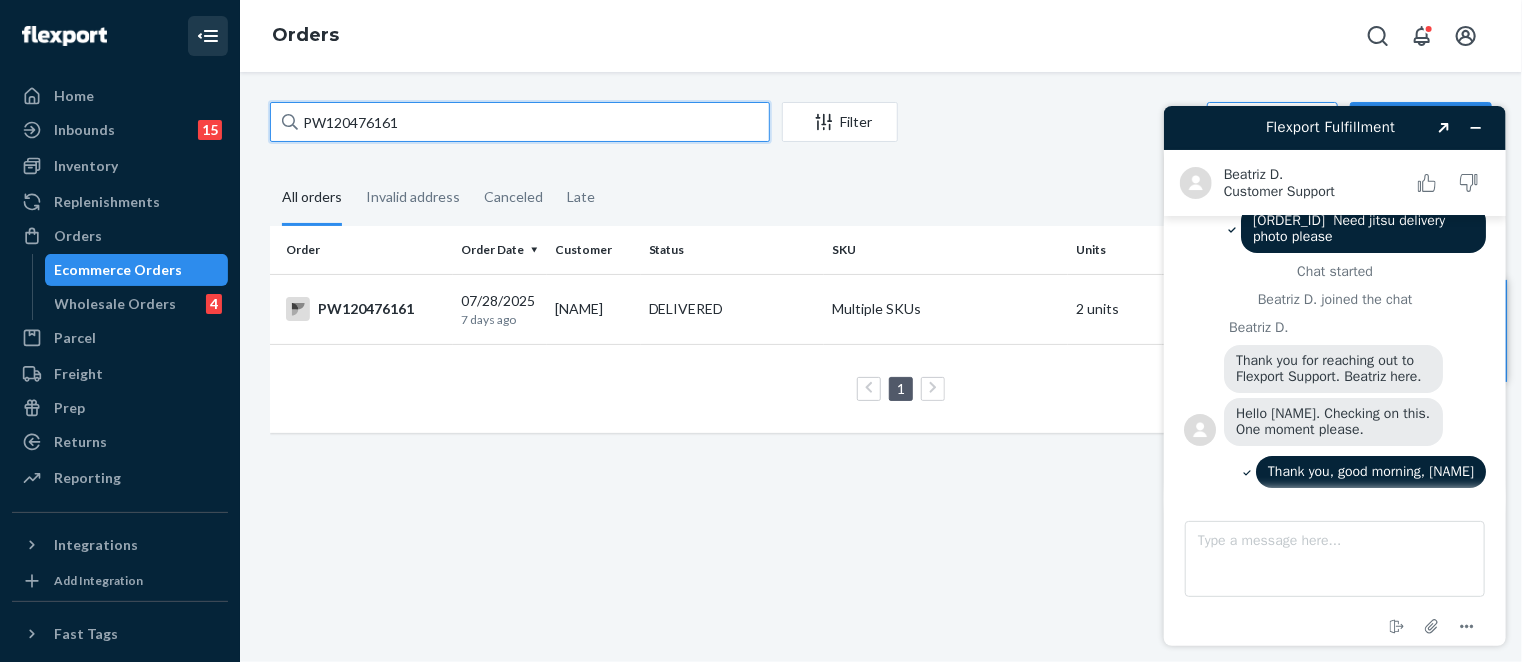 drag, startPoint x: 455, startPoint y: 119, endPoint x: 244, endPoint y: 87, distance: 213.41275 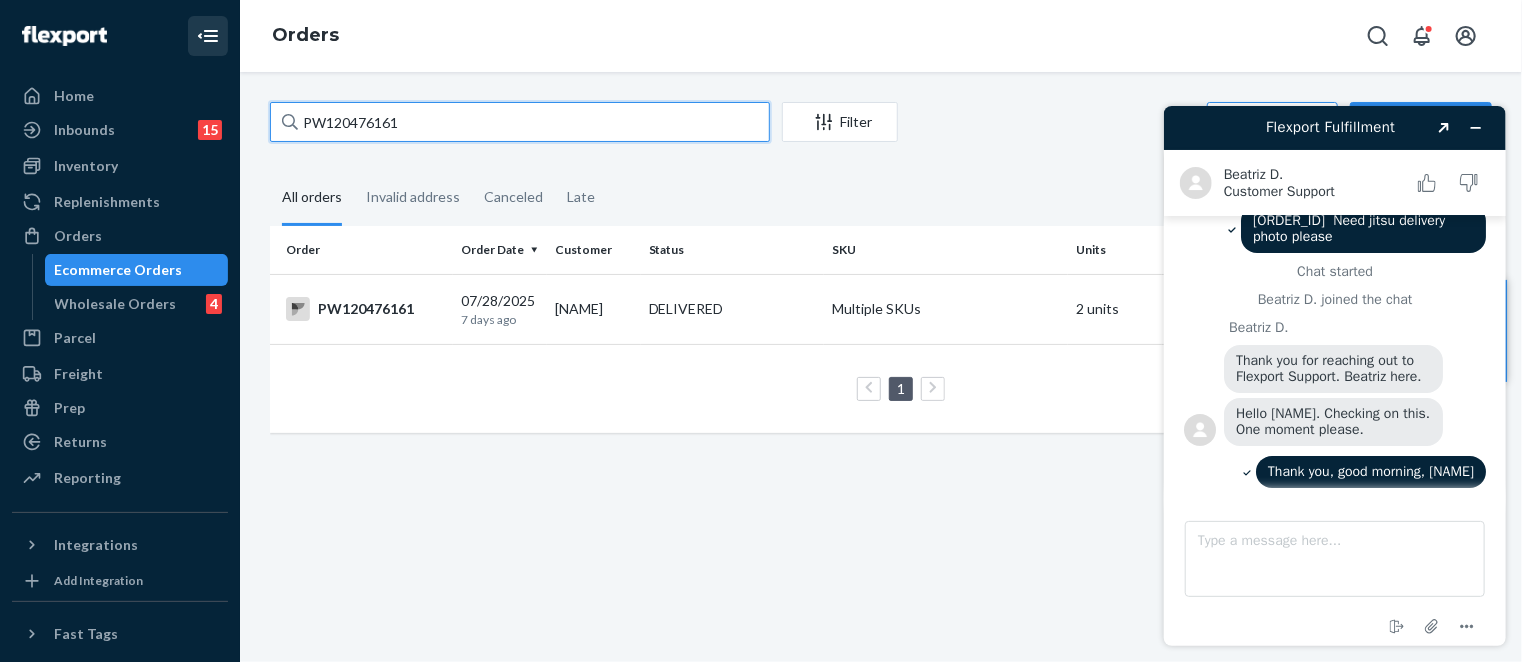 click on "PW120476161 Filter Import Orders Create order Ecommerce order Removal order All orders Invalid address Canceled Late Order Order Date Customer Status SKU Units Service Fee PW120476161 07/28/2025 7 days ago [NAME] DELIVERED Multiple SKUs 2 units Expedited 3 Day $9.55 1 25 results per page" at bounding box center [881, 367] 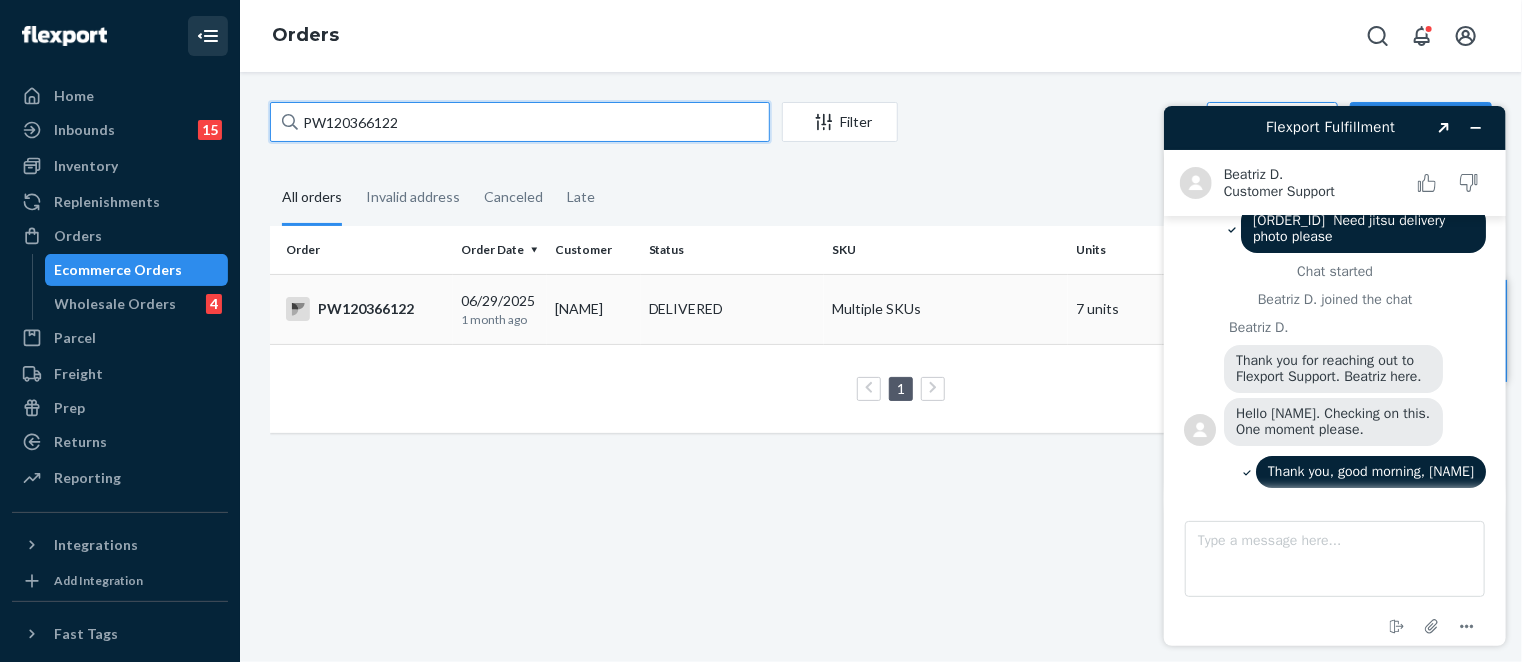 type on "PW120366122" 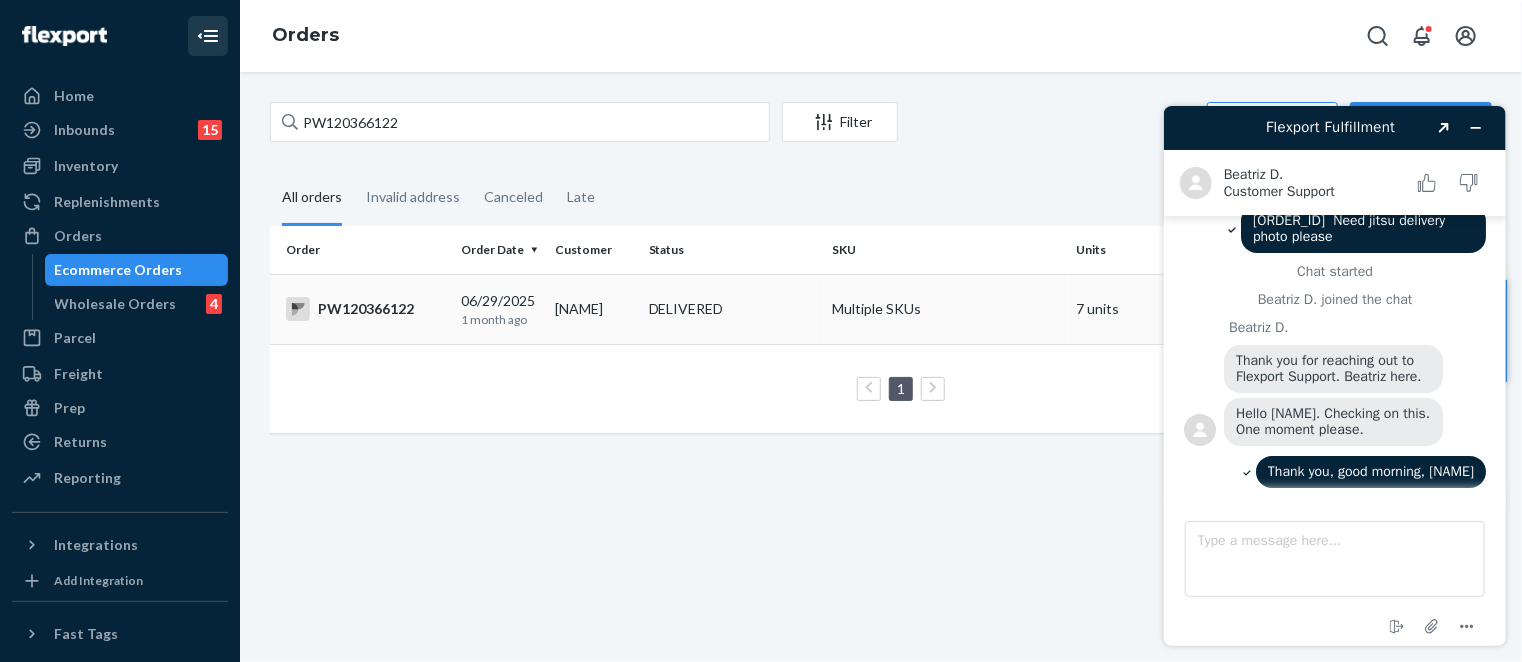 click on "[NAME]" at bounding box center (594, 309) 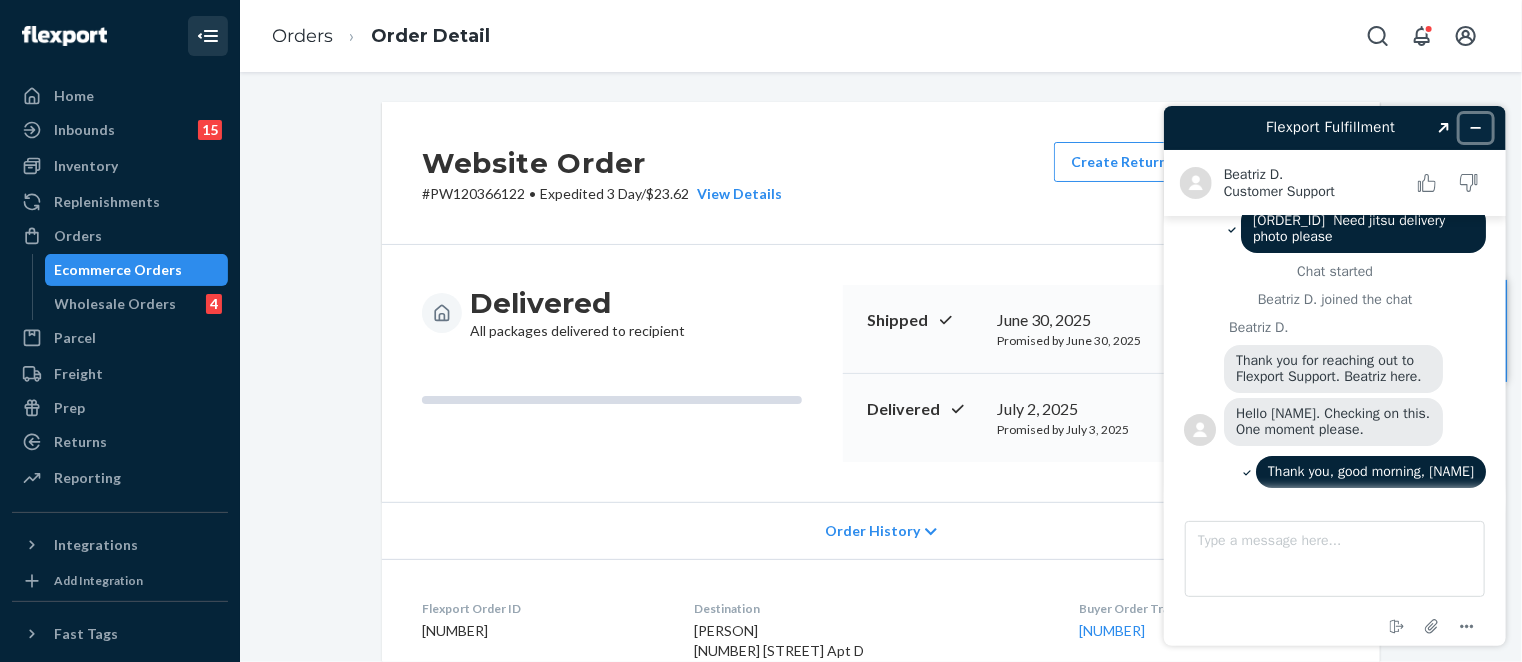 click 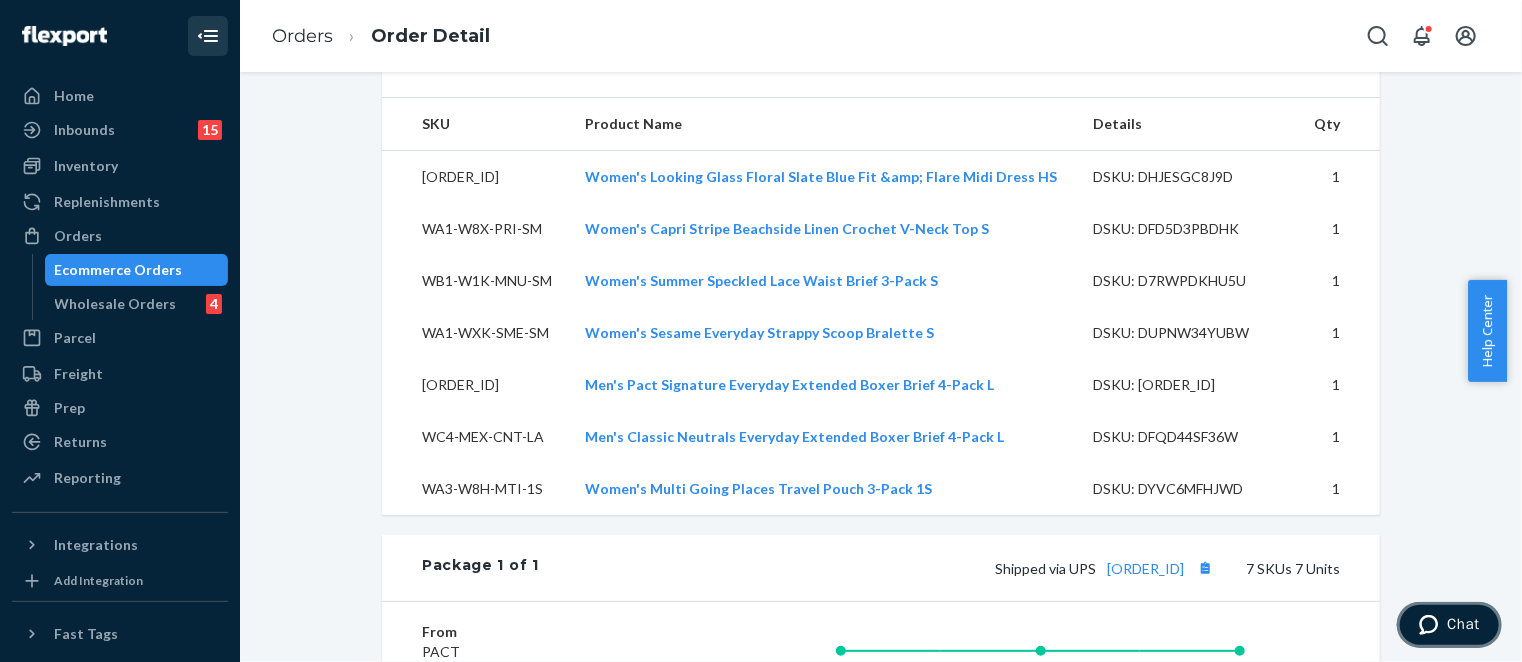 scroll, scrollTop: 700, scrollLeft: 0, axis: vertical 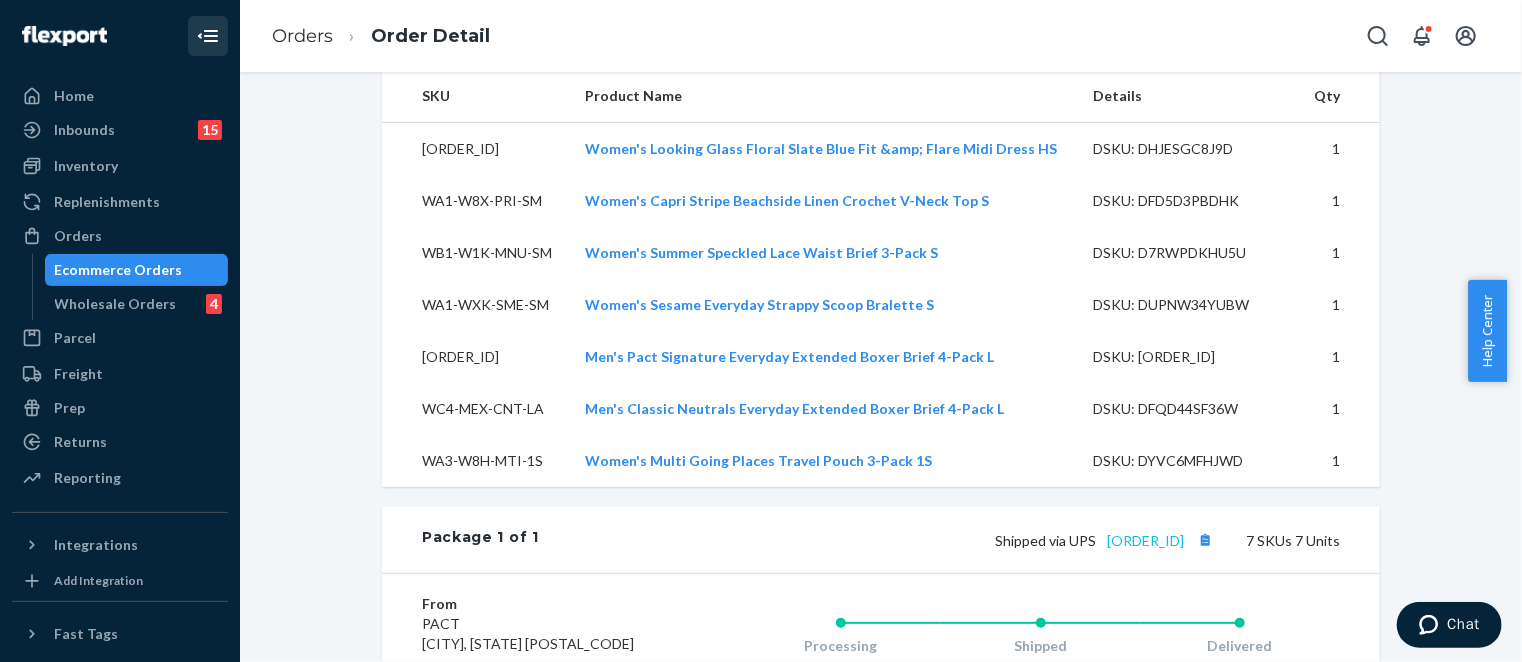 click on "[ORDER_ID]" at bounding box center [1145, 540] 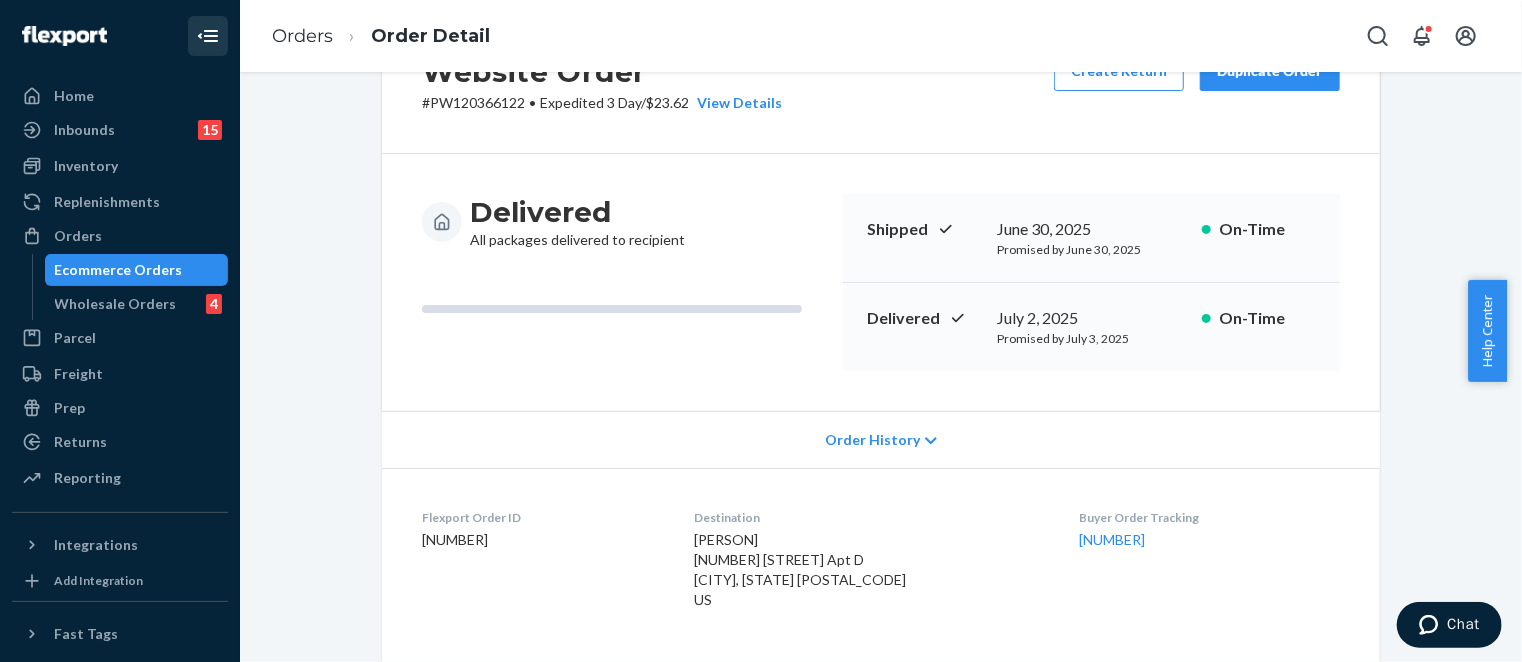 scroll, scrollTop: 300, scrollLeft: 0, axis: vertical 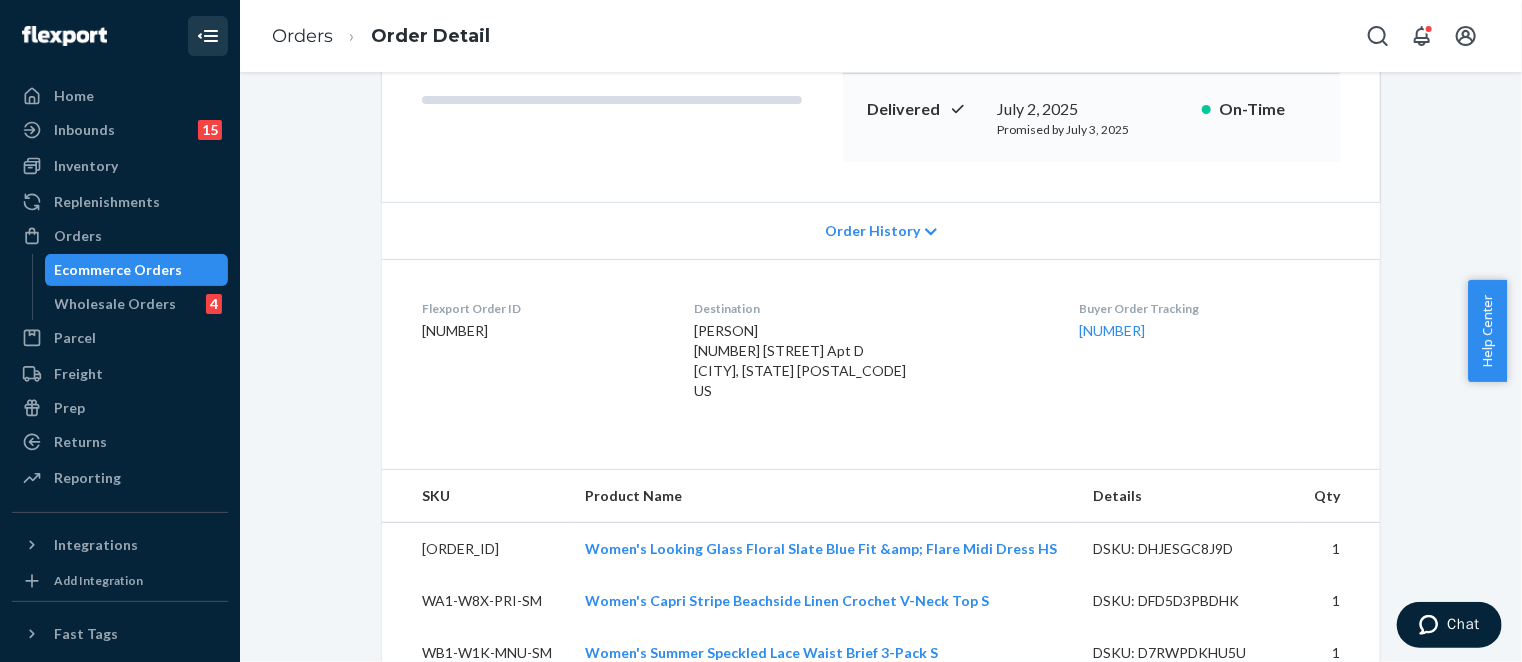 drag, startPoint x: 806, startPoint y: 369, endPoint x: 844, endPoint y: 374, distance: 38.327538 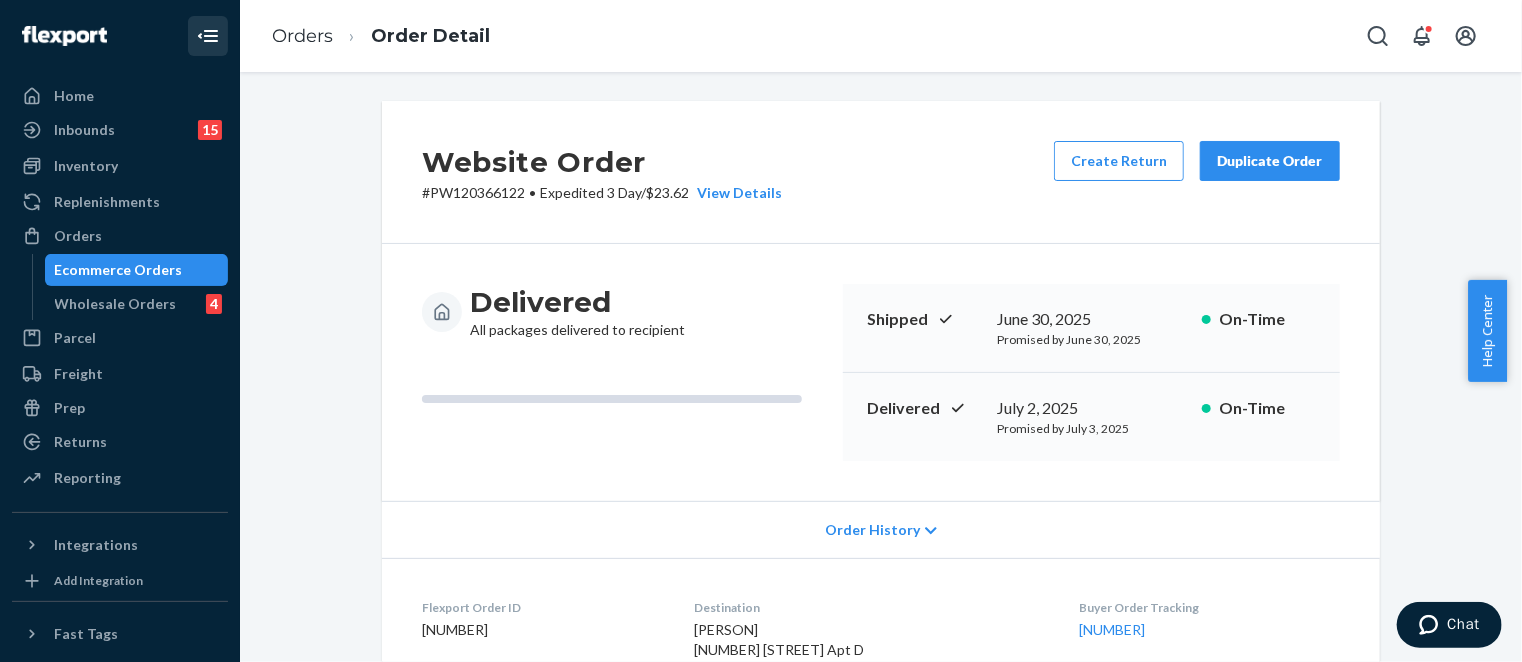 scroll, scrollTop: 0, scrollLeft: 0, axis: both 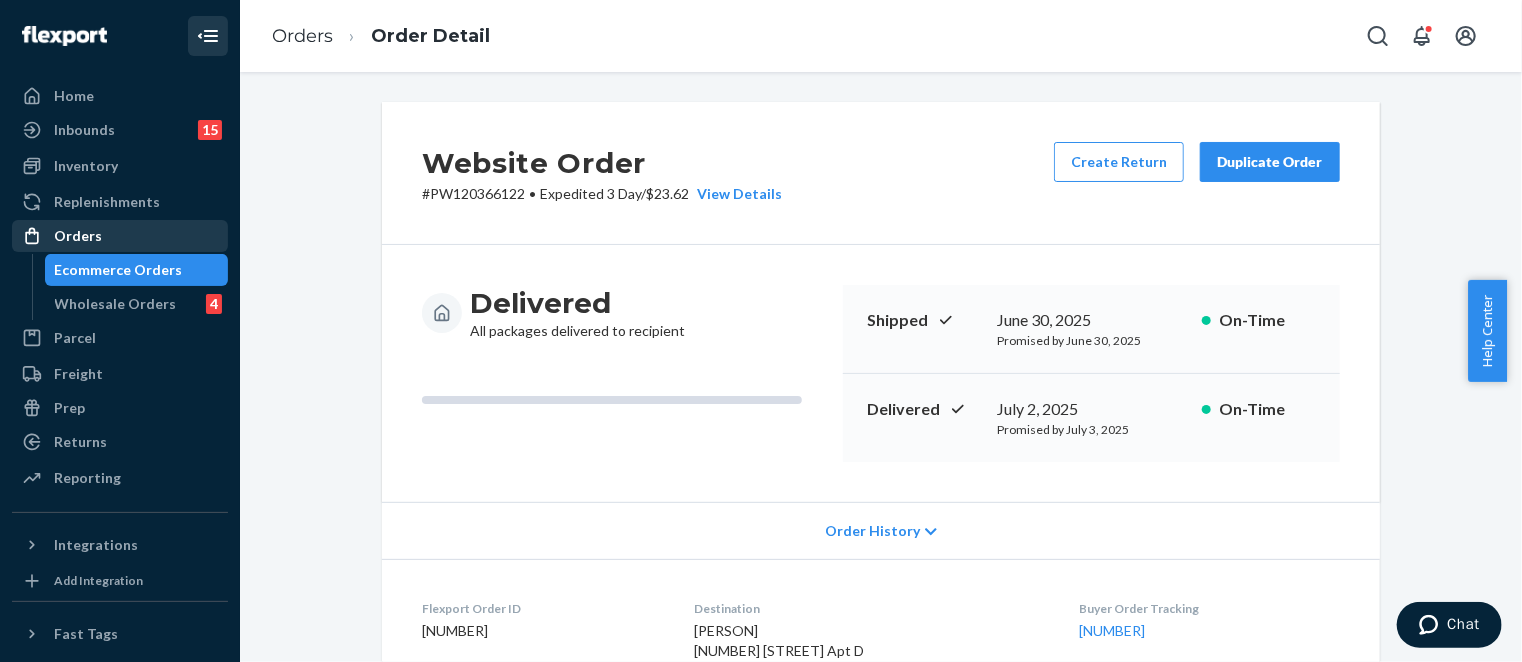 click on "Orders" at bounding box center [120, 236] 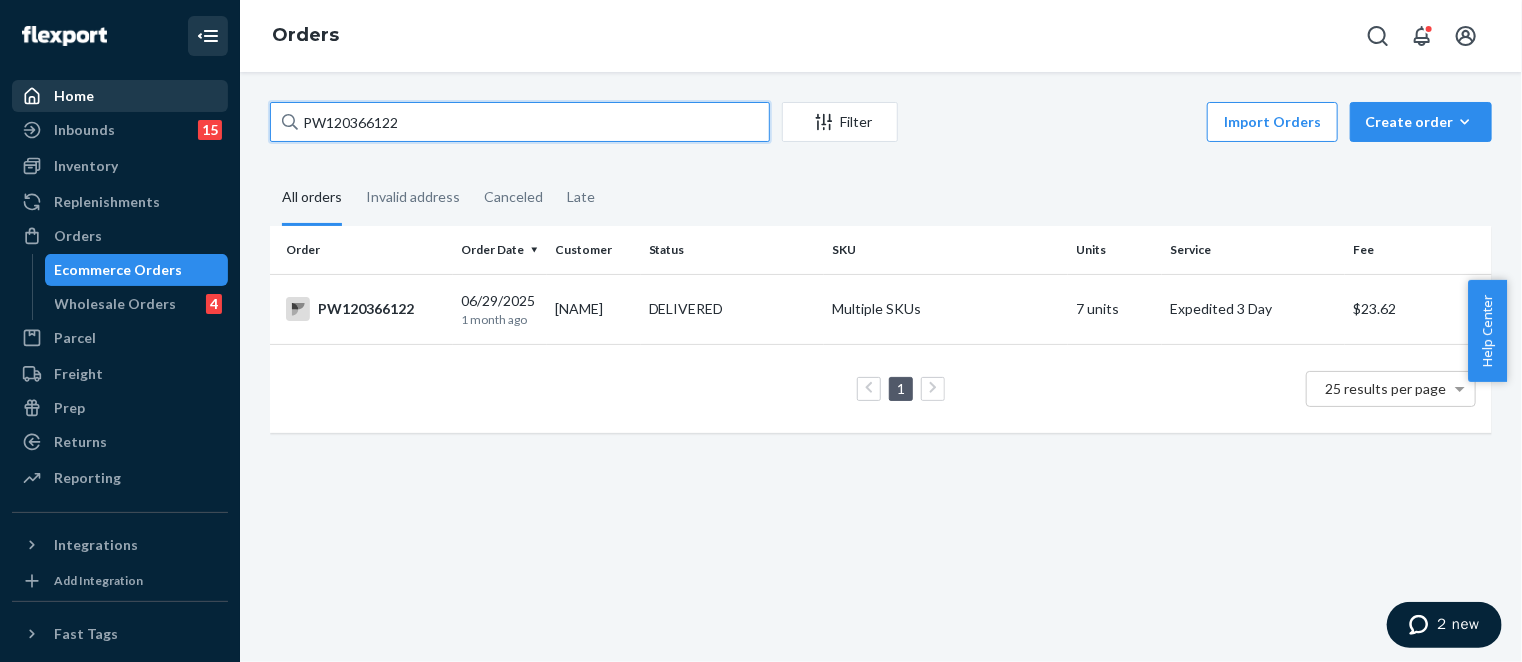 drag, startPoint x: 425, startPoint y: 128, endPoint x: 176, endPoint y: 95, distance: 251.17723 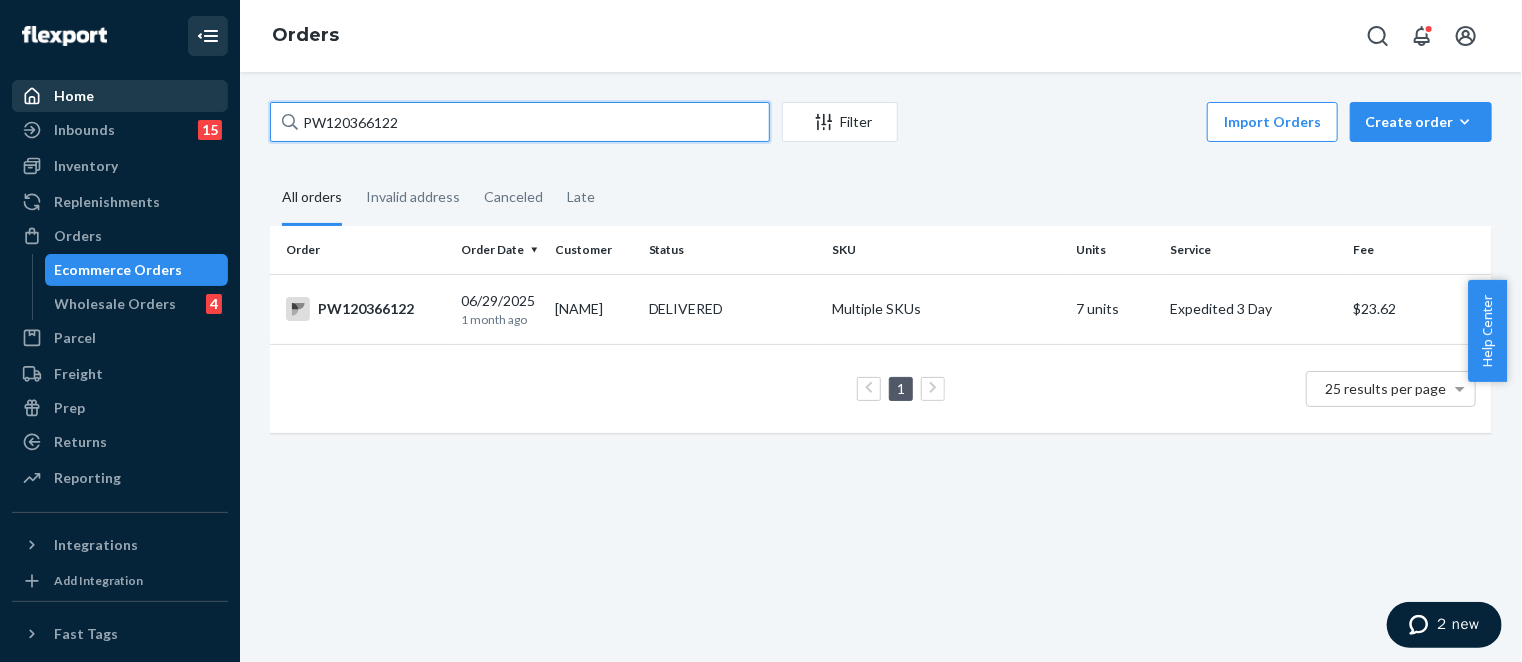click on "Home Inbounds 15 Shipping Plans Problems 15 Inventory Products Branded Packaging Replenishments Orders Ecommerce Orders Wholesale Orders 4 Parcel Parcel orders Integrations Freight Prep Returns All Returns Settings Packages Reporting Reports Analytics Integrations Add Integration Fast Tags Add Fast Tag Settings Talk to Support Help Center Give Feedback Orders PW120366122 Filter Import Orders Create order Ecommerce order Removal order All orders Invalid address Canceled Late Order Order Date Customer Status SKU Units Service Fee PW120366122 06/29/2025 1 month ago [NAME] DELIVERED Multiple SKUs 7 units Expedited 3 Day $23.62 1 25 results per page" at bounding box center (761, 331) 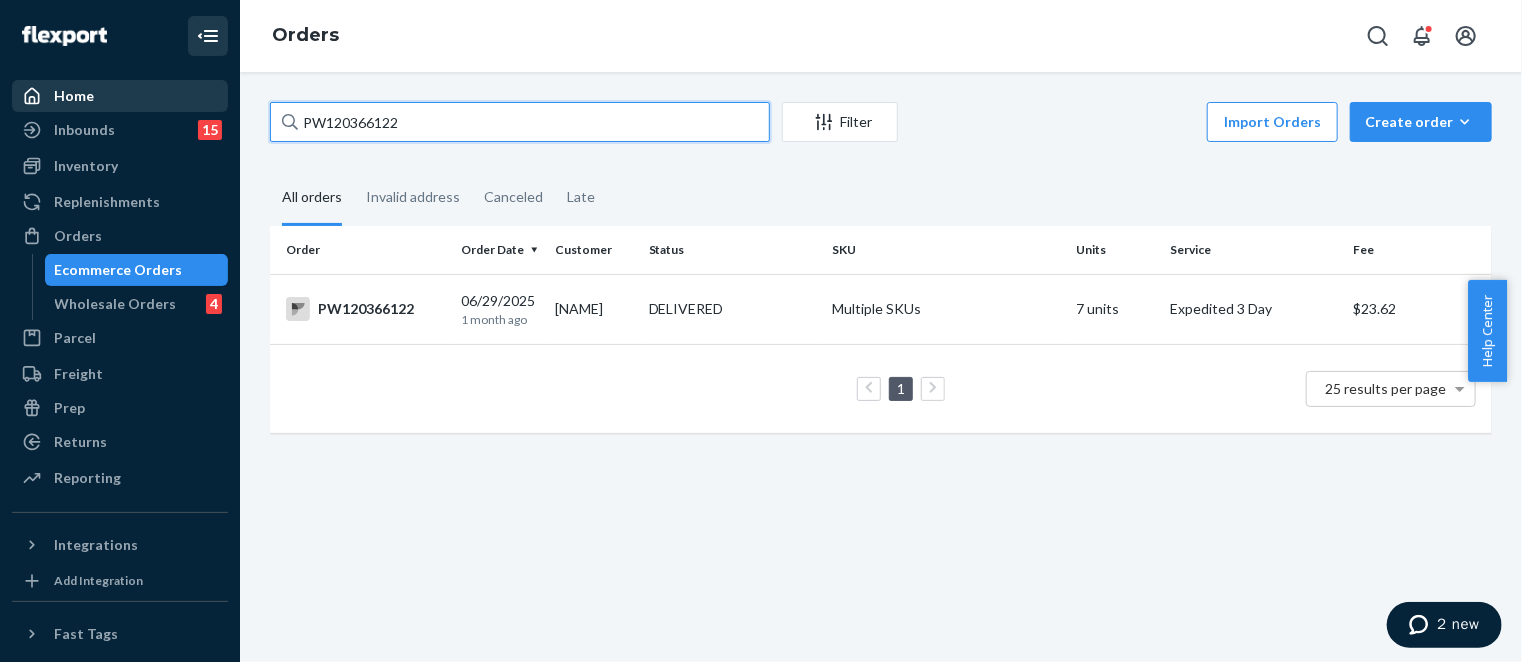 paste on "009991" 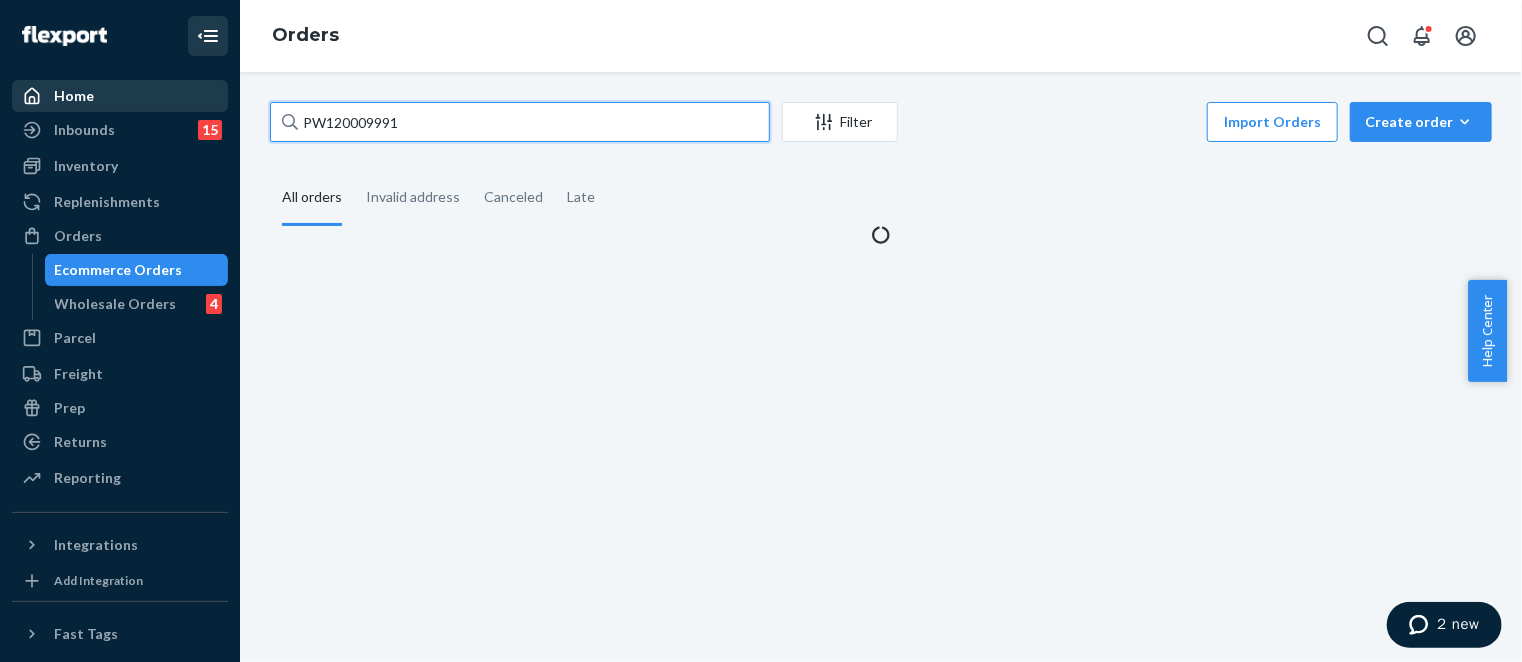 type on "PW120009991" 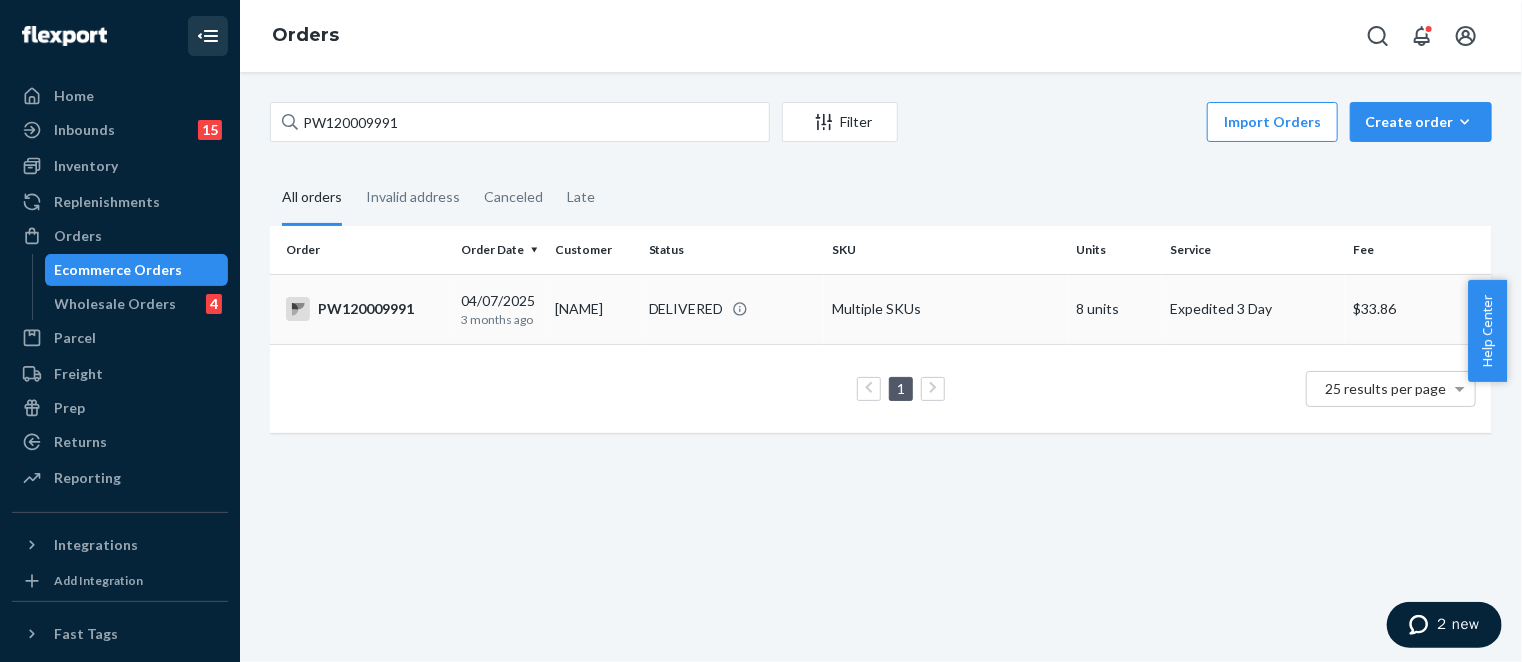 click on "[NAME]" at bounding box center (594, 309) 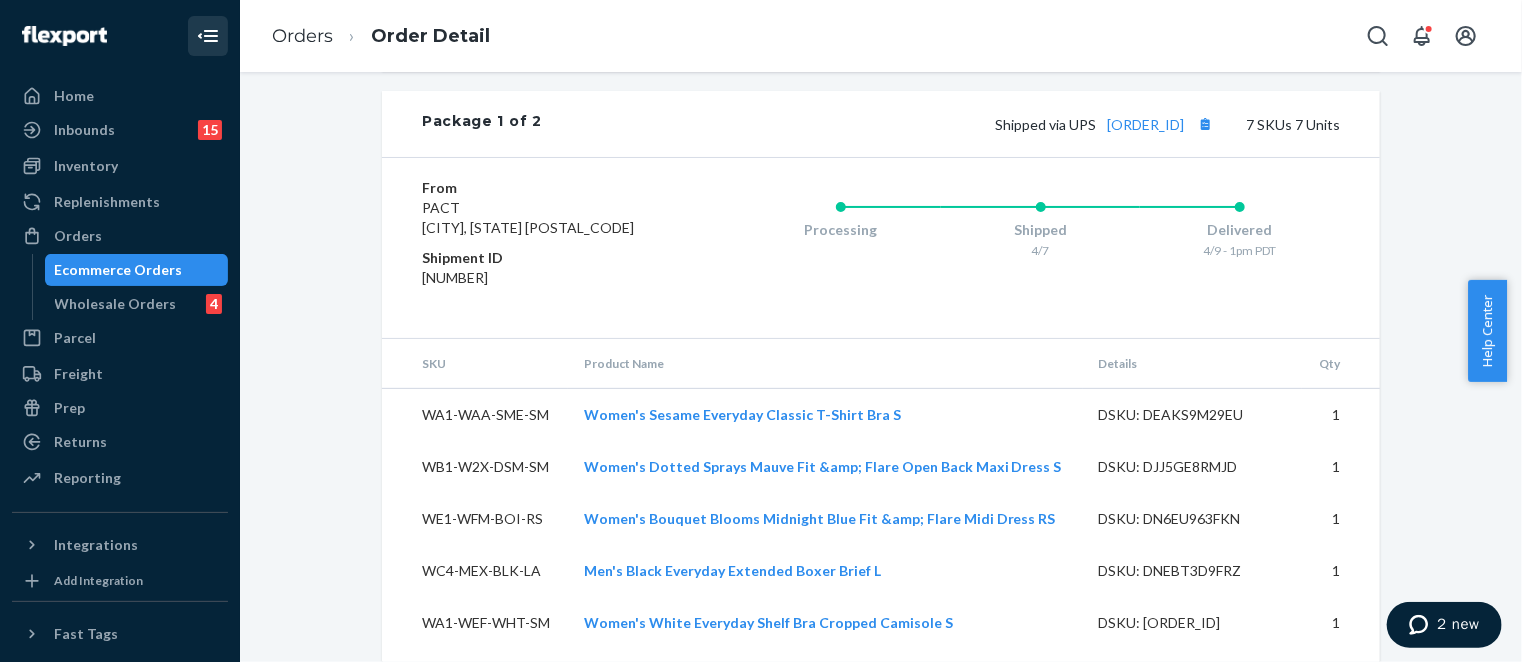scroll, scrollTop: 1200, scrollLeft: 0, axis: vertical 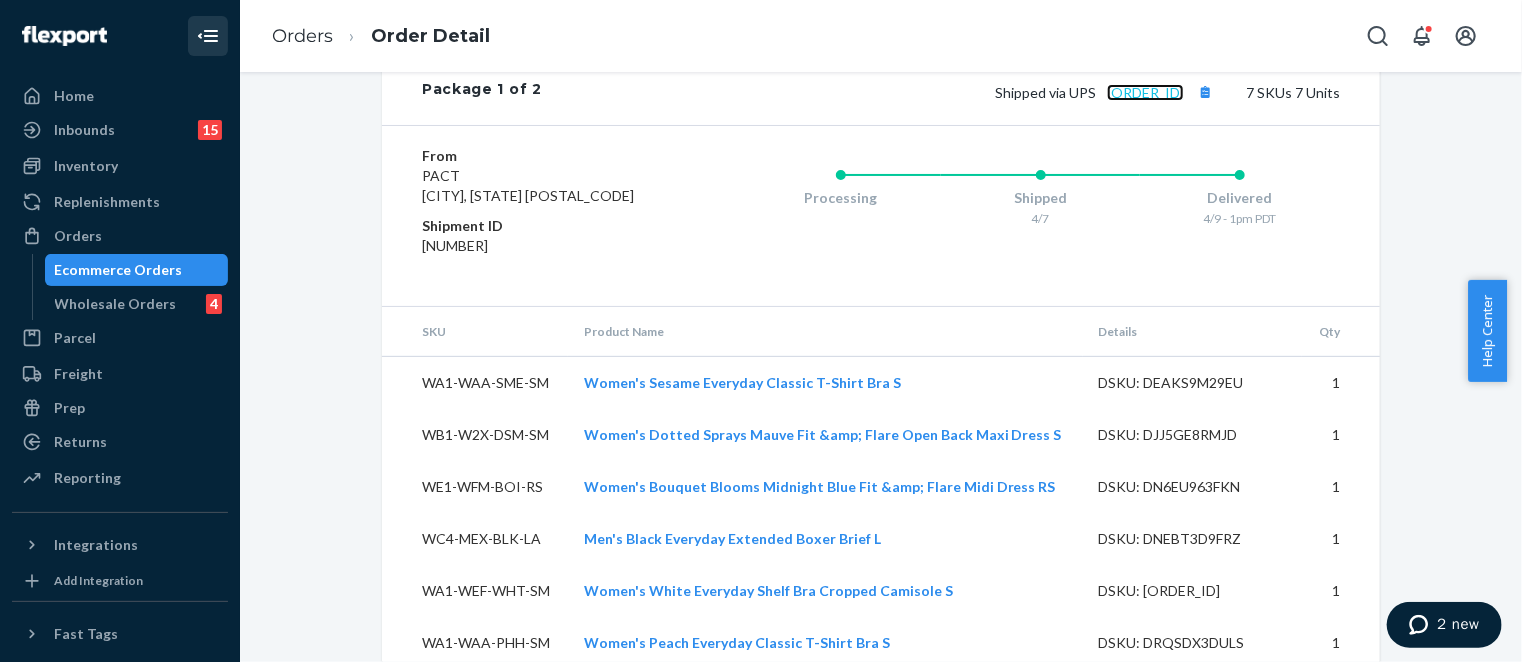 click on "[ORDER_ID]" at bounding box center [1145, 92] 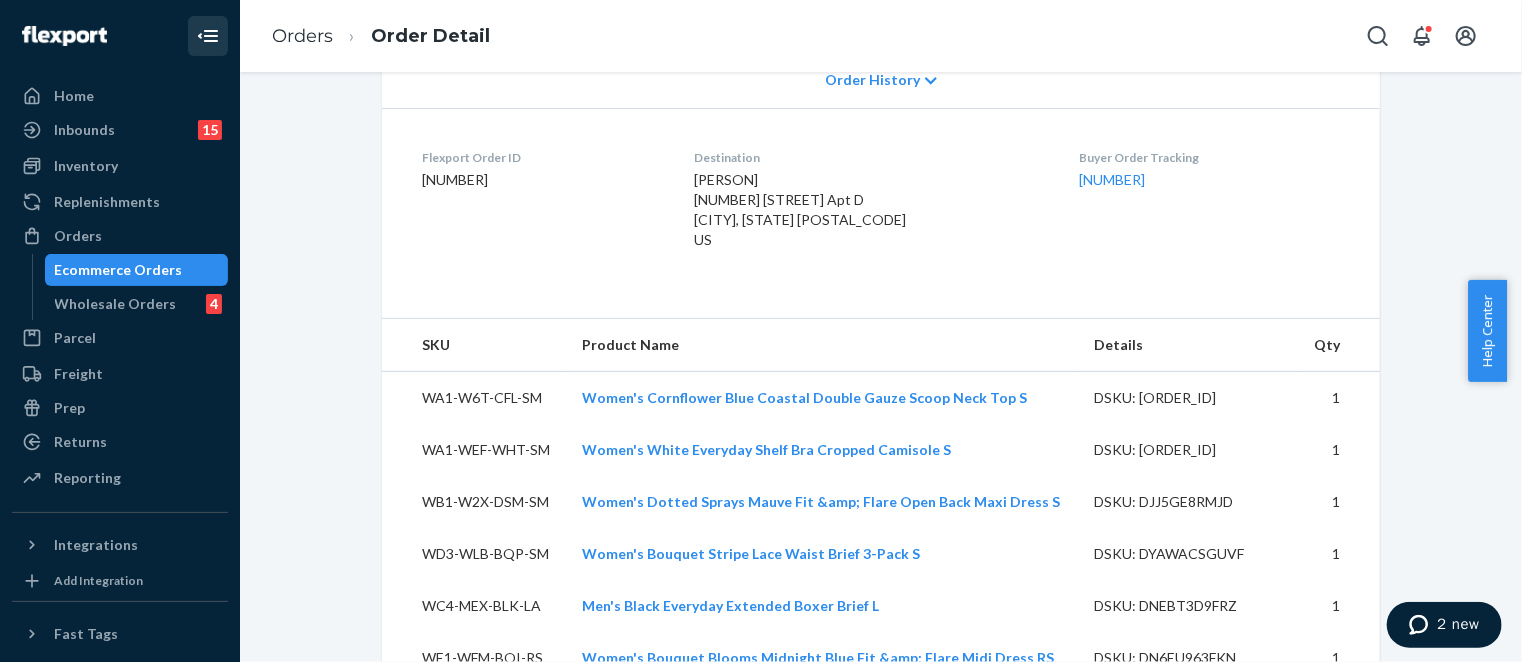 scroll, scrollTop: 200, scrollLeft: 0, axis: vertical 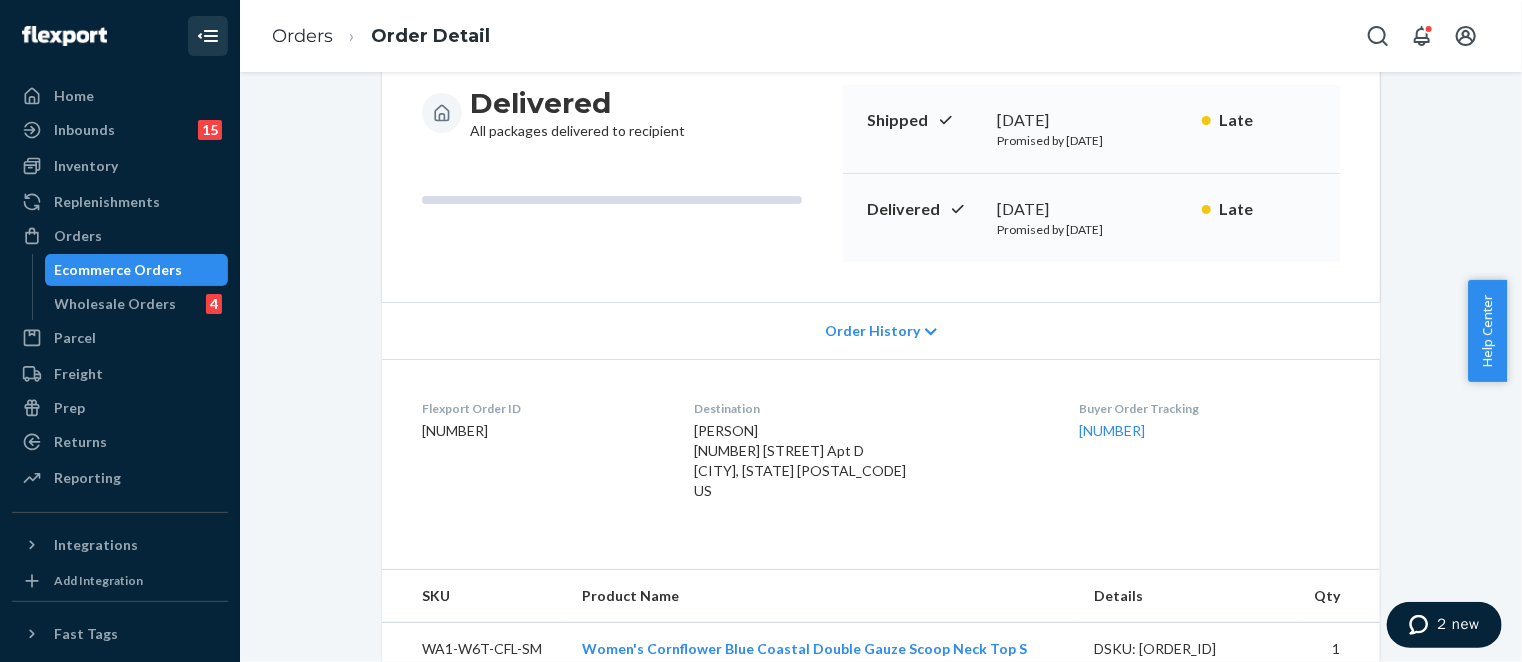 drag, startPoint x: 804, startPoint y: 469, endPoint x: 842, endPoint y: 472, distance: 38.118237 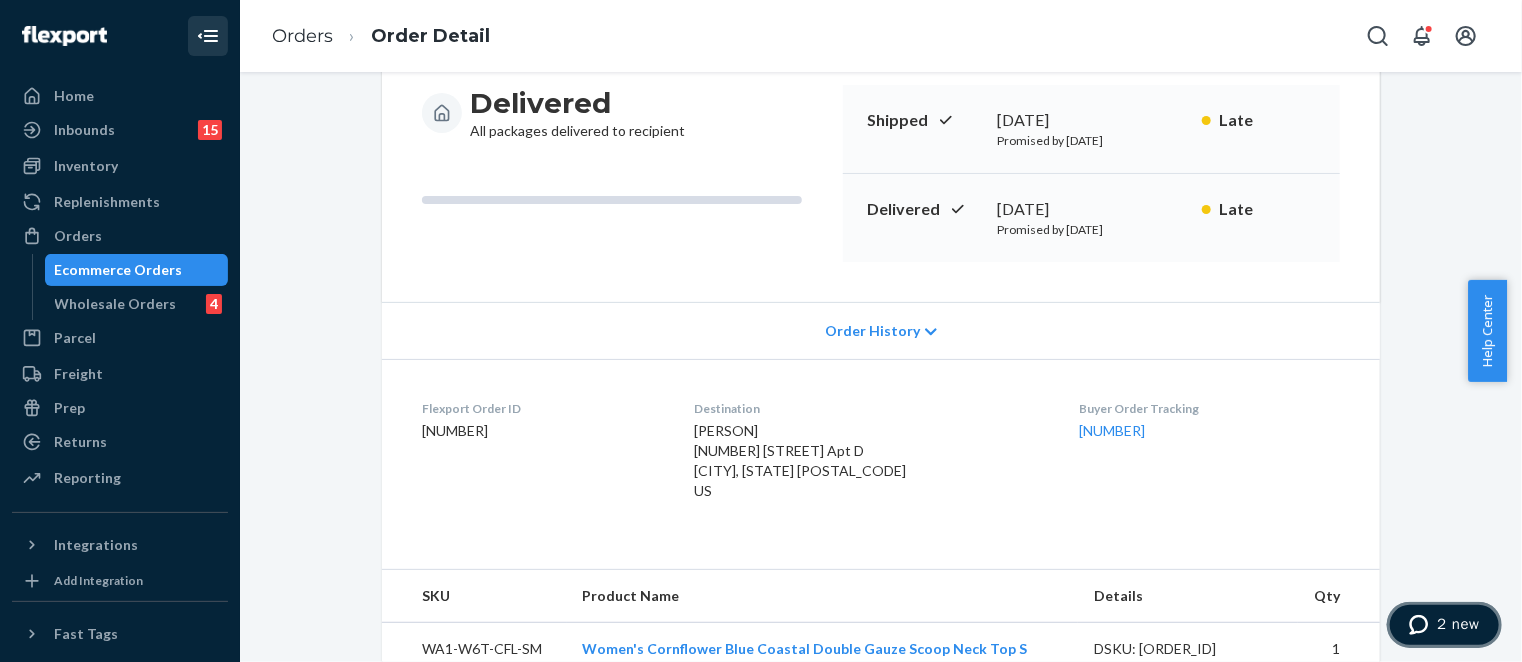 click on "2 new" at bounding box center [1443, 624] 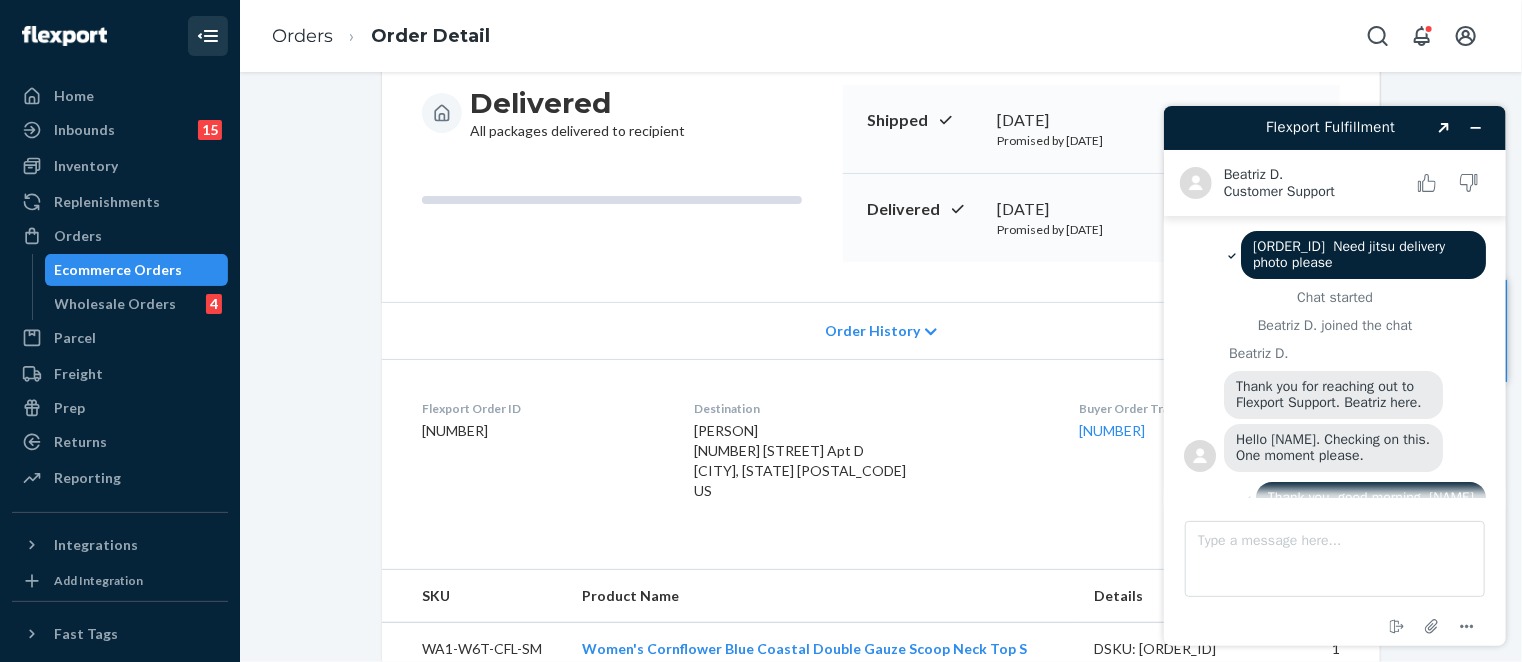scroll, scrollTop: 0, scrollLeft: 0, axis: both 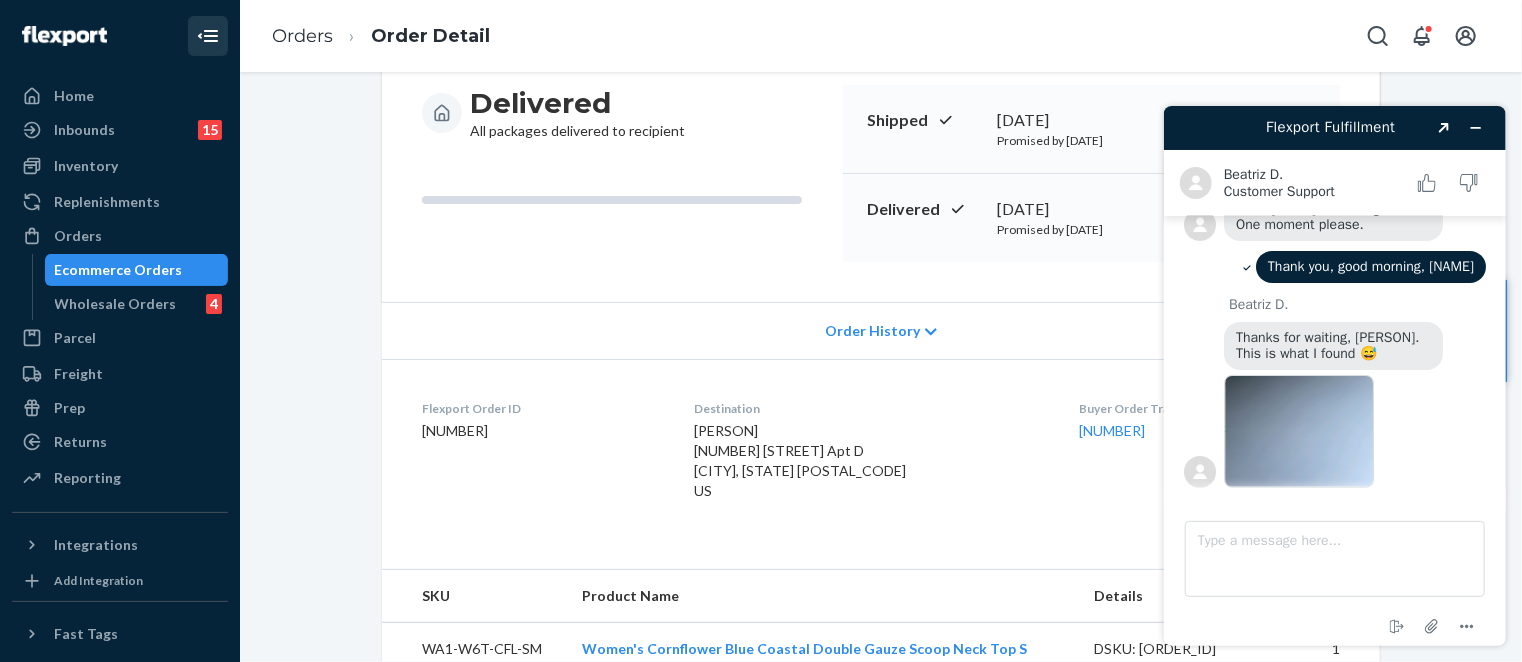 click at bounding box center [1298, 430] 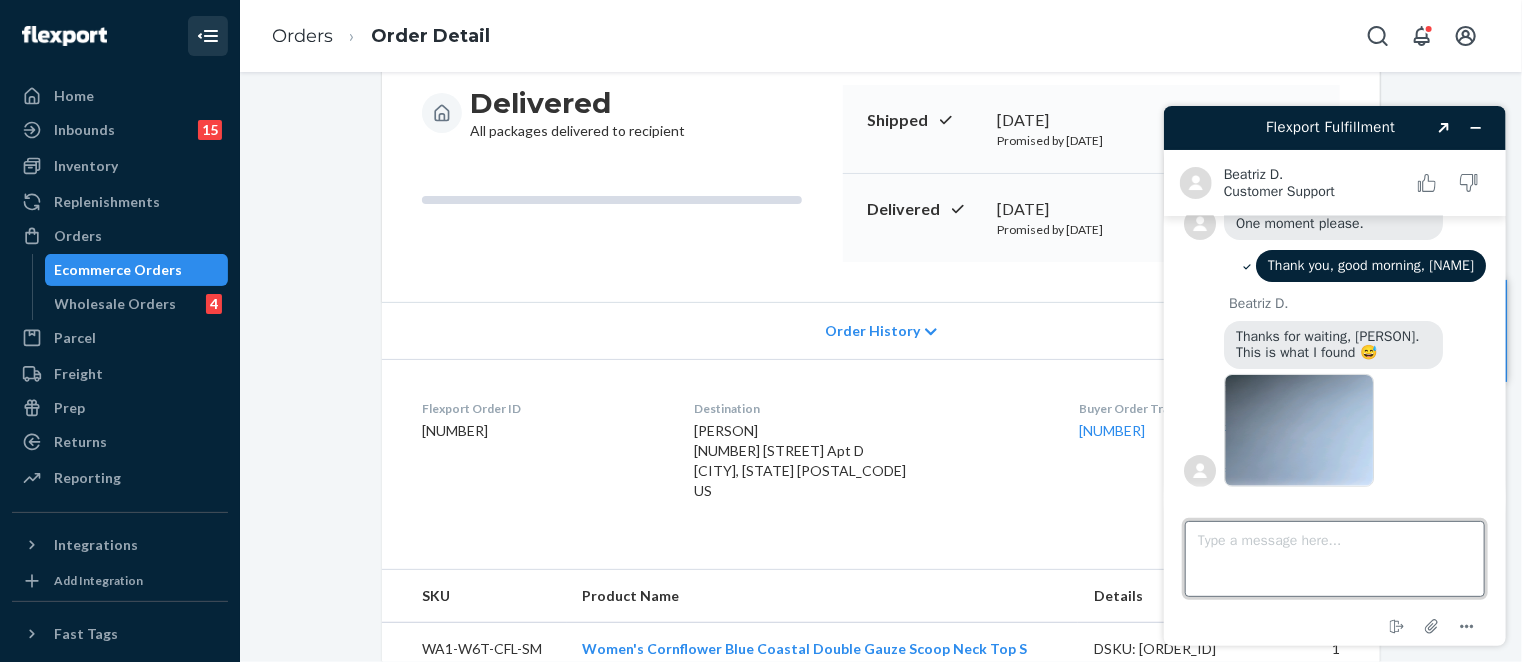 click on "Type a message here..." at bounding box center [1334, 558] 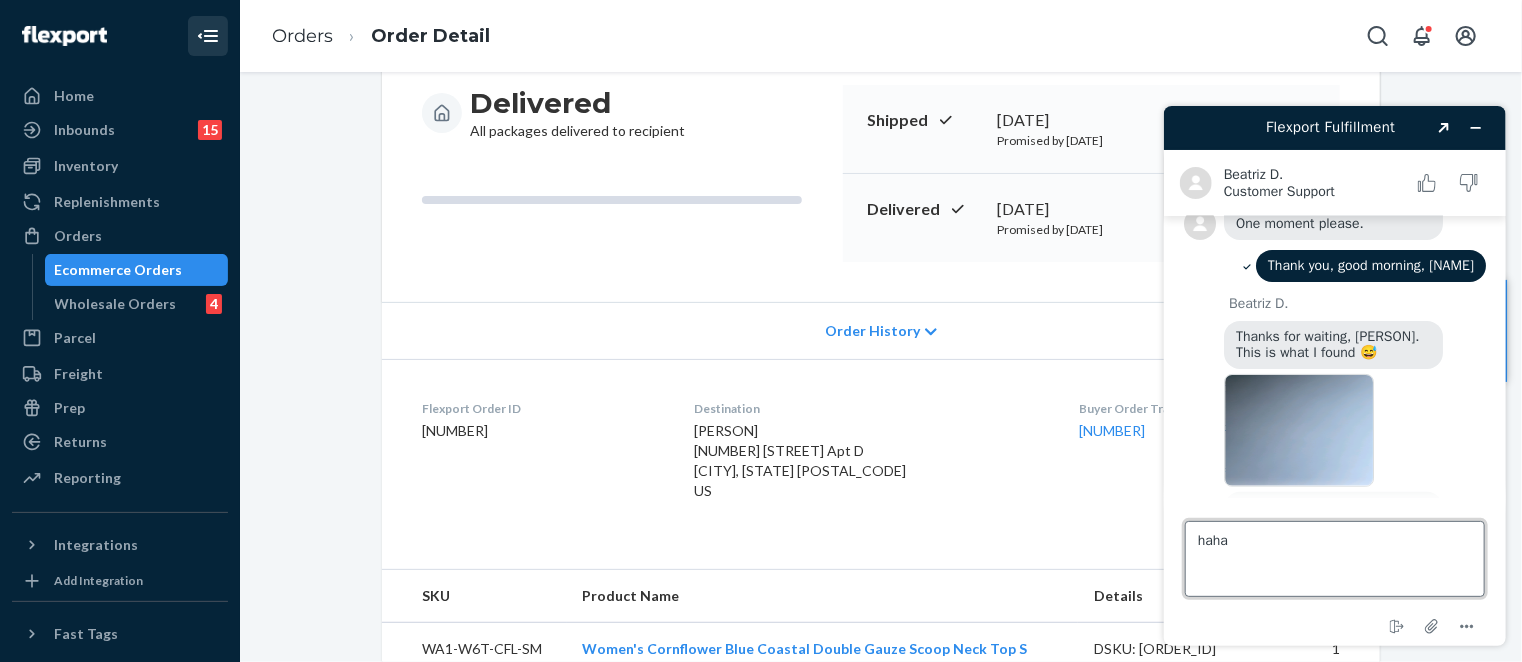 scroll, scrollTop: 284, scrollLeft: 0, axis: vertical 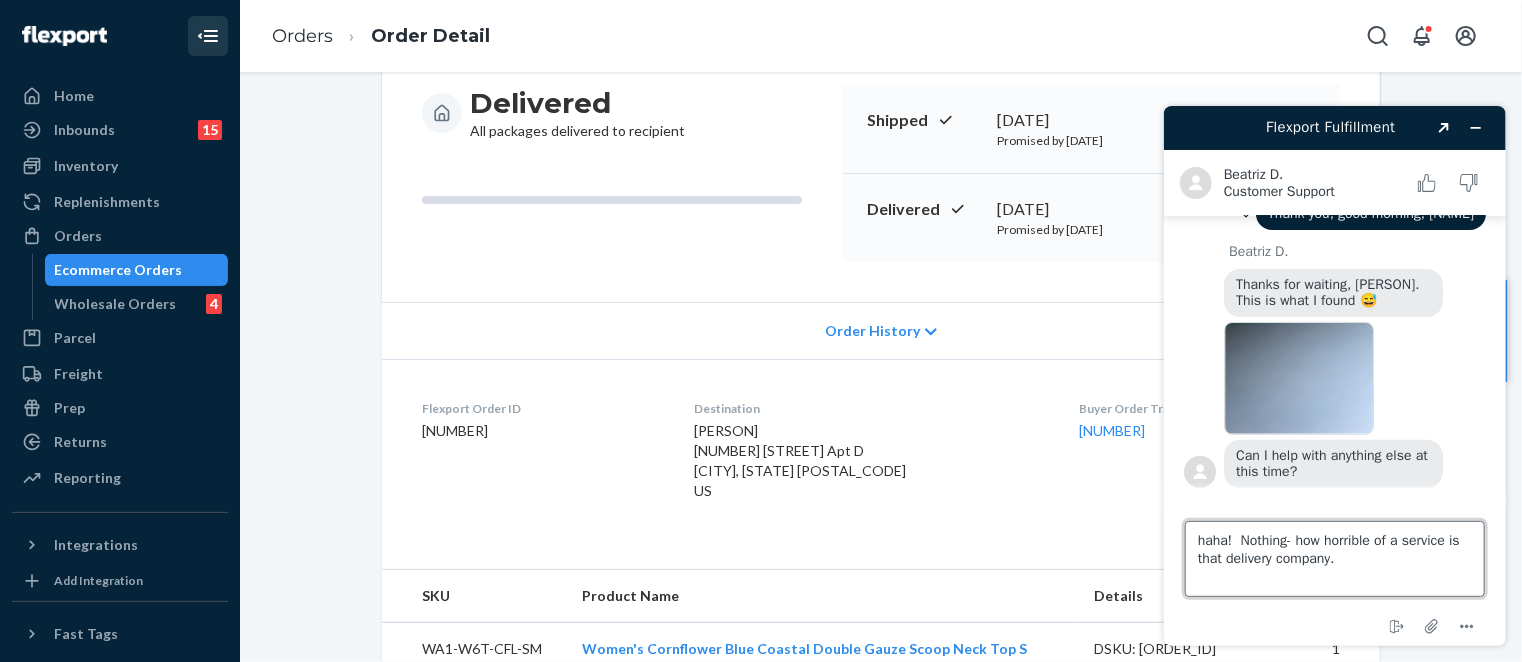type on "haha!
Nothing- how horrible of a service is that delivery company." 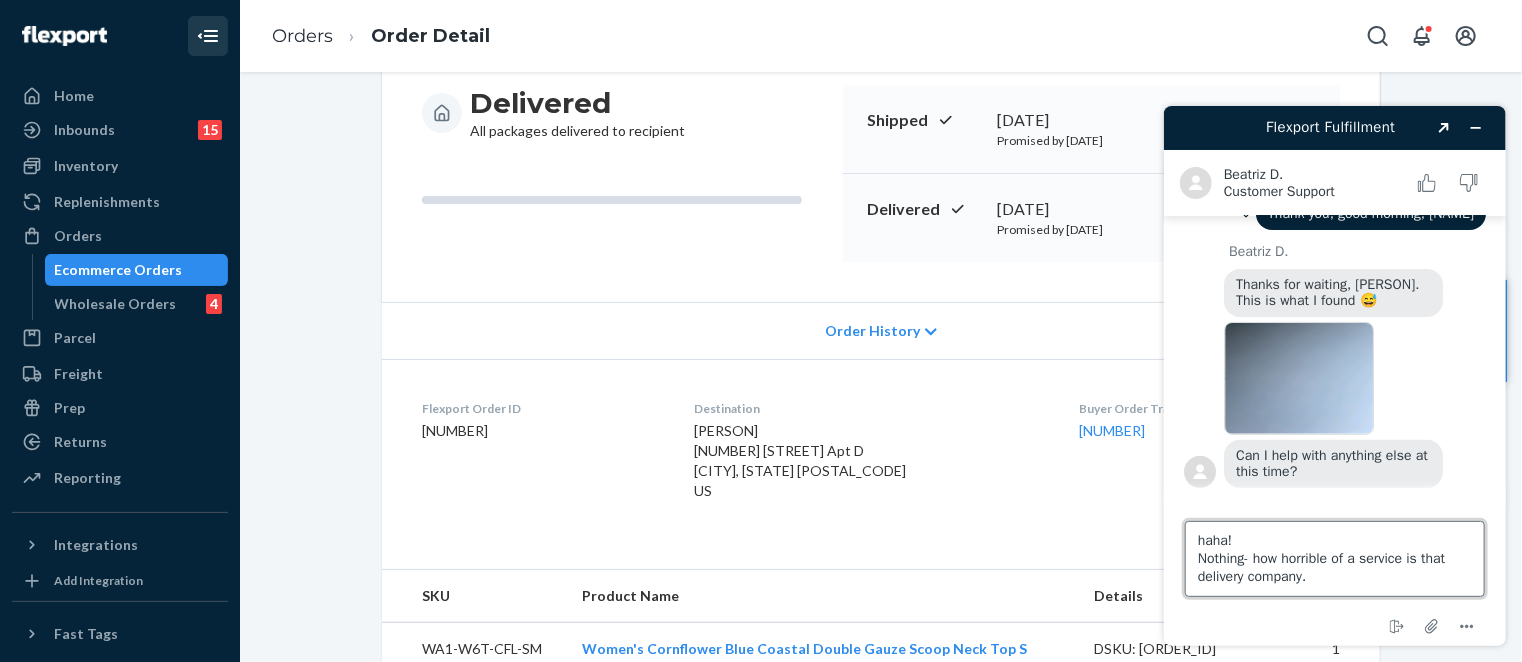 drag, startPoint x: 1311, startPoint y: 570, endPoint x: 1311, endPoint y: 556, distance: 14 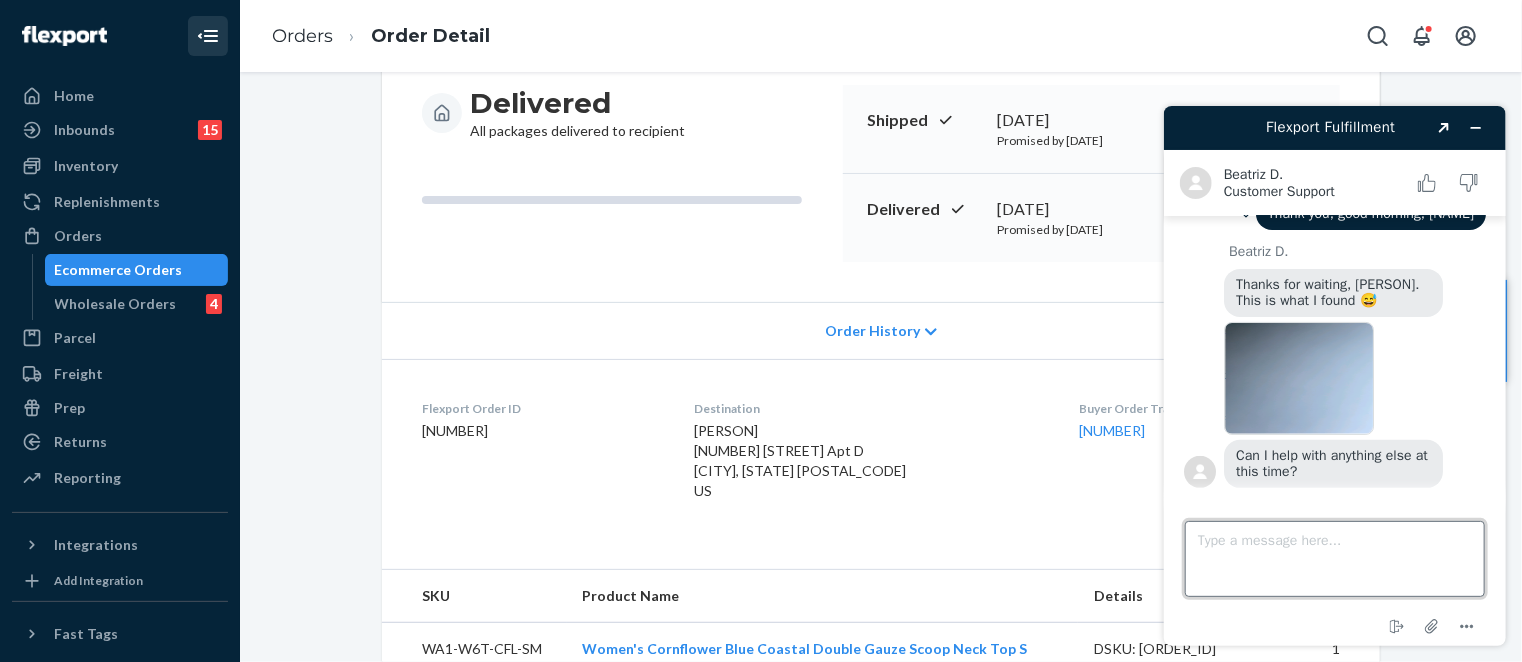 scroll, scrollTop: 359, scrollLeft: 0, axis: vertical 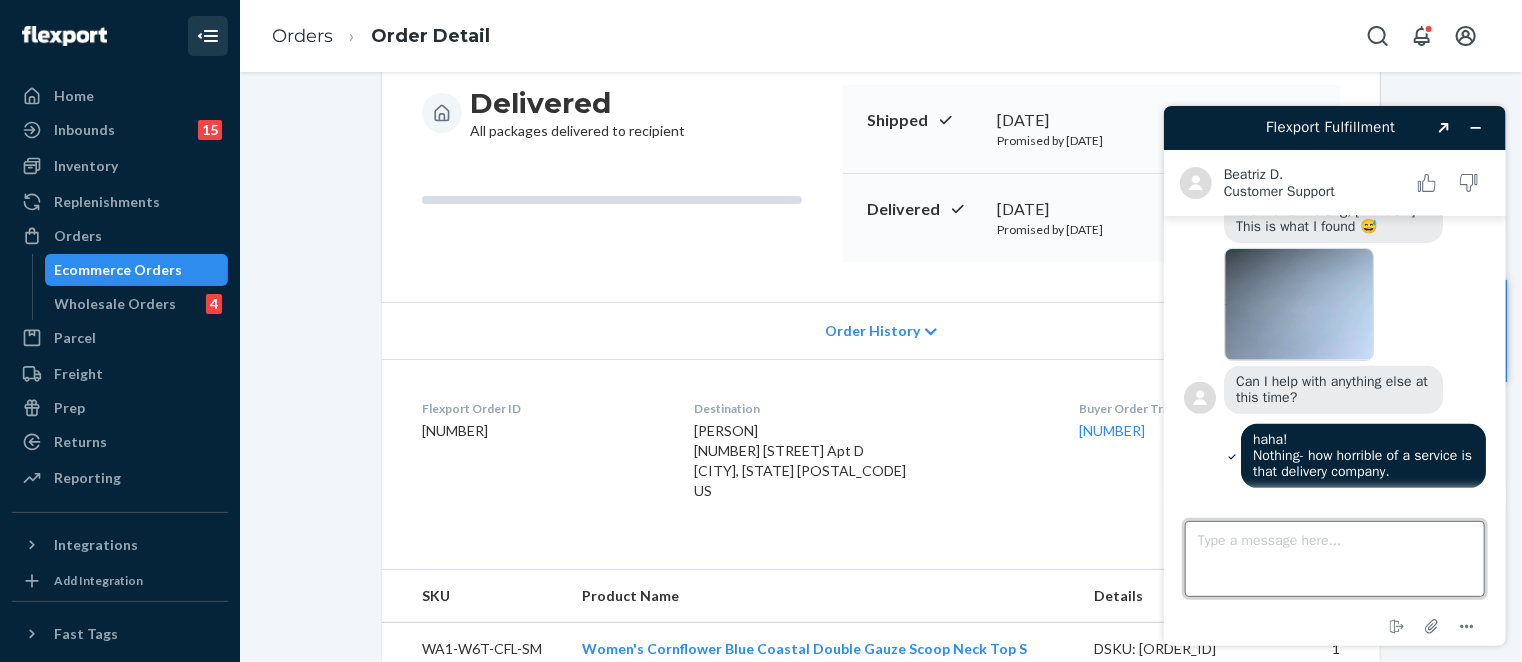 click on "Type a message here..." at bounding box center [1334, 558] 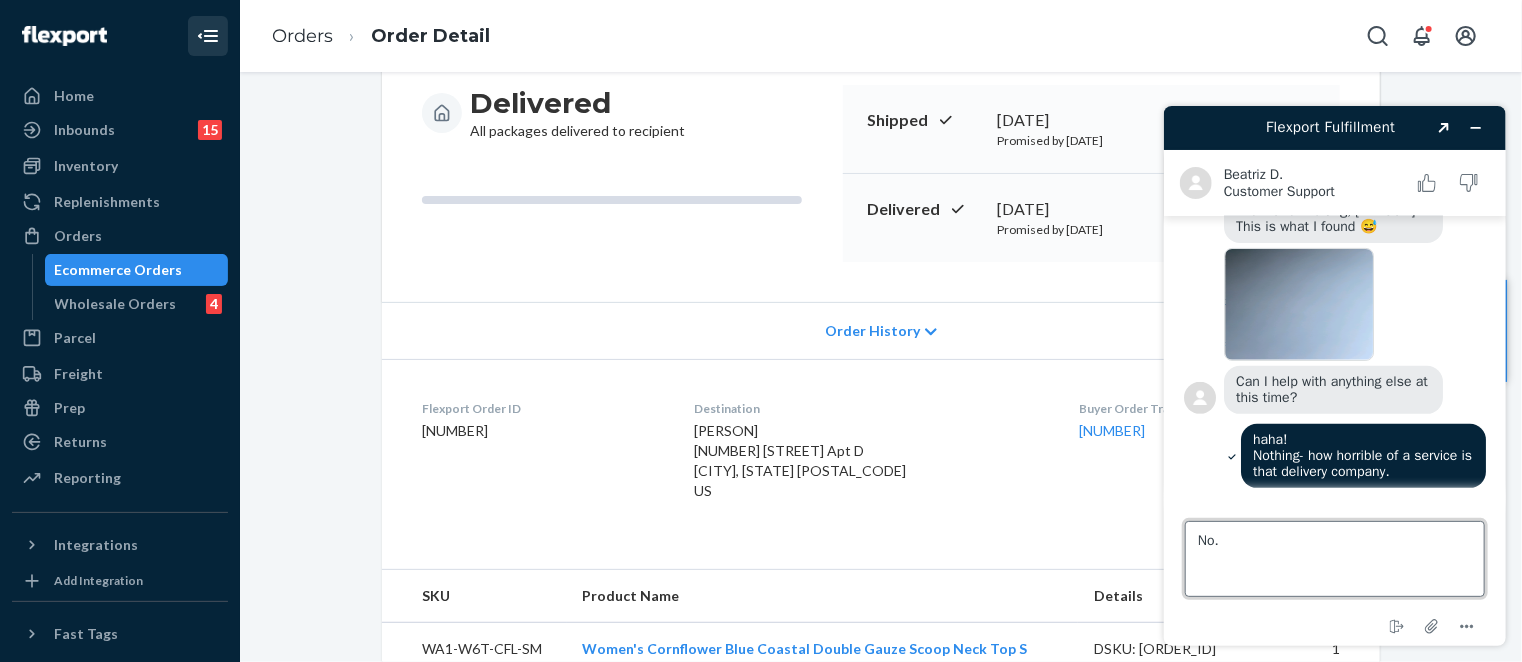 type on "No." 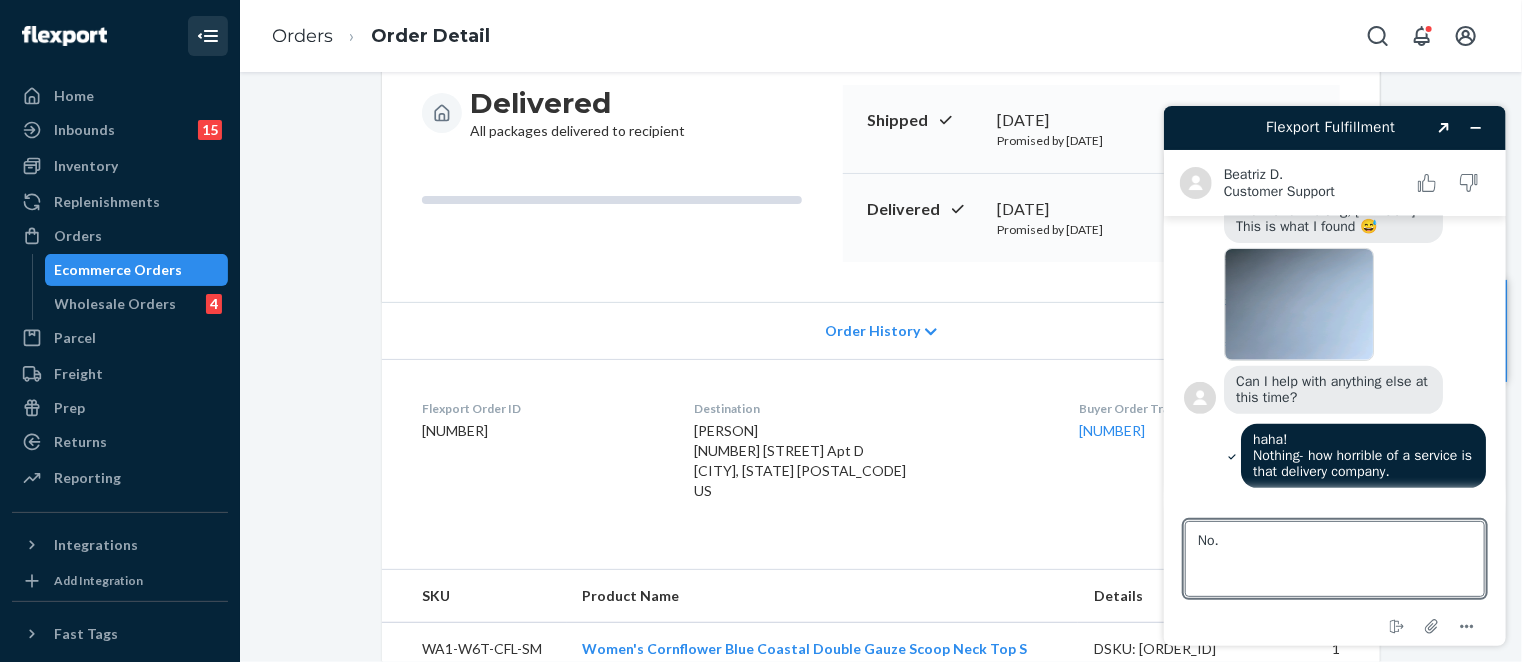 click at bounding box center (1298, 303) 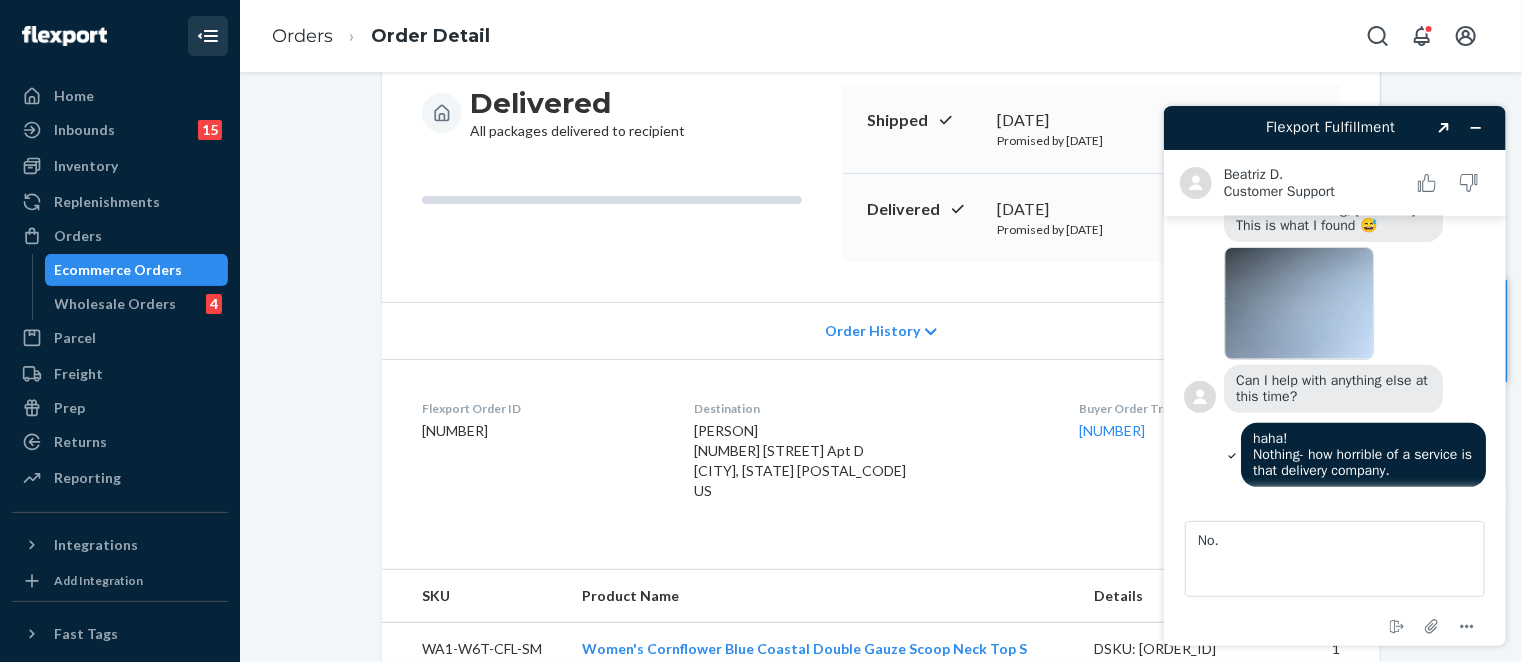 scroll, scrollTop: 462, scrollLeft: 0, axis: vertical 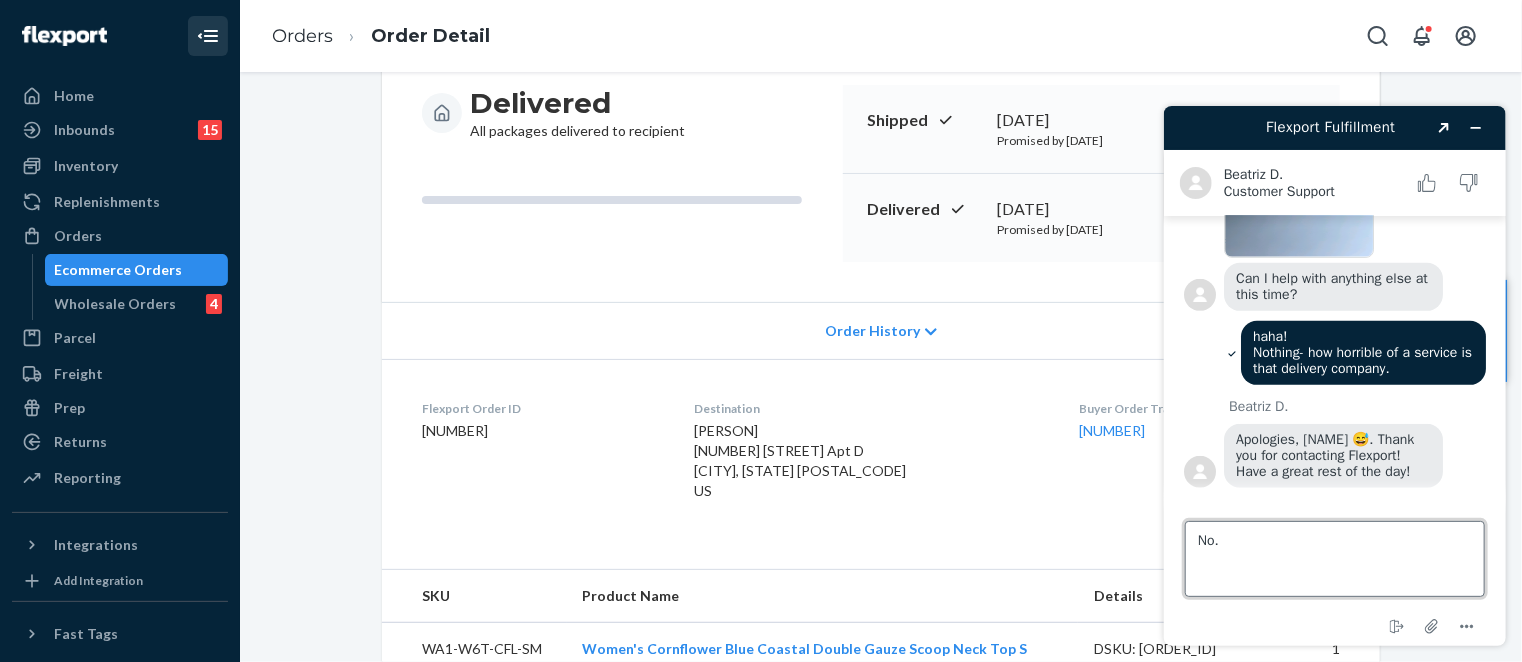 drag, startPoint x: 1247, startPoint y: 548, endPoint x: 1161, endPoint y: 505, distance: 96.150925 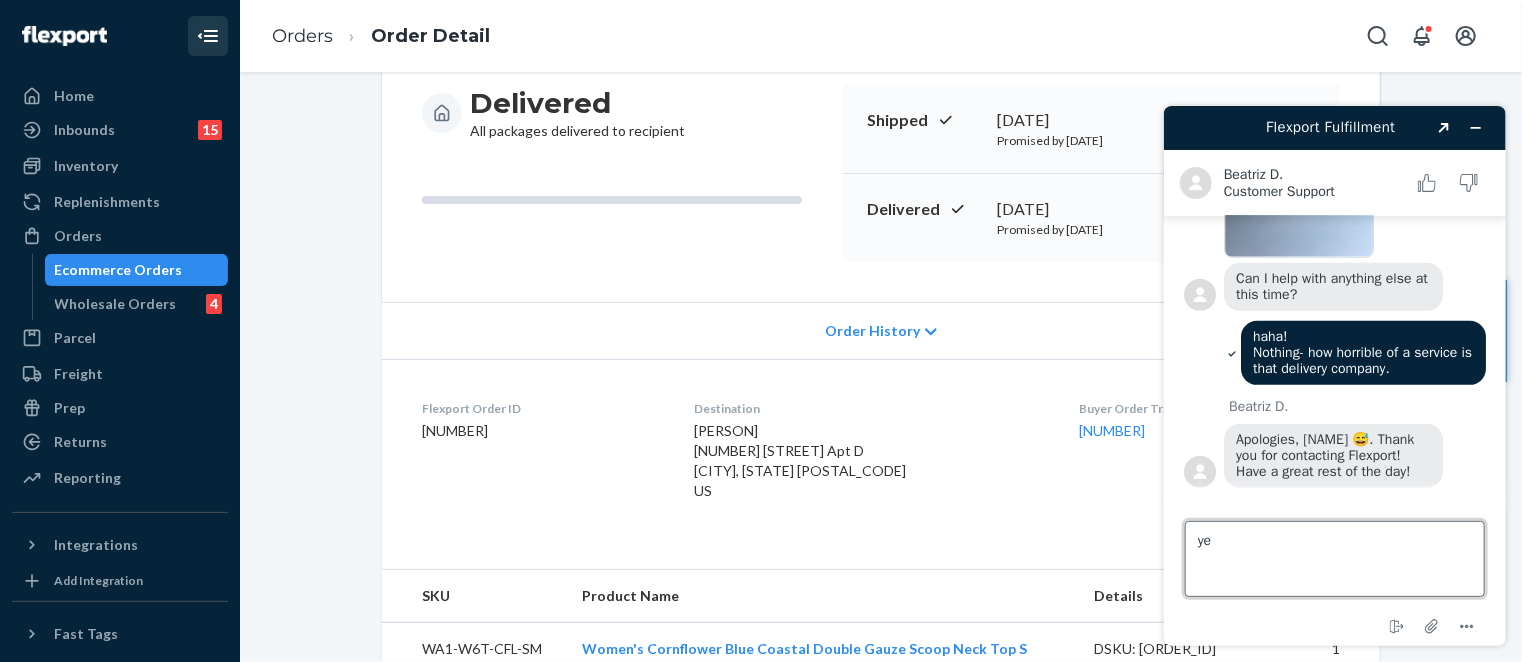 type on "y" 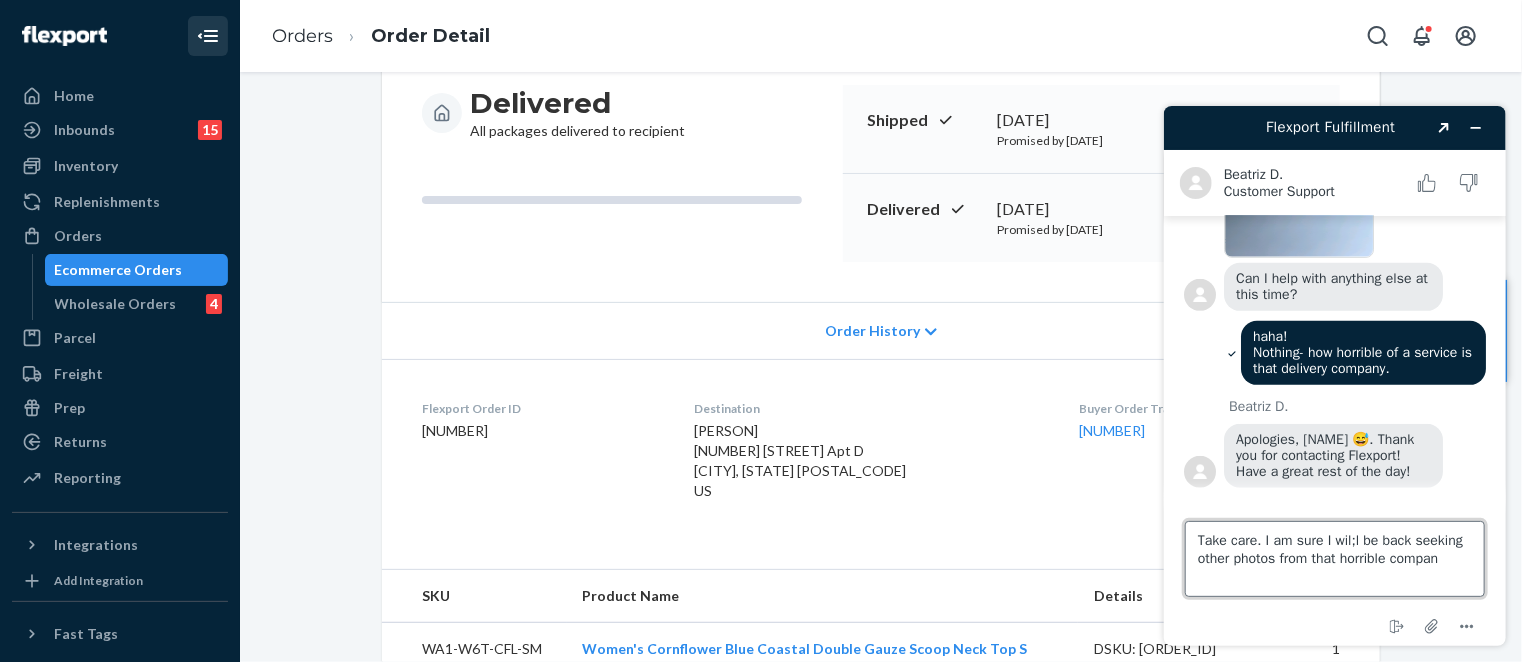 type on "Take care. I am sure I wil;l be back seeking other photos from that horrible company" 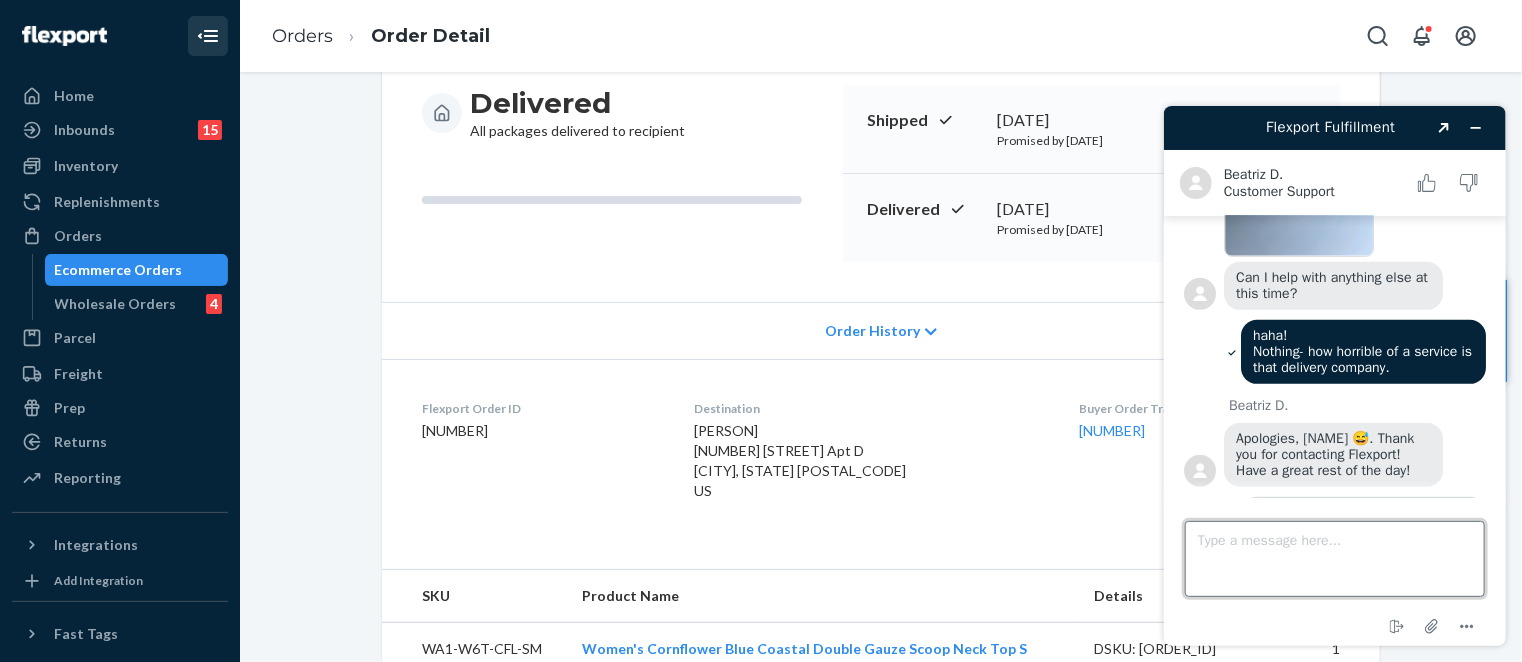 scroll, scrollTop: 536, scrollLeft: 0, axis: vertical 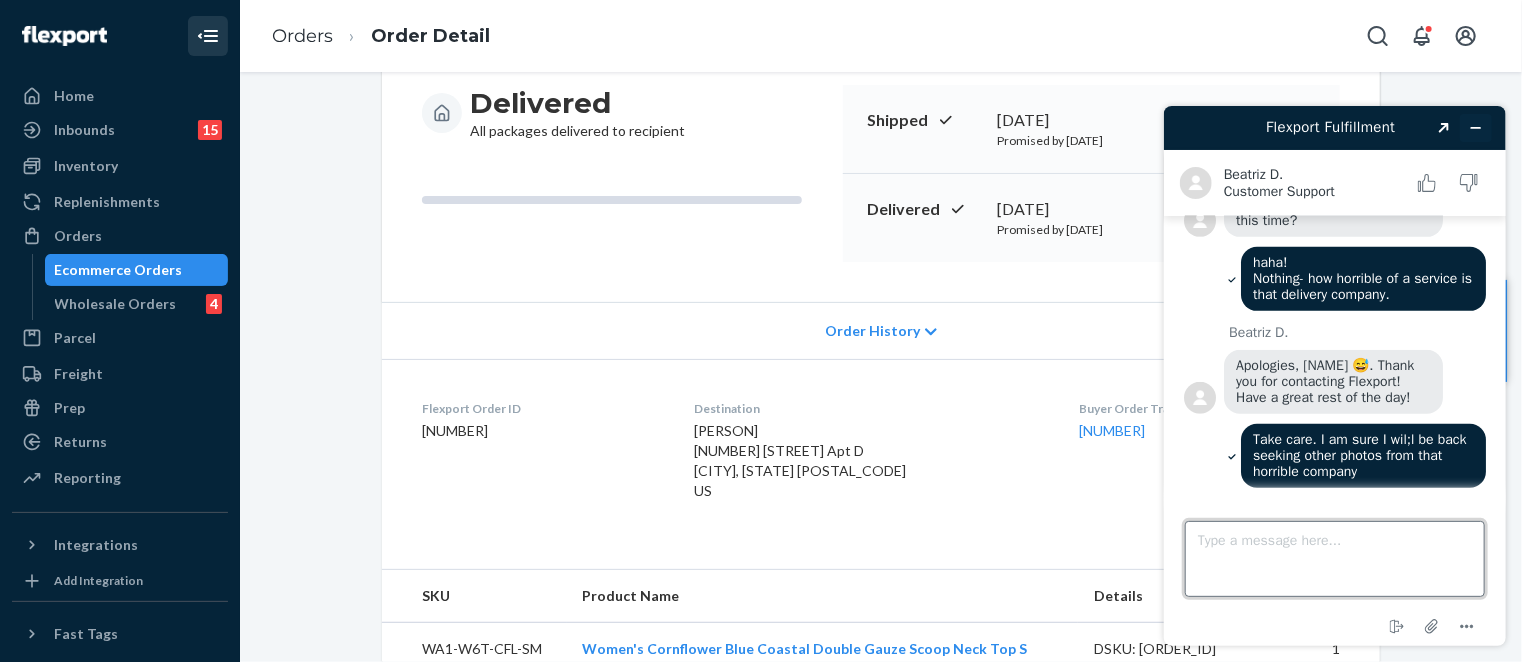 type 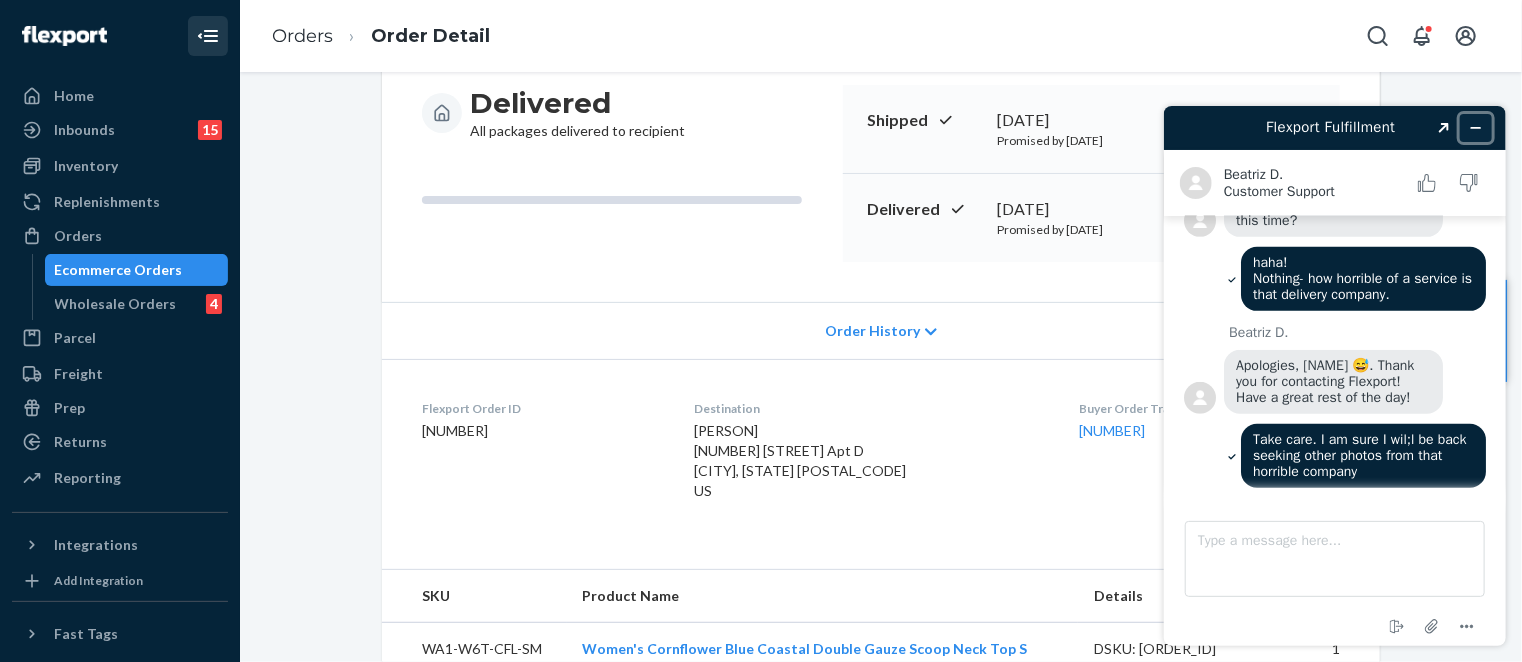 click 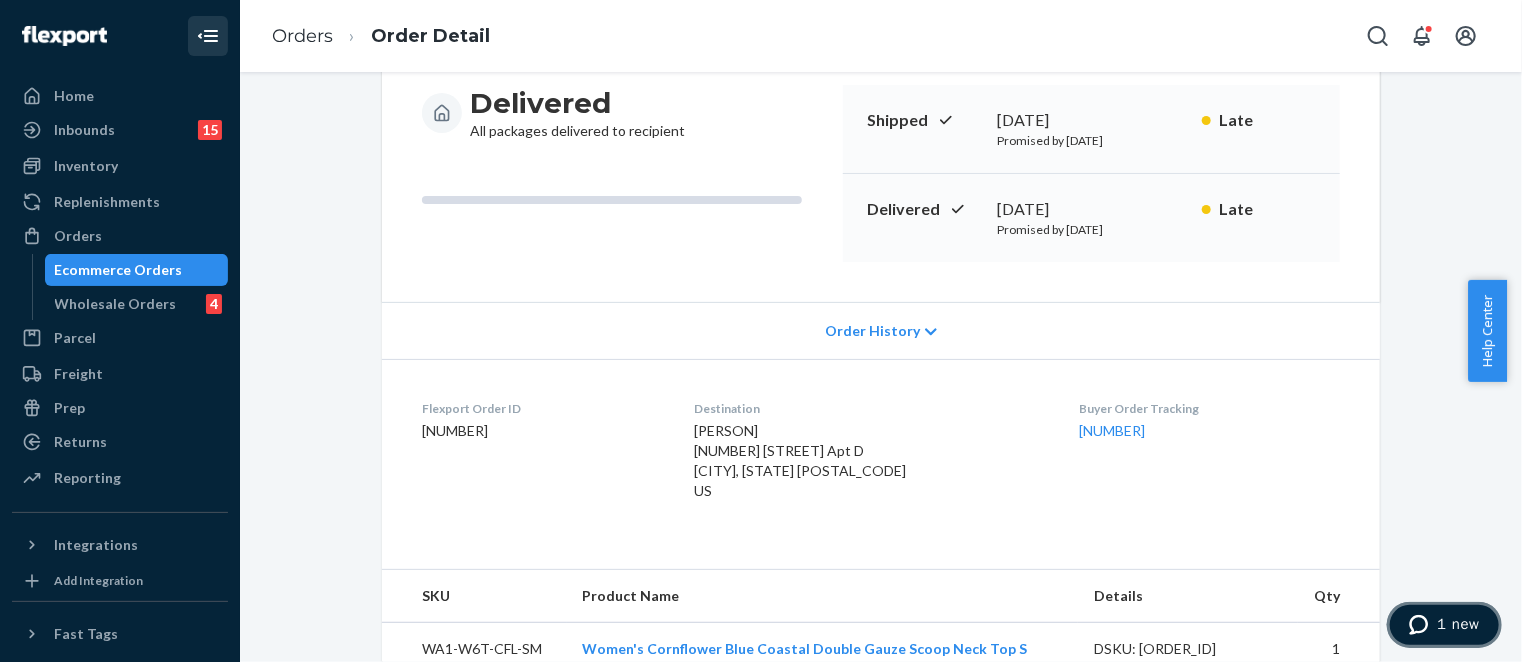 drag, startPoint x: 1438, startPoint y: 620, endPoint x: 2817, endPoint y: 1044, distance: 1442.7117 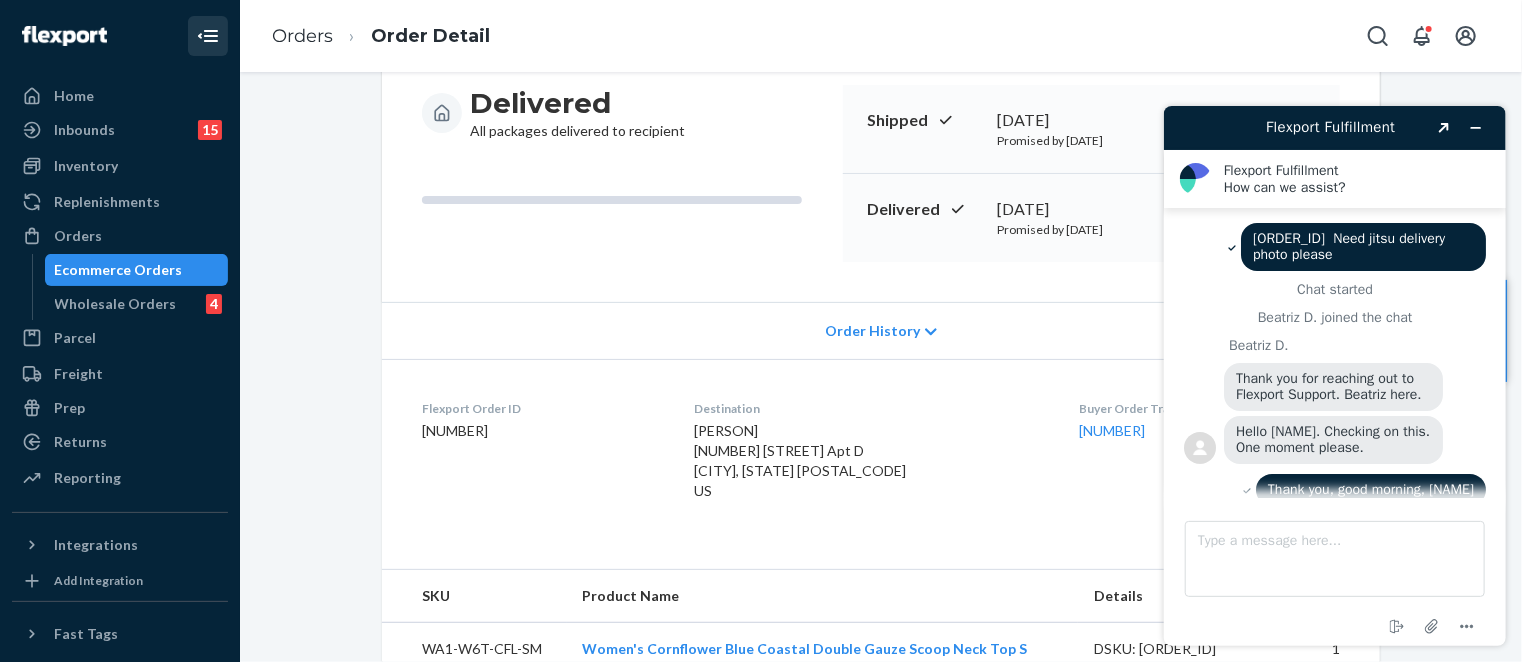 scroll, scrollTop: 0, scrollLeft: 0, axis: both 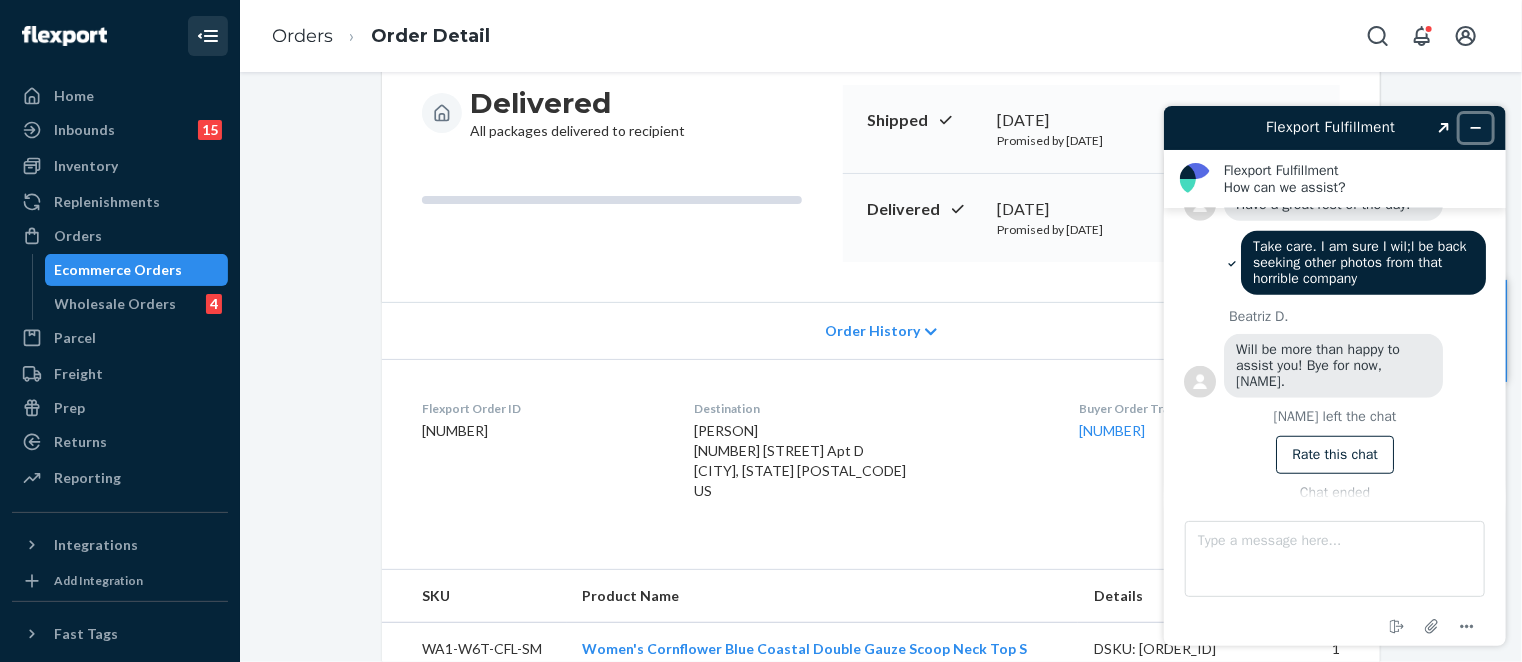 click 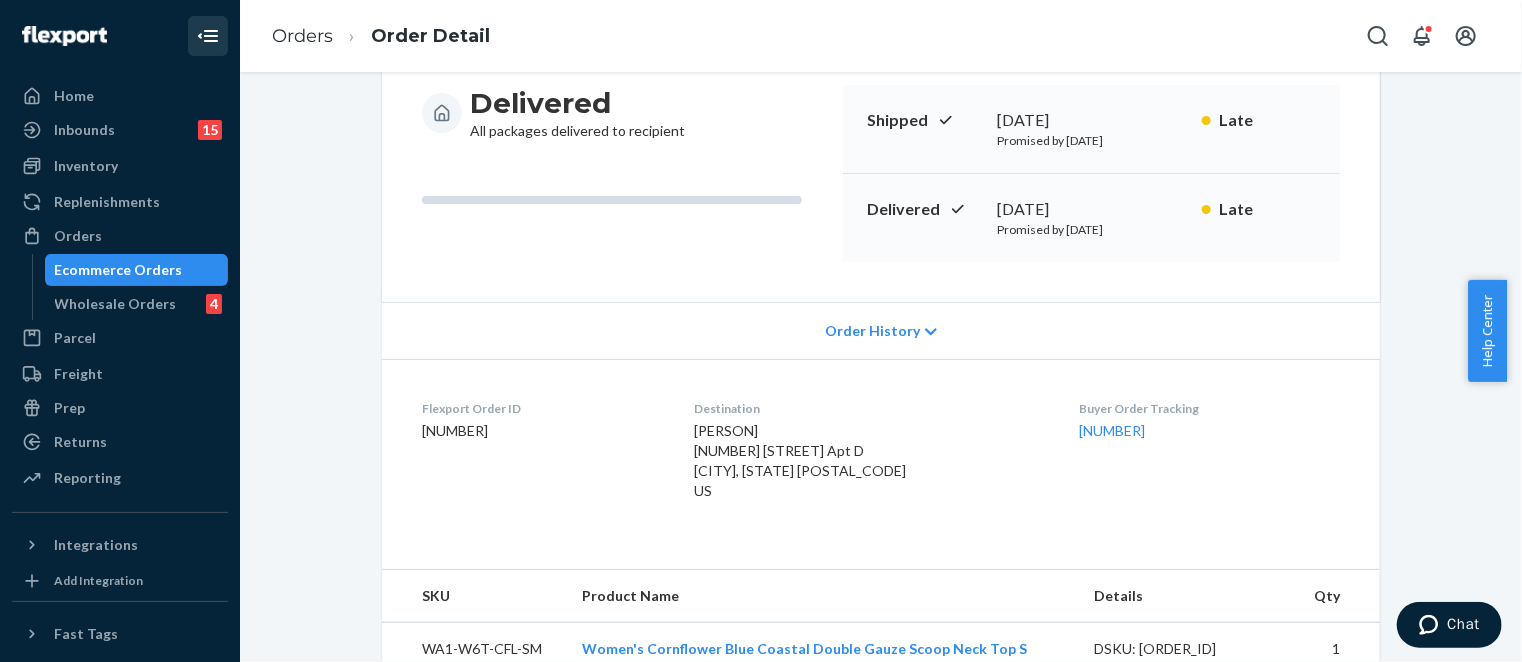 click on "Ecommerce Orders" at bounding box center [119, 270] 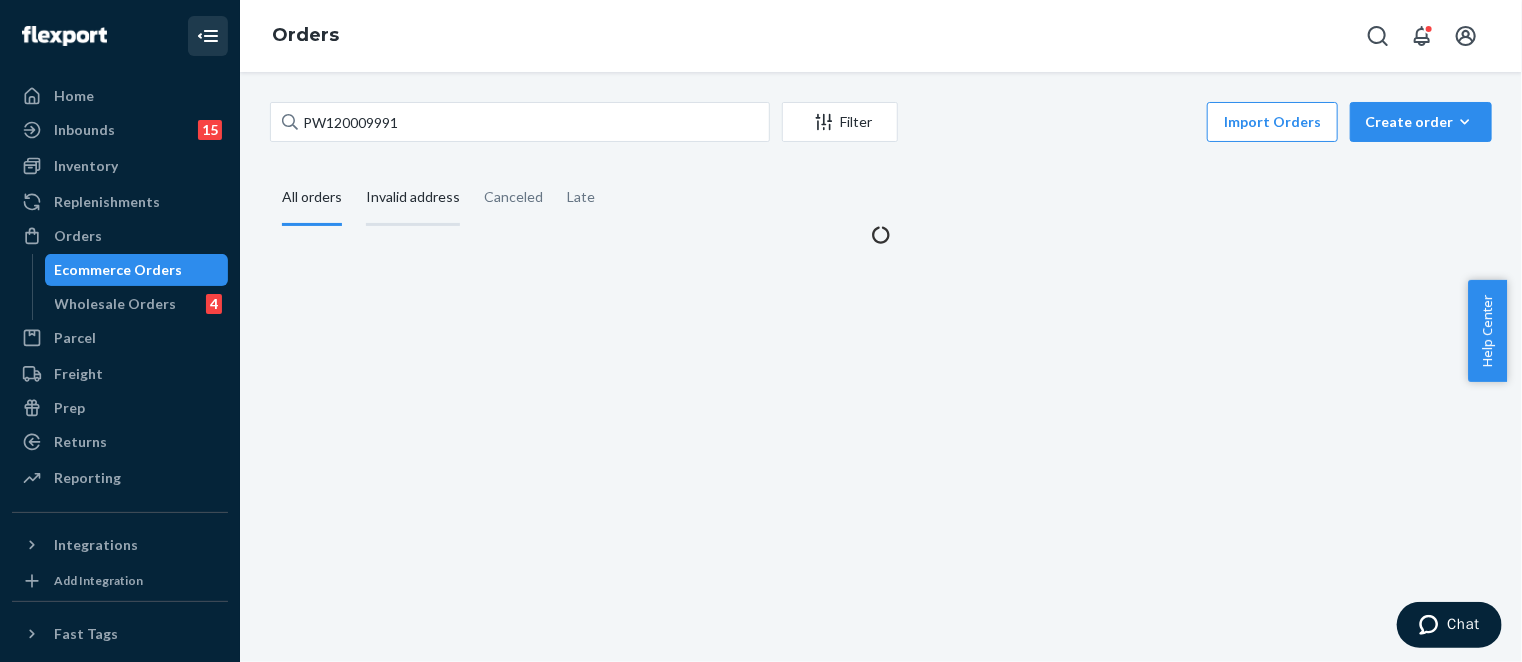 scroll, scrollTop: 0, scrollLeft: 0, axis: both 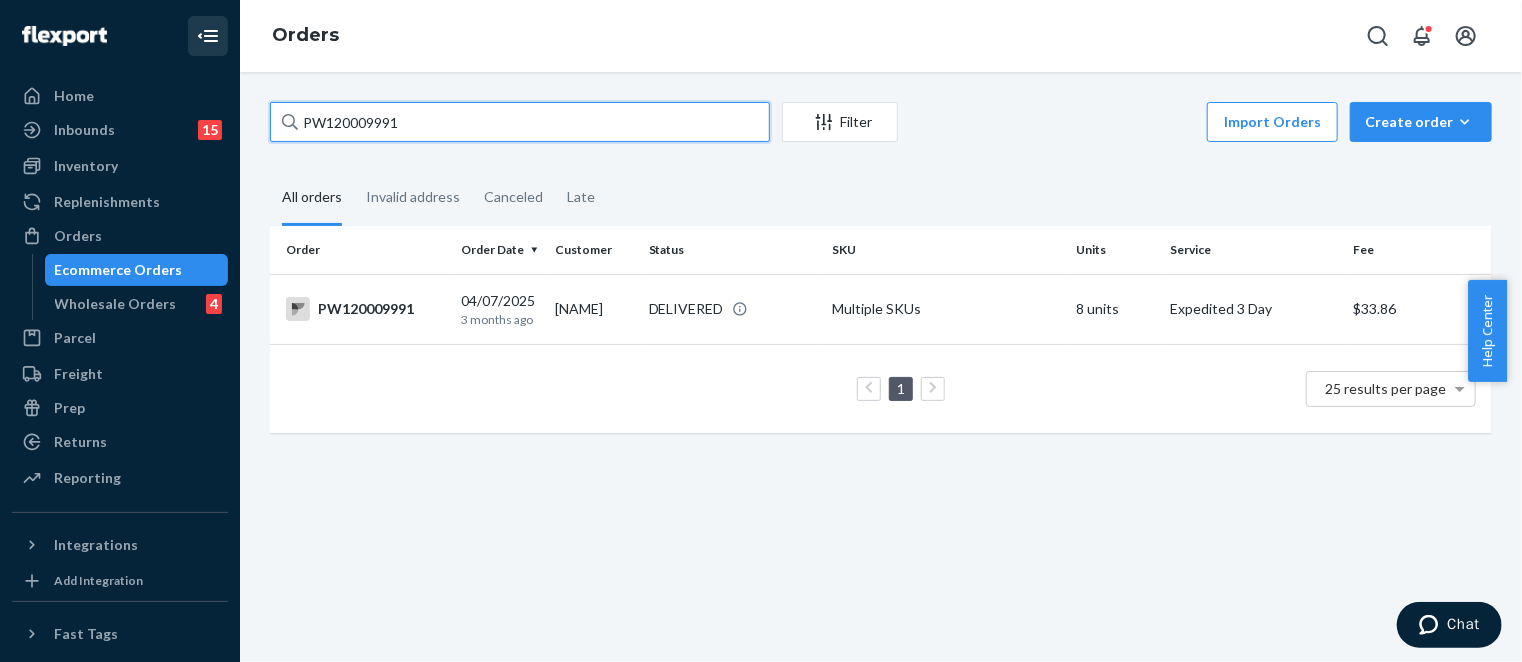 click on "Home Inbounds 15 Shipping Plans Problems 15 Inventory Products Branded Packaging Replenishments Orders Ecommerce Orders Wholesale Orders 4 Parcel Parcel orders Integrations Freight Prep Returns All Returns Settings Packages Reporting Reports Analytics Integrations Add Integration Fast Tags Add Fast Tag Settings Talk to Support Help Center Give Feedback Orders PW120009991 Filter Import Orders Create order Ecommerce order Removal order All orders Invalid address Canceled Late Order Order Date Customer Status SKU Units Service Fee PW120009991 04/07/2025 3 months ago [NAME] DELIVERED Multiple SKUs 8 units Expedited 3 Day $33.86 1 25 results per page" at bounding box center [881, 367] 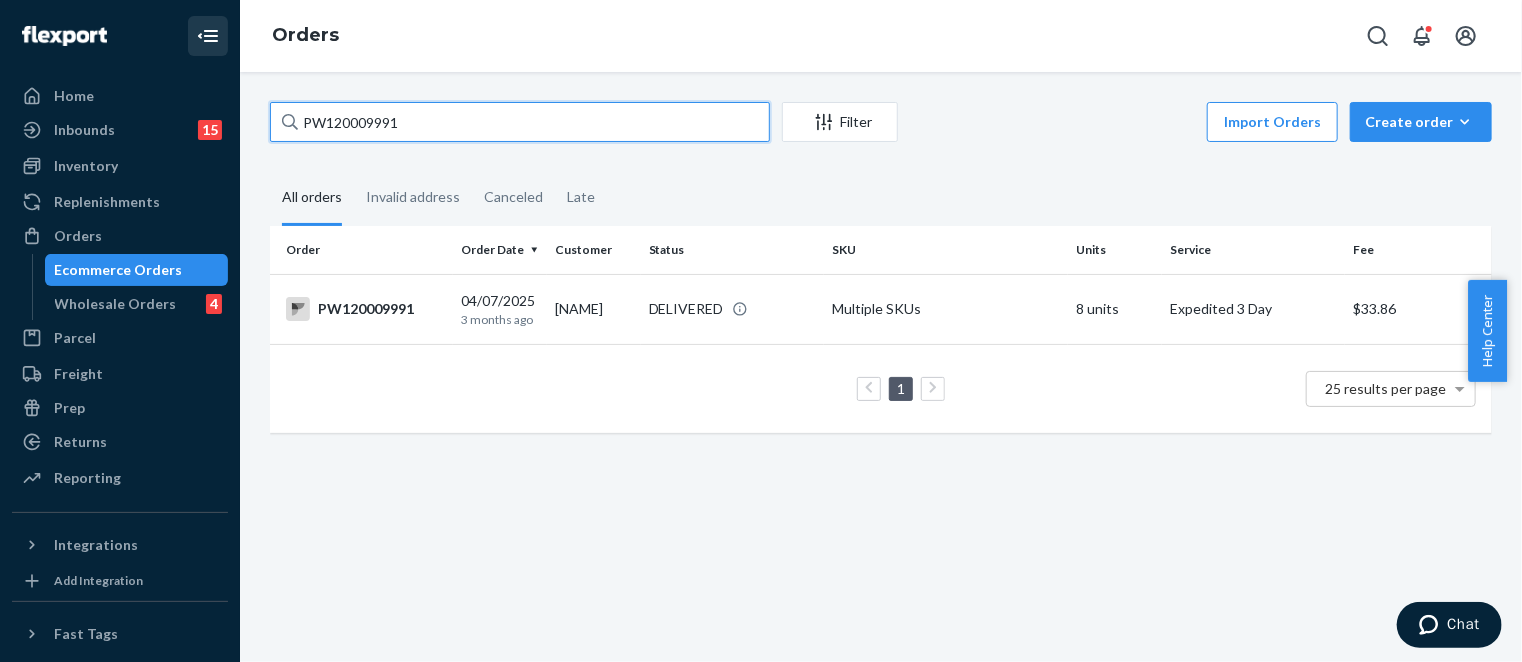 paste on "[NUMBER]" 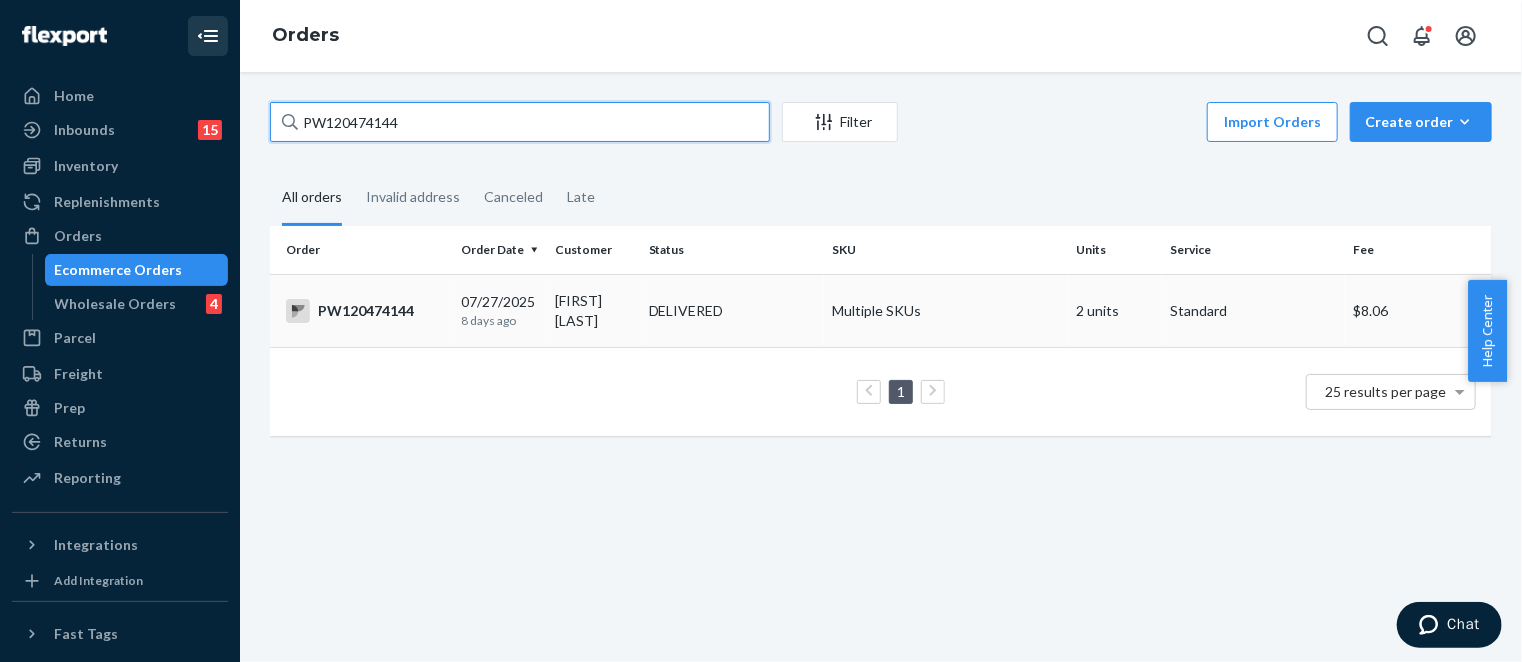 type on "PW120474144" 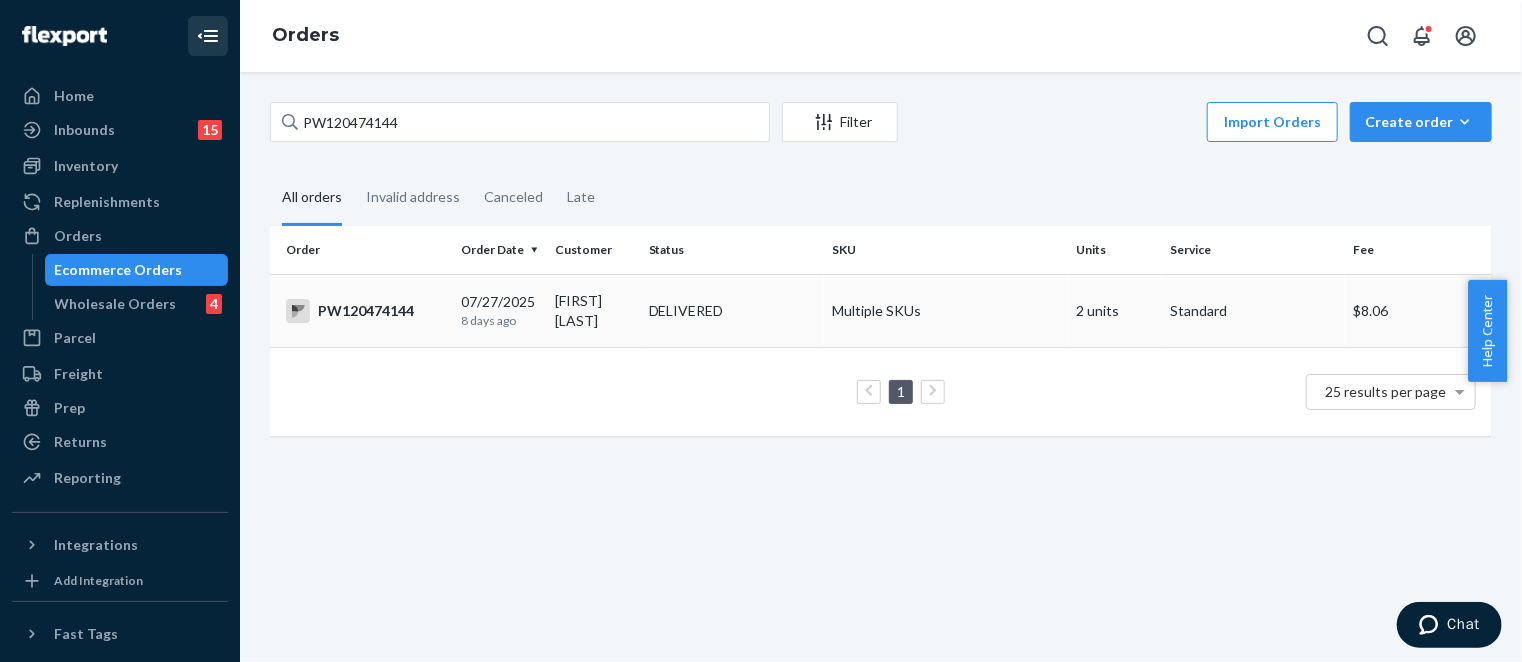 click on "DELIVERED" at bounding box center [686, 311] 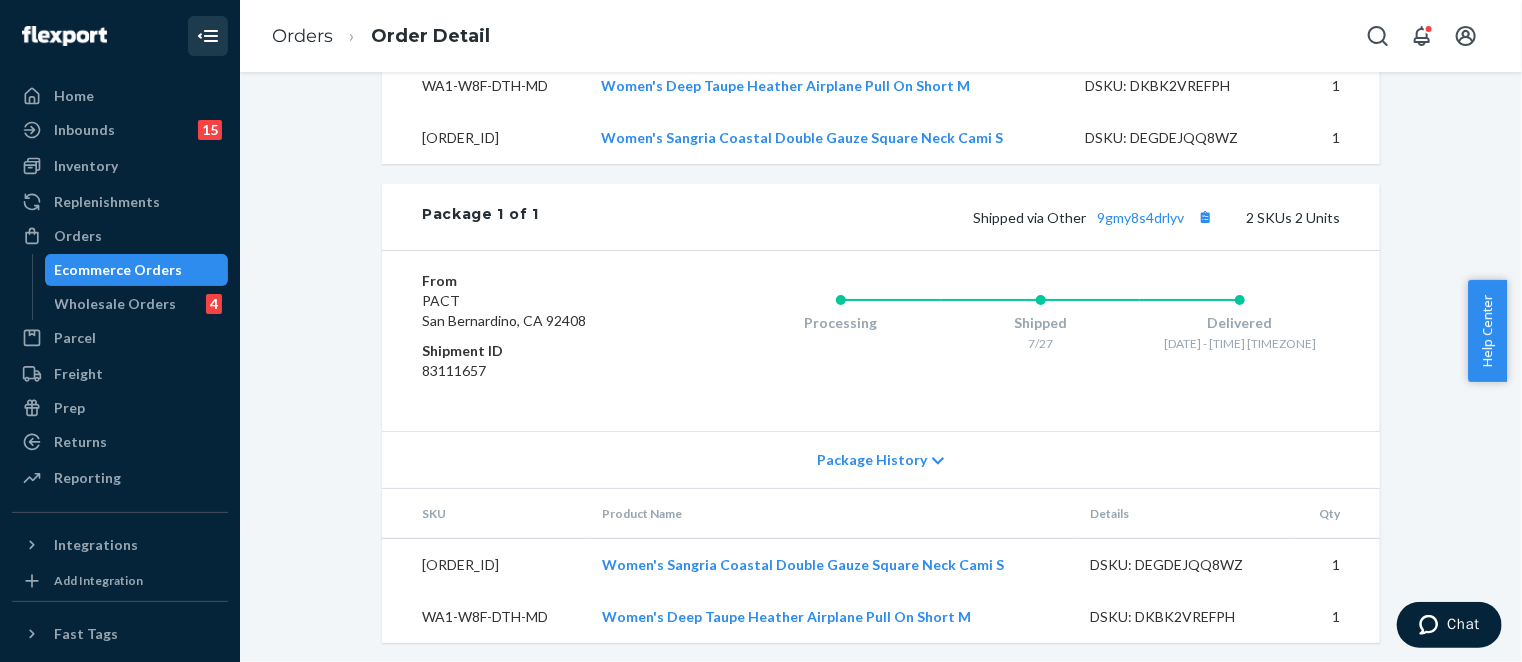 scroll, scrollTop: 766, scrollLeft: 0, axis: vertical 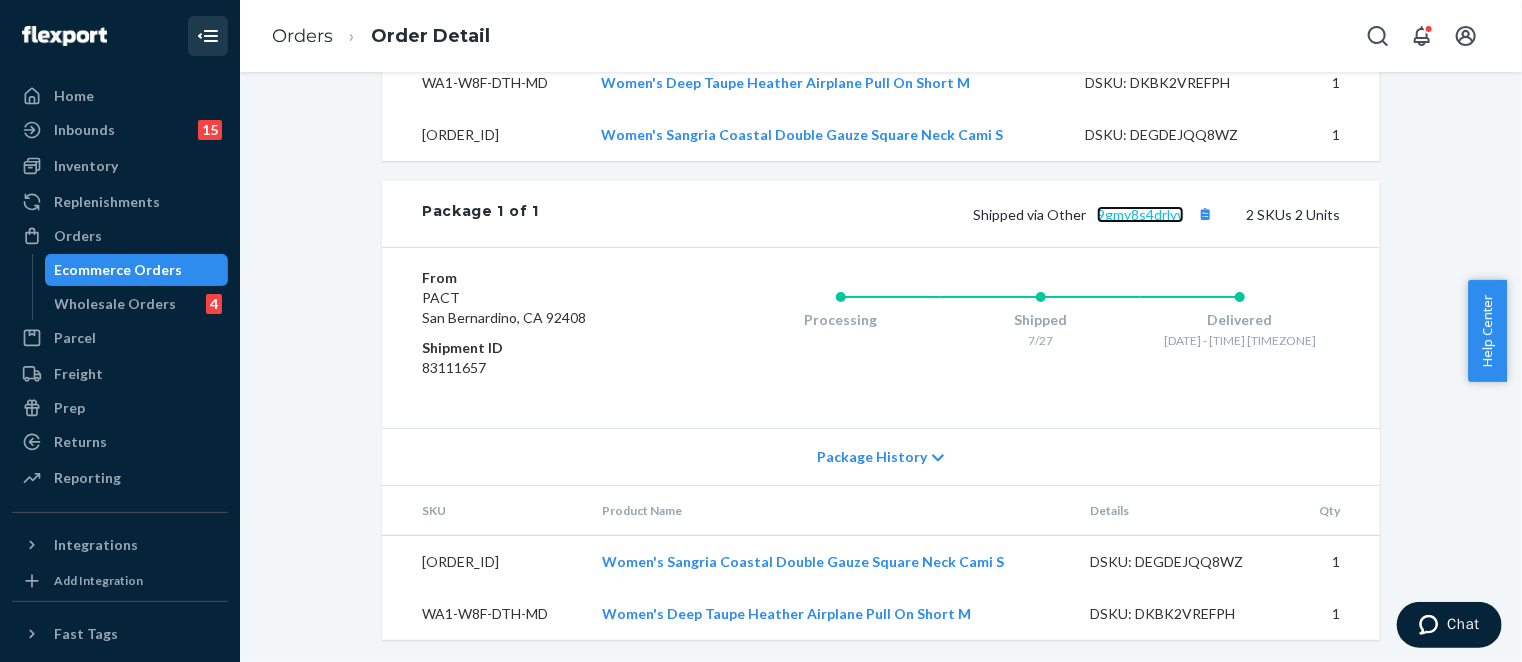 click on "9gmy8s4drlyv" at bounding box center [1140, 214] 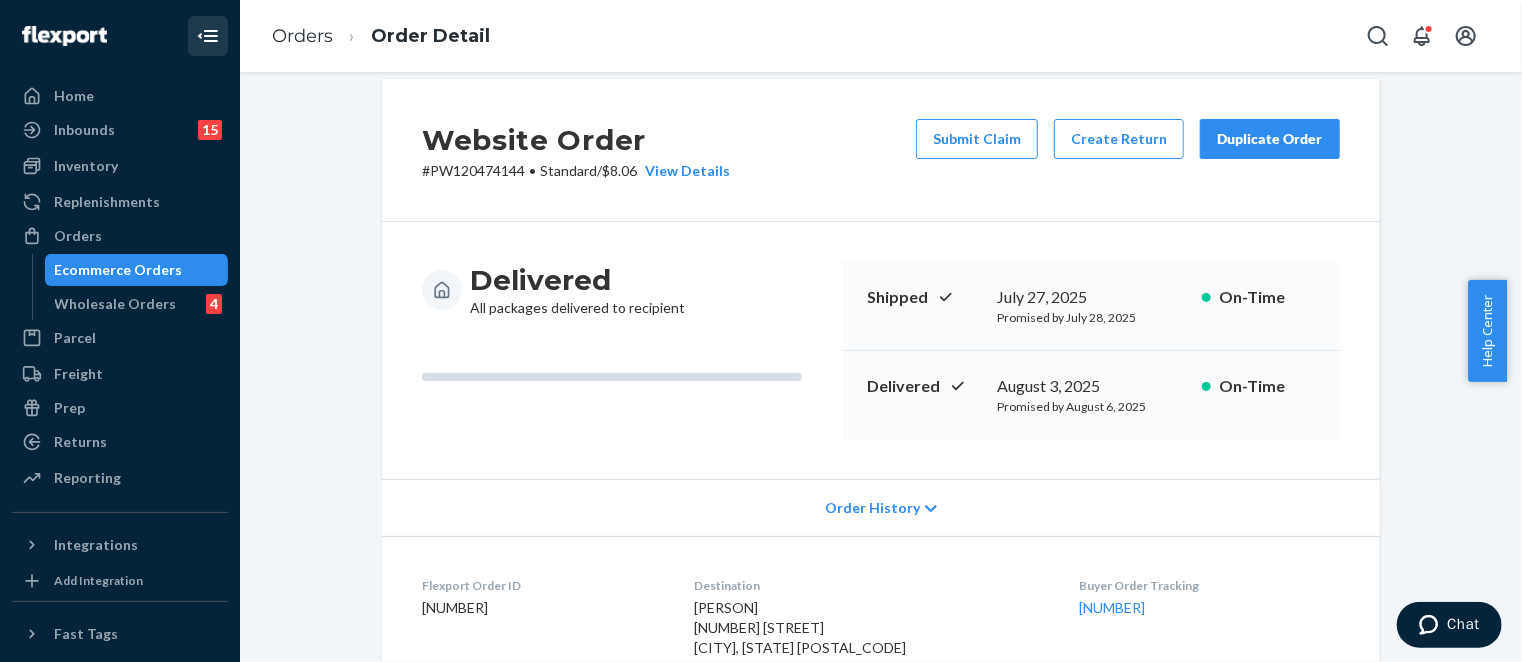 scroll, scrollTop: 0, scrollLeft: 0, axis: both 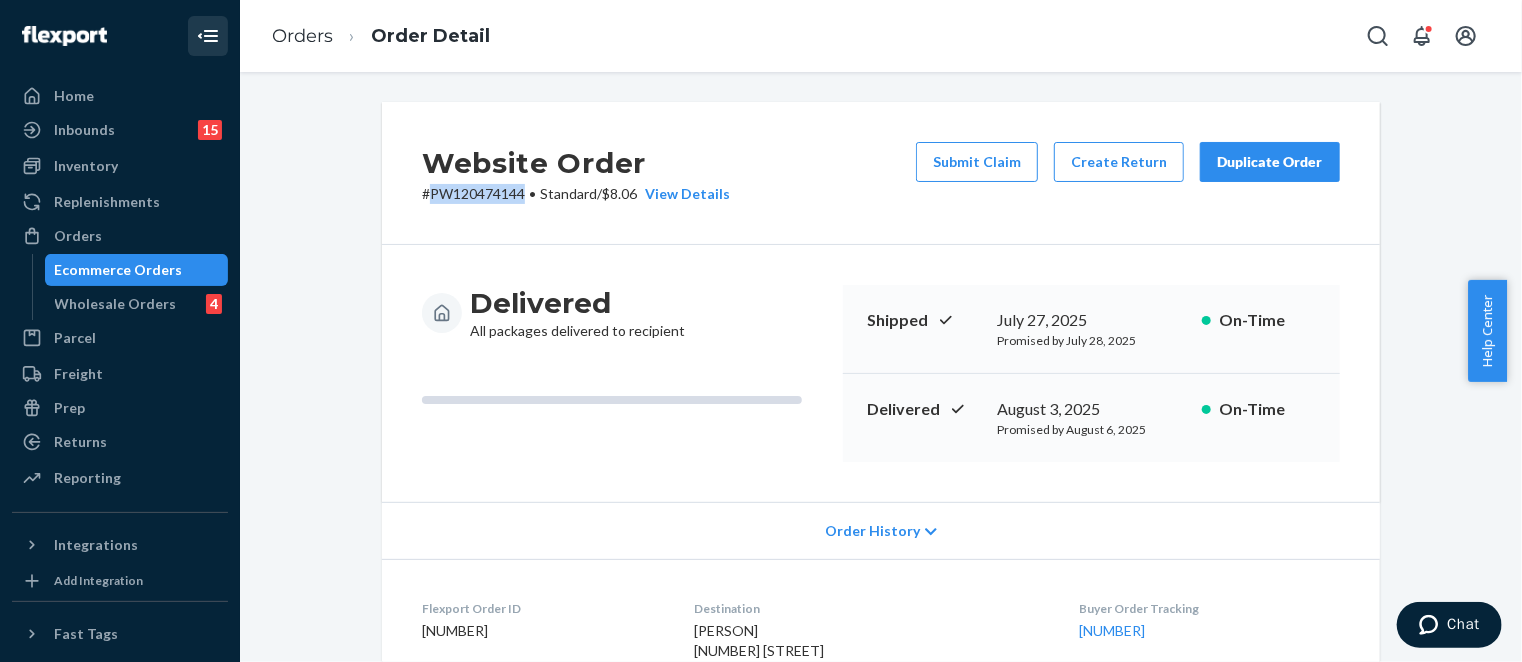 drag, startPoint x: 424, startPoint y: 190, endPoint x: 517, endPoint y: 197, distance: 93.26307 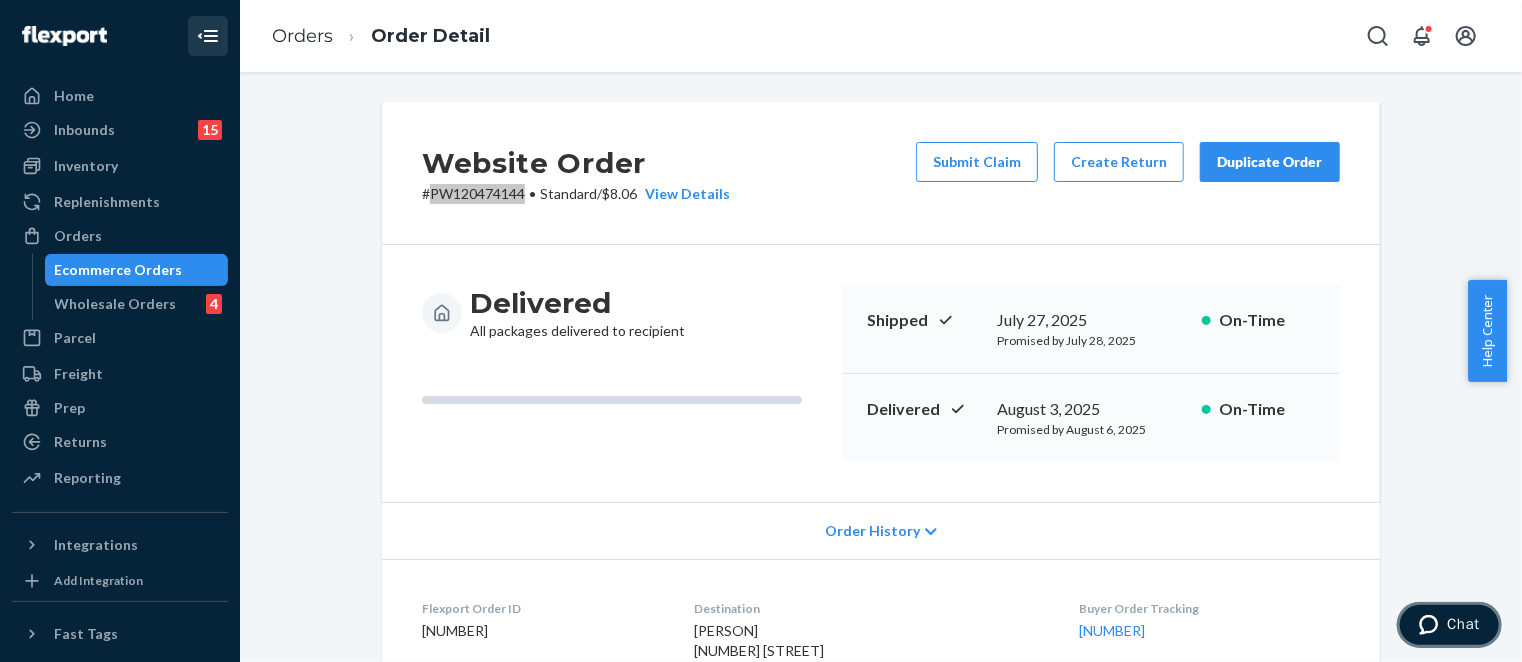 click on "Chat" at bounding box center (1462, 623) 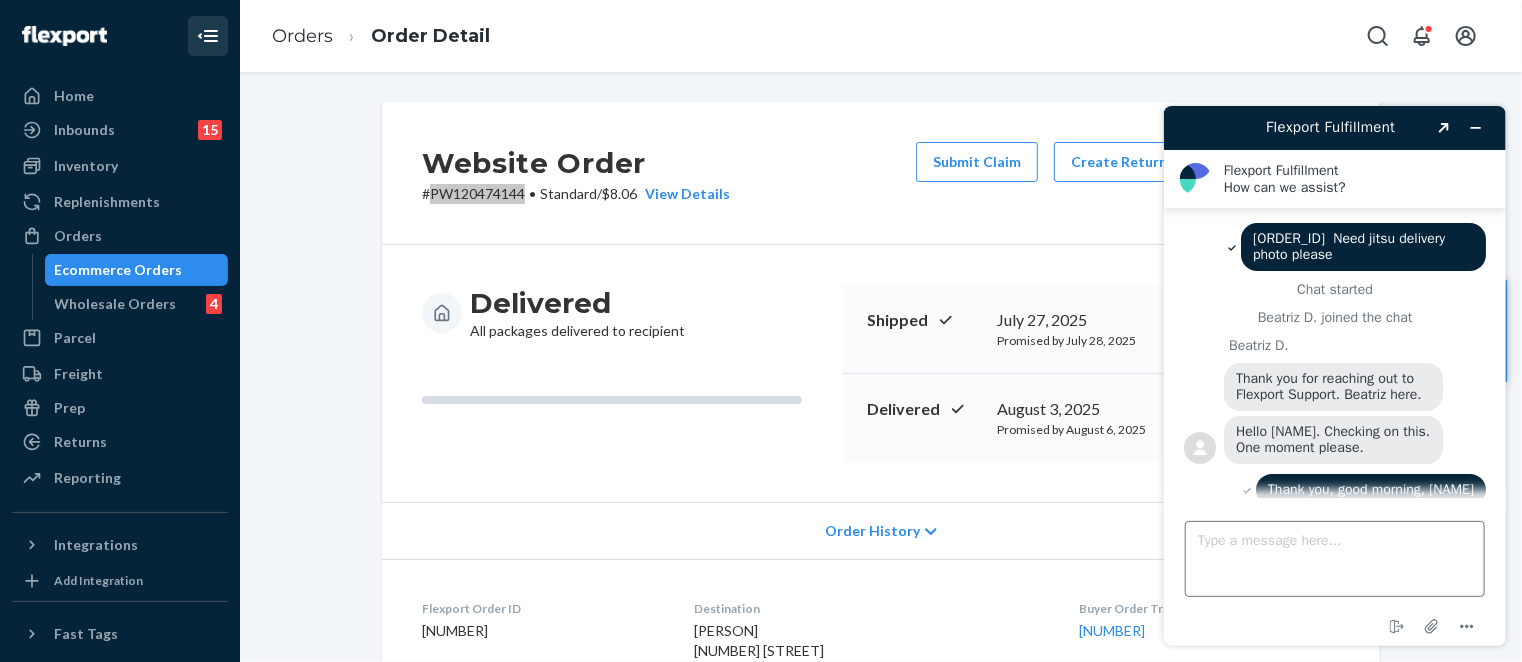 scroll, scrollTop: 0, scrollLeft: 0, axis: both 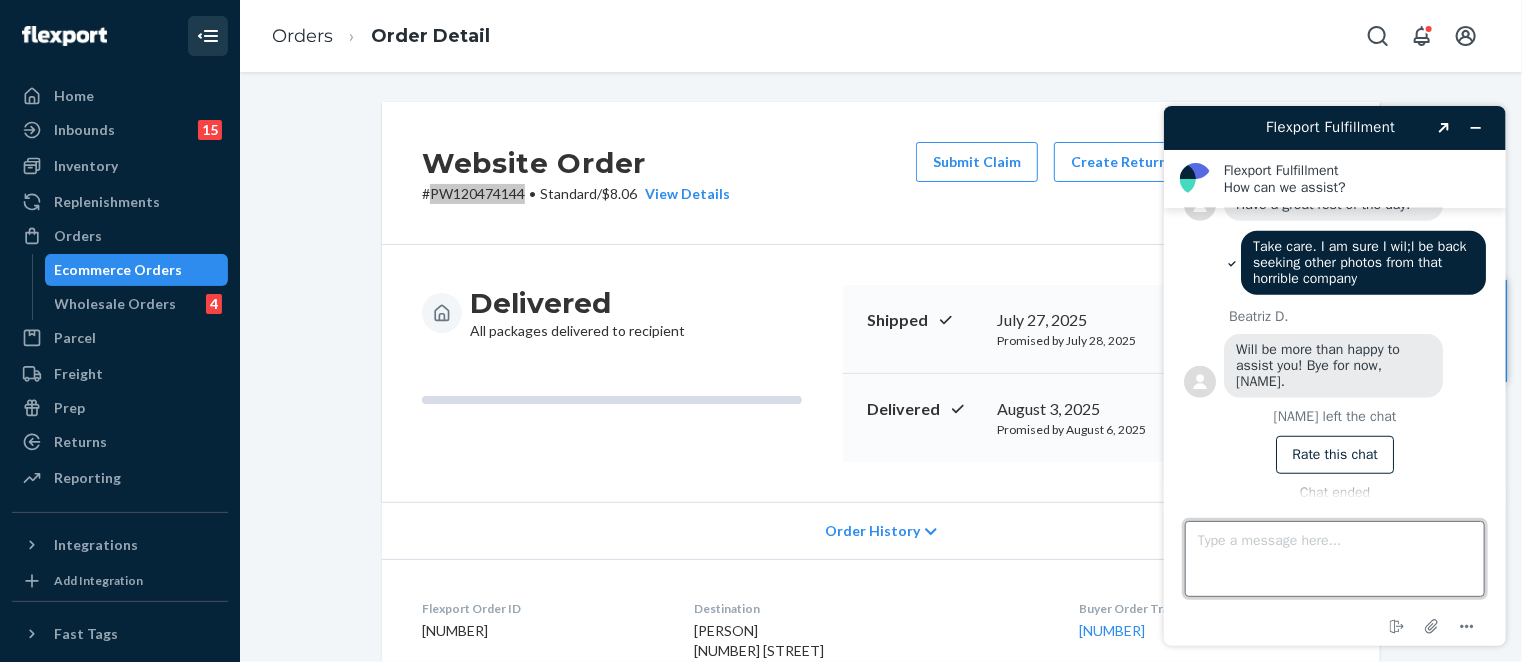 click on "Type a message here..." at bounding box center (1334, 558) 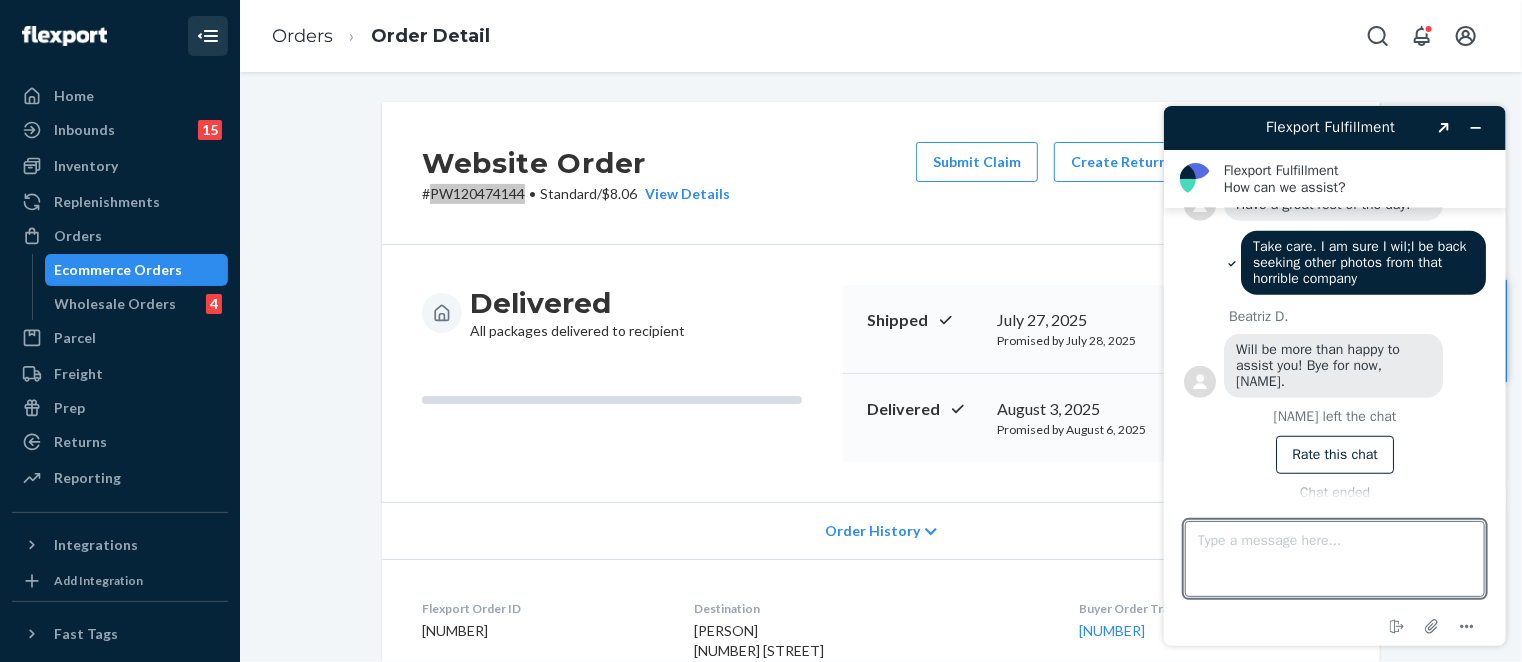 click on "Chat ended" at bounding box center (1334, 492) 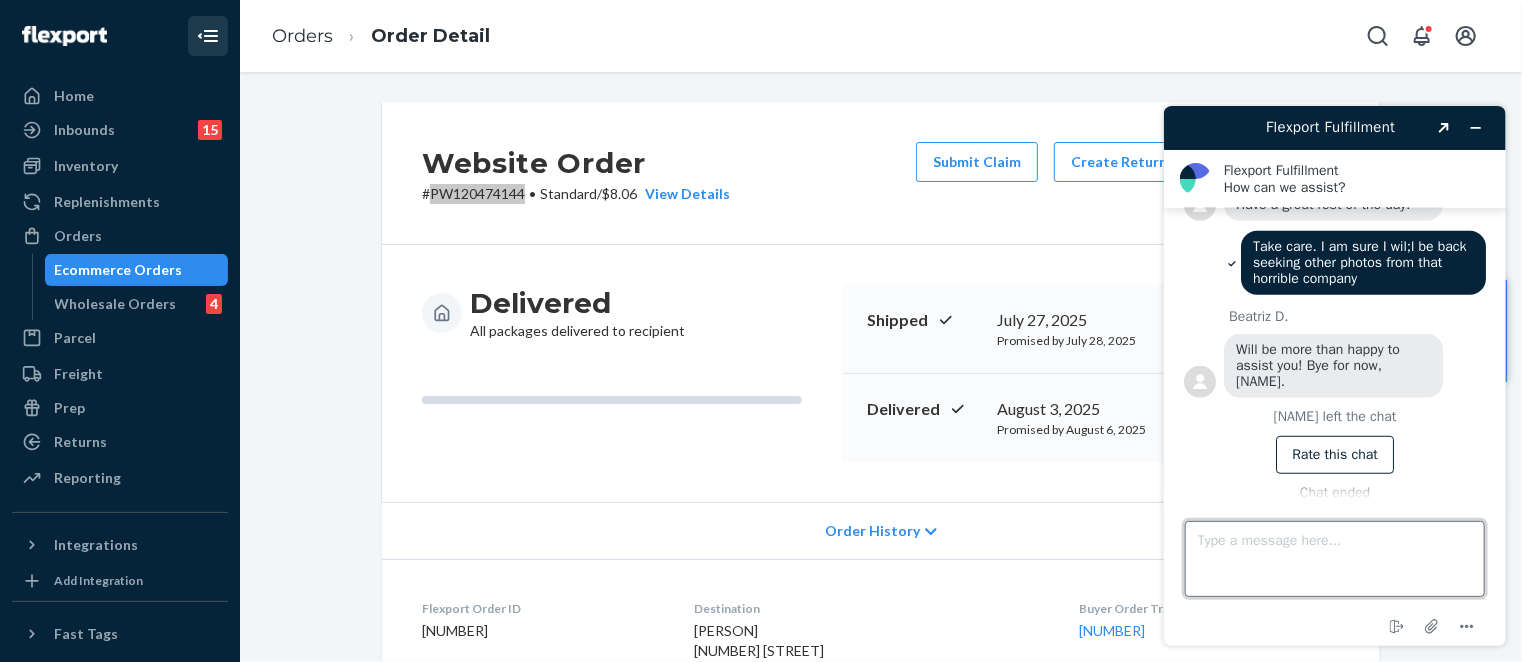 click on "Type a message here..." at bounding box center (1334, 558) 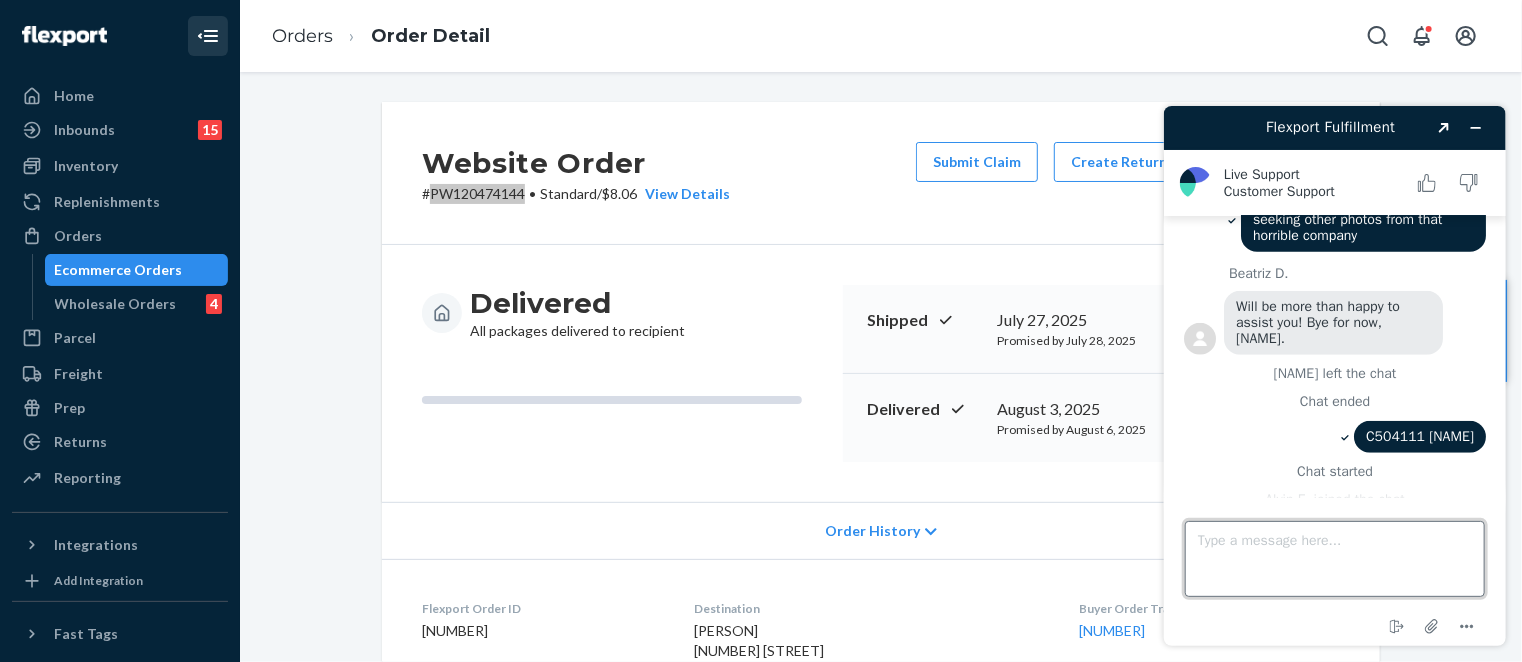 scroll, scrollTop: 779, scrollLeft: 0, axis: vertical 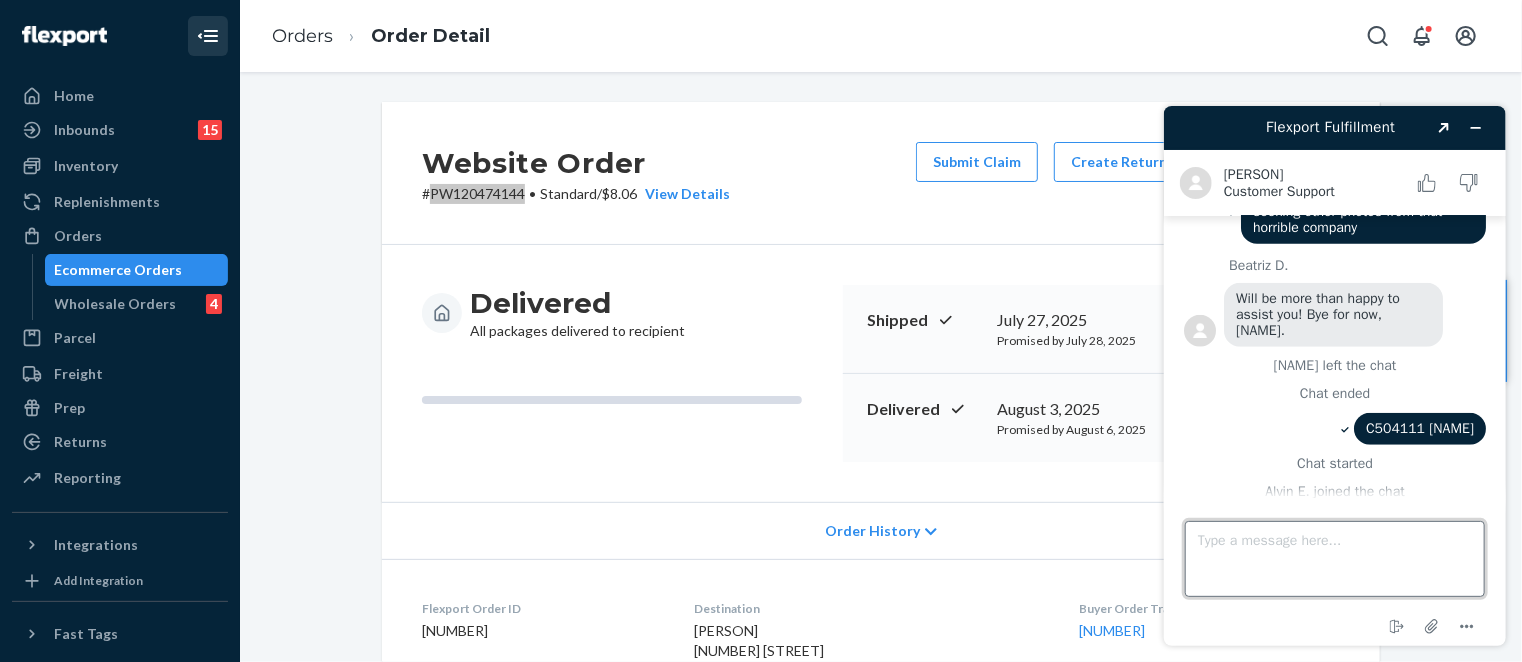 click on "Type a message here..." at bounding box center [1334, 558] 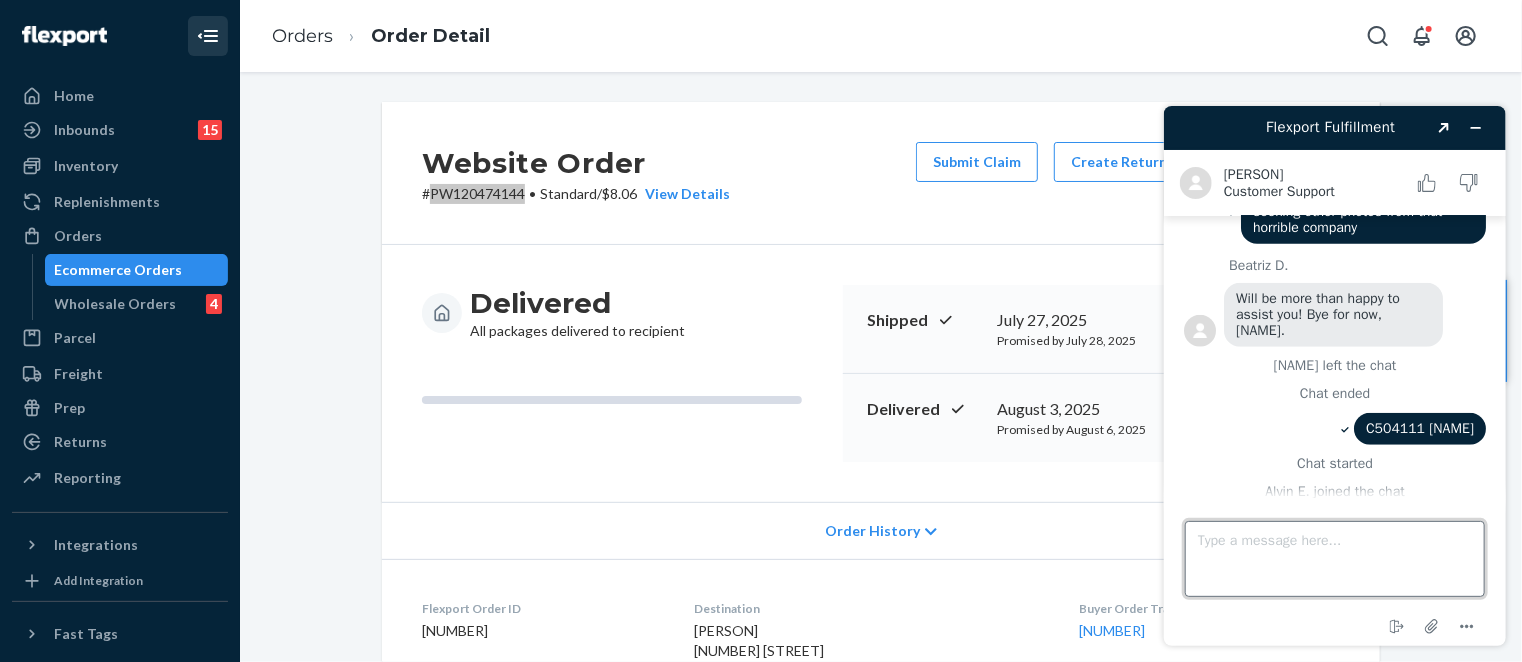 paste on "PW120474144" 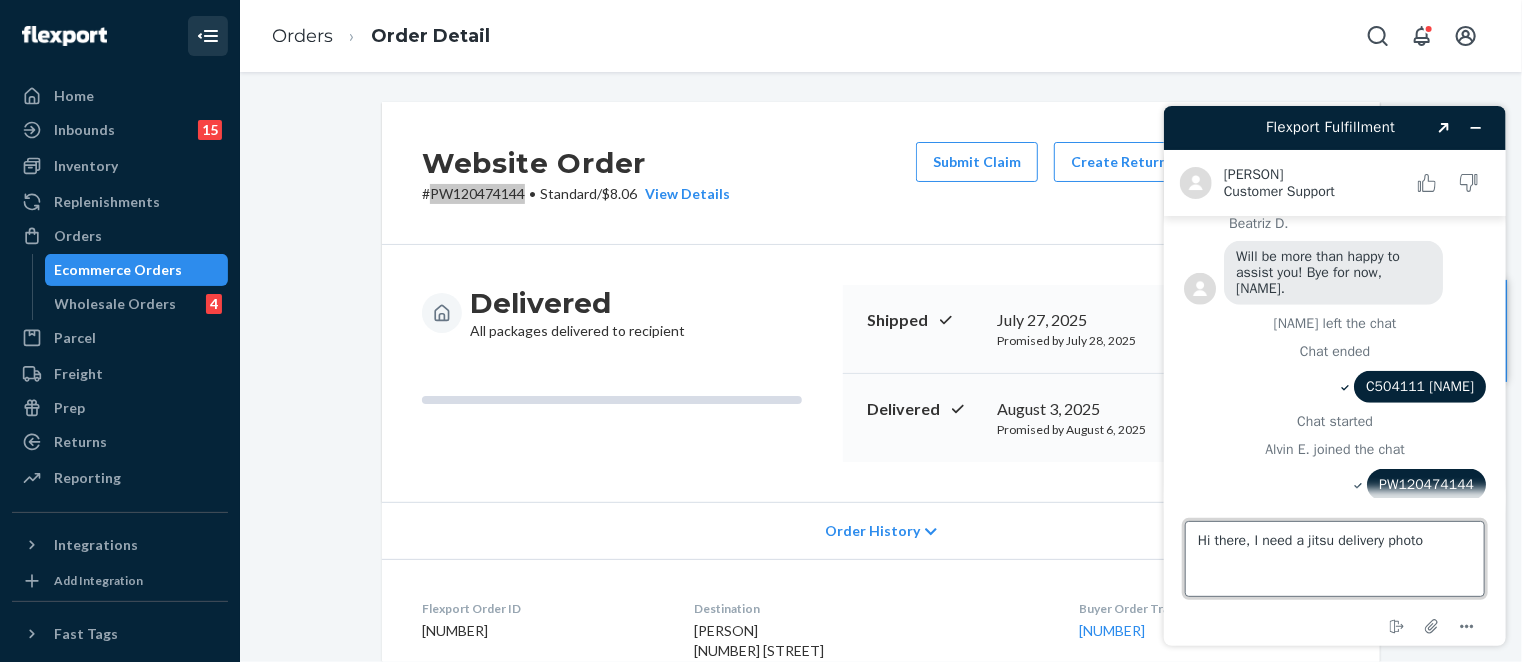 type on "Hi there, I need a jitsu delivery photo" 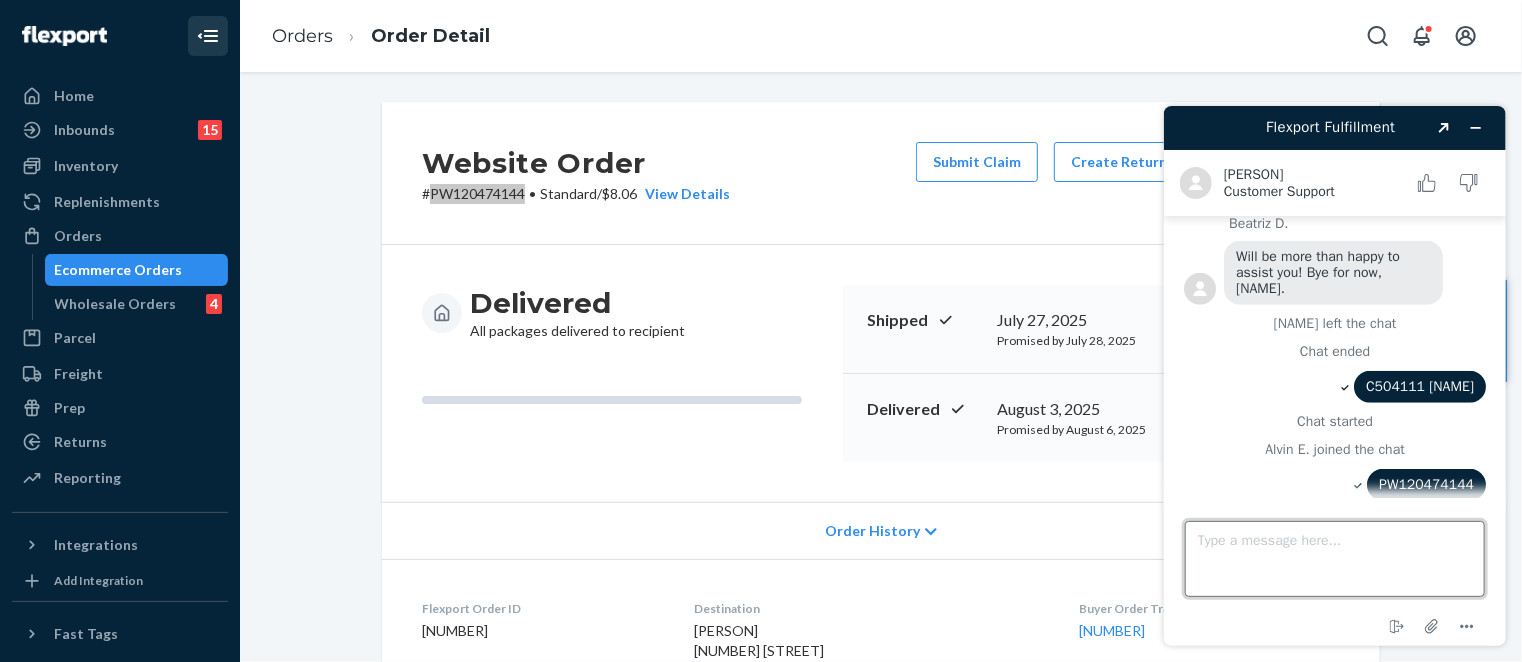 scroll, scrollTop: 874, scrollLeft: 0, axis: vertical 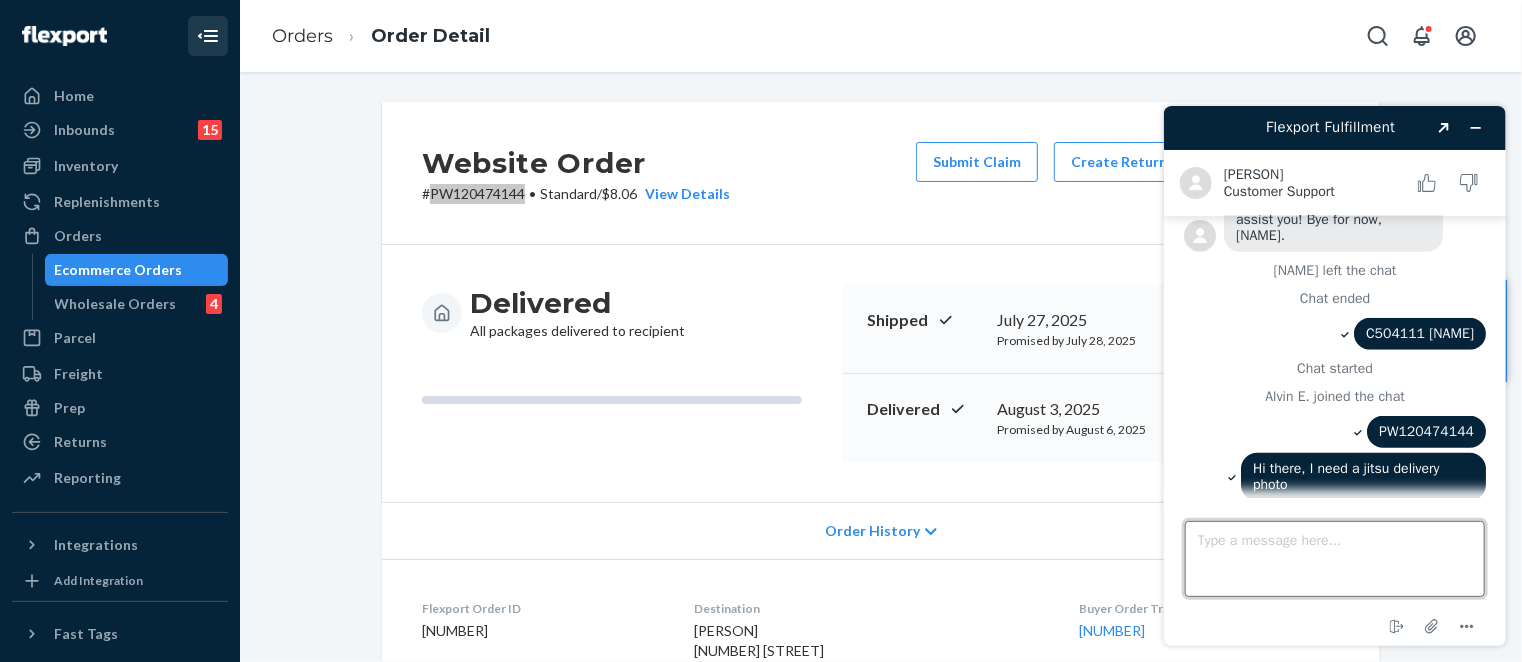 click on "Type a message here..." at bounding box center [1334, 558] 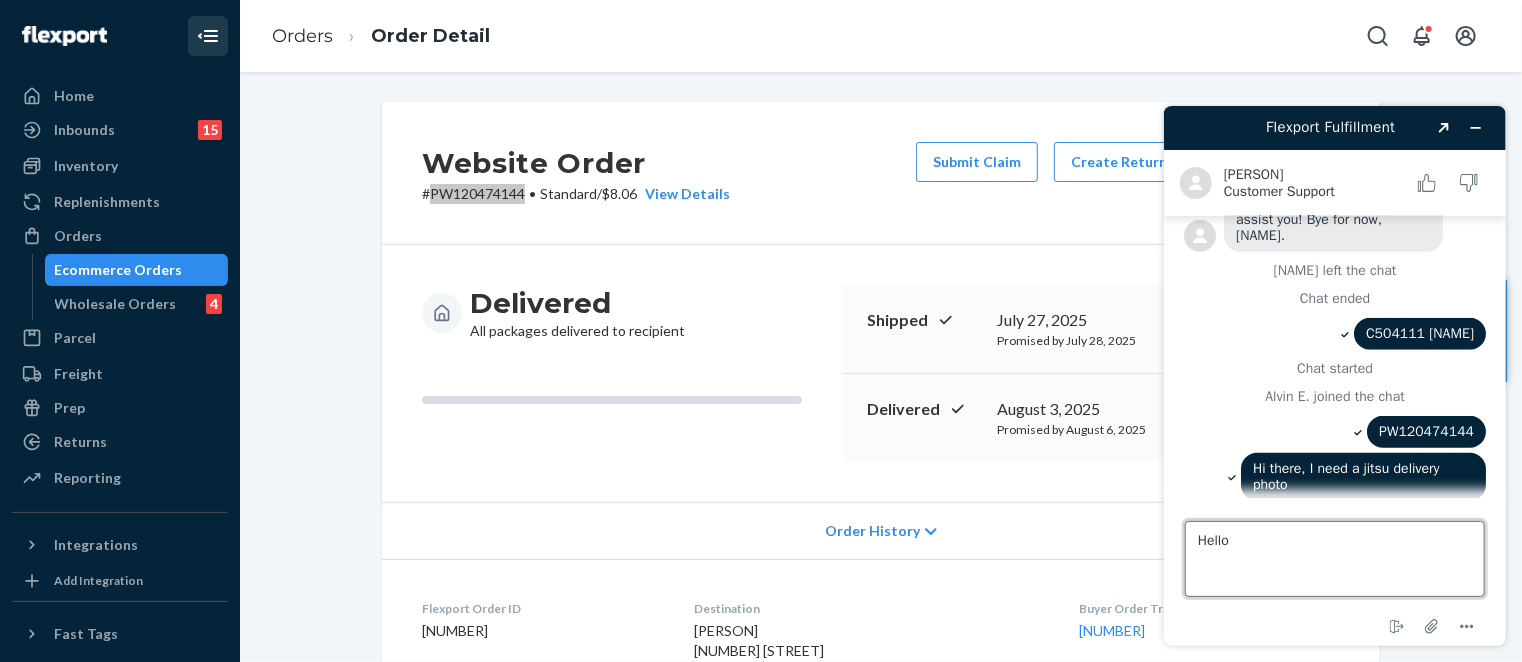 type on "Hello?" 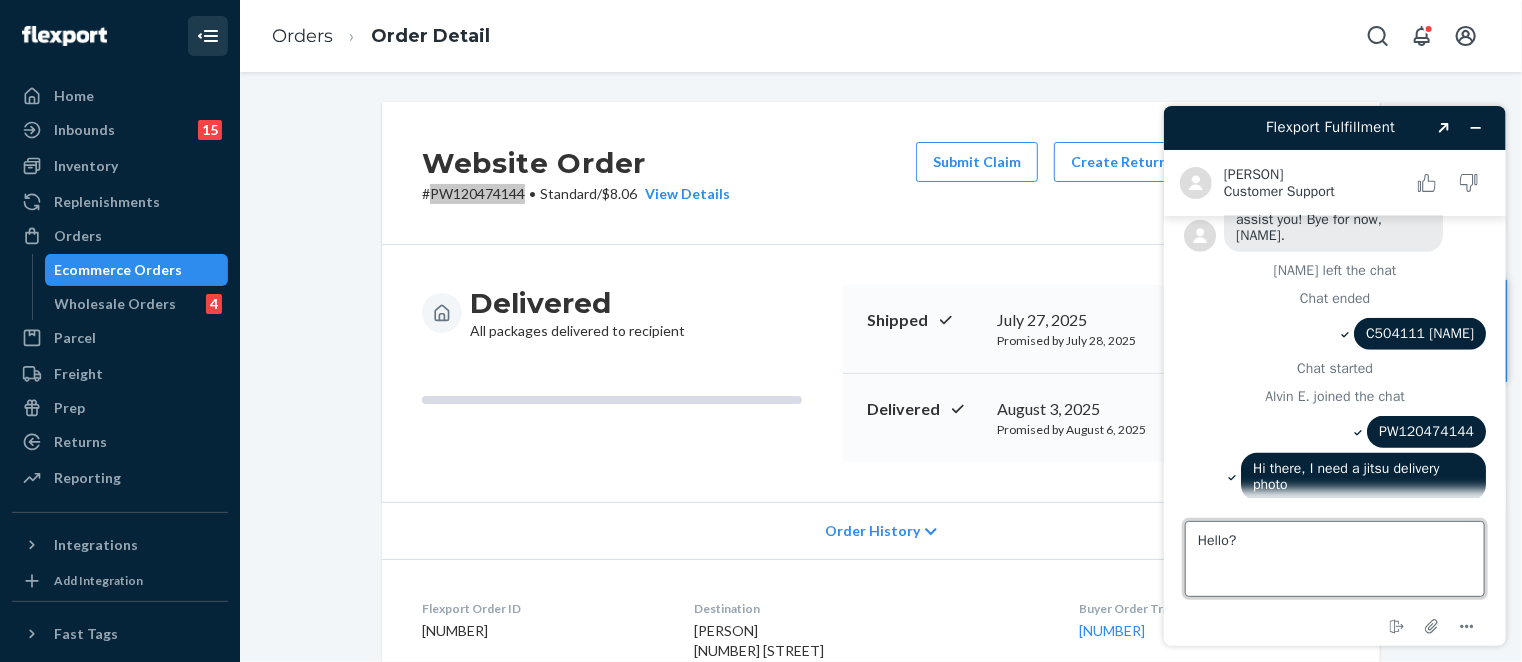type 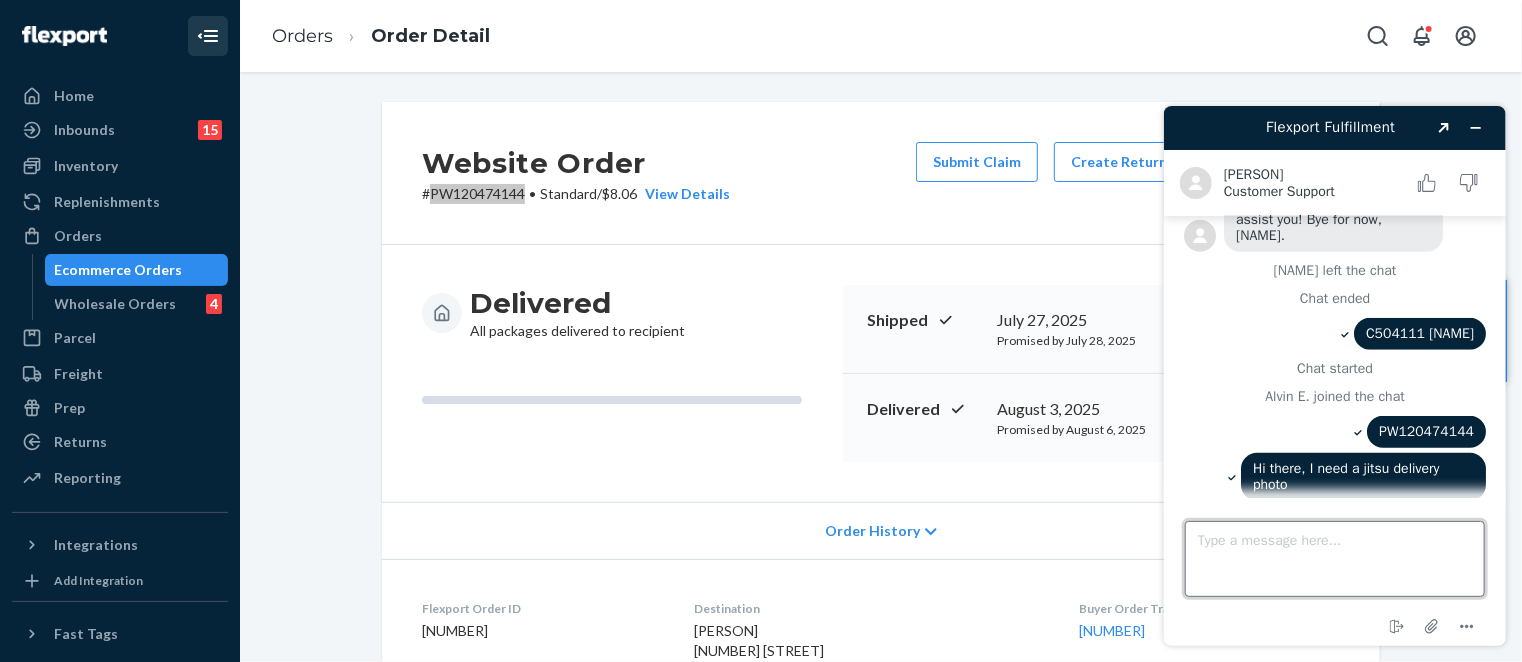 scroll, scrollTop: 911, scrollLeft: 0, axis: vertical 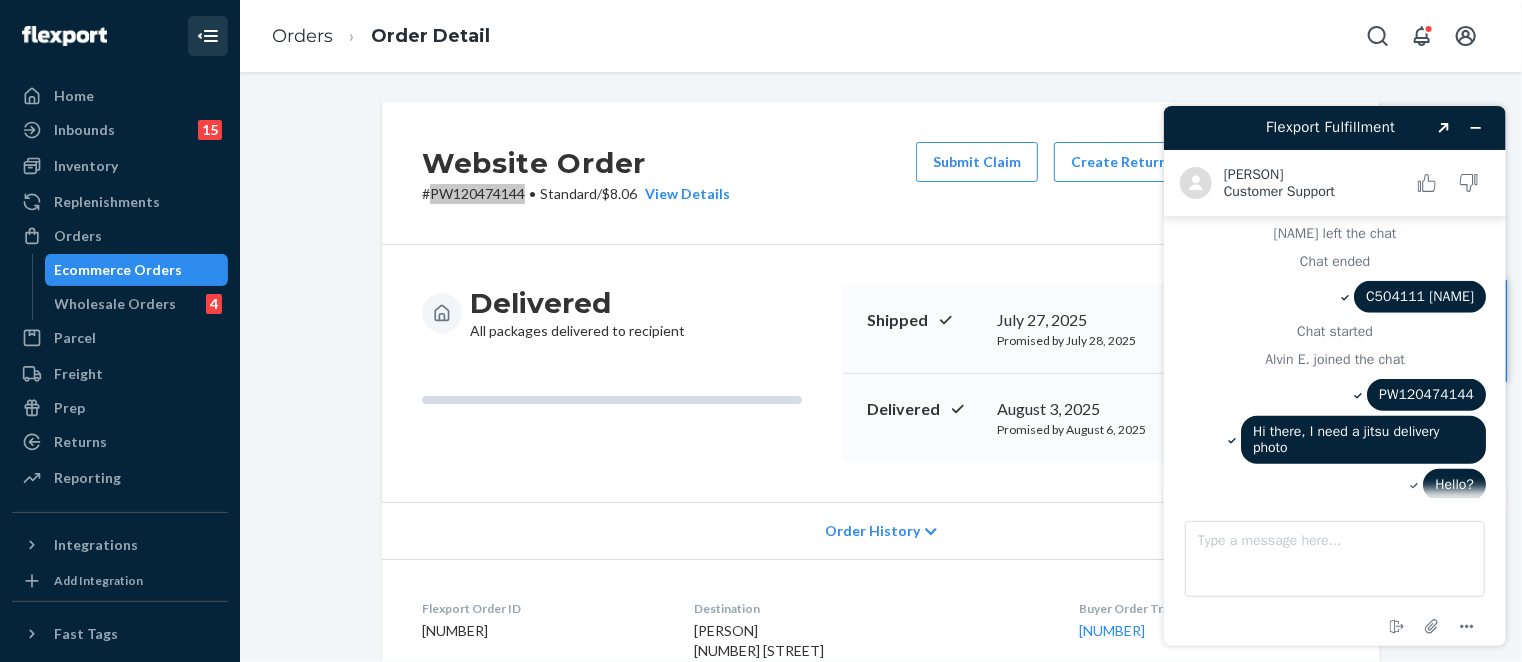 click on "PW120474144" at bounding box center (1425, 393) 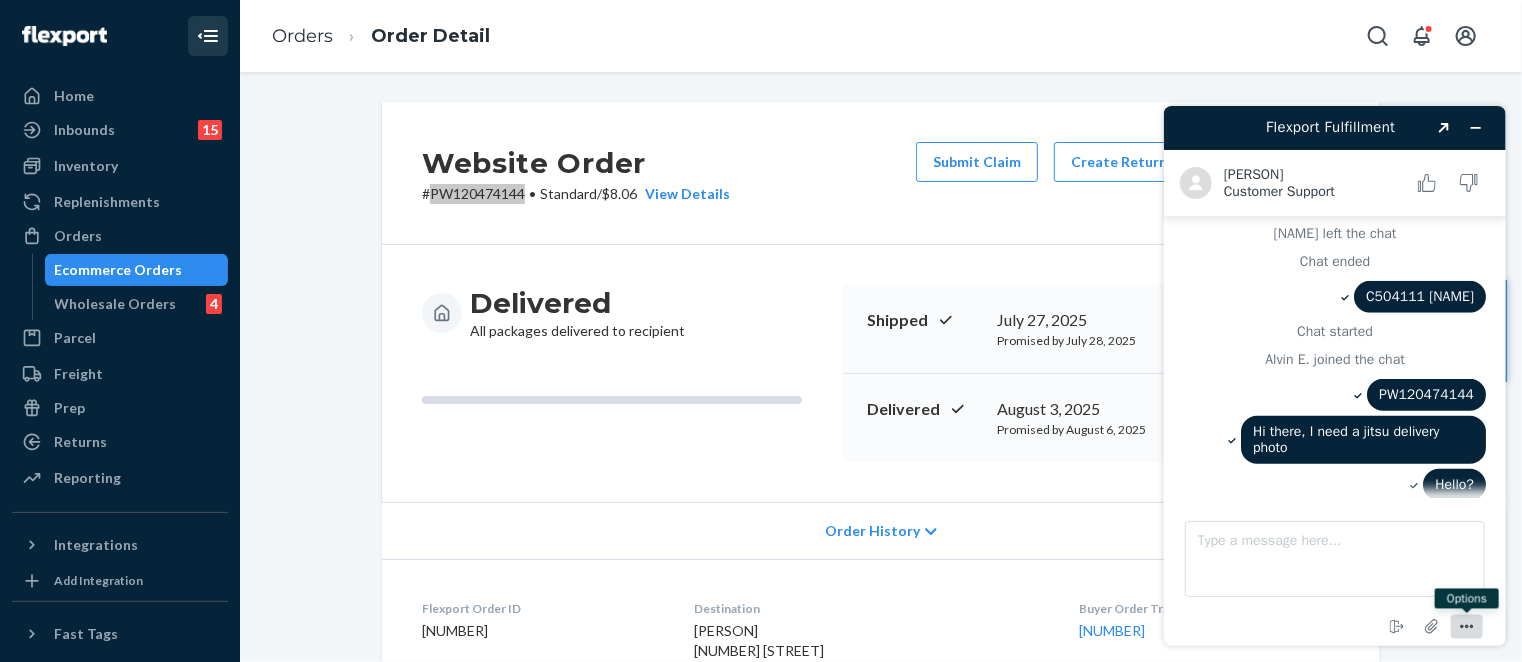 click 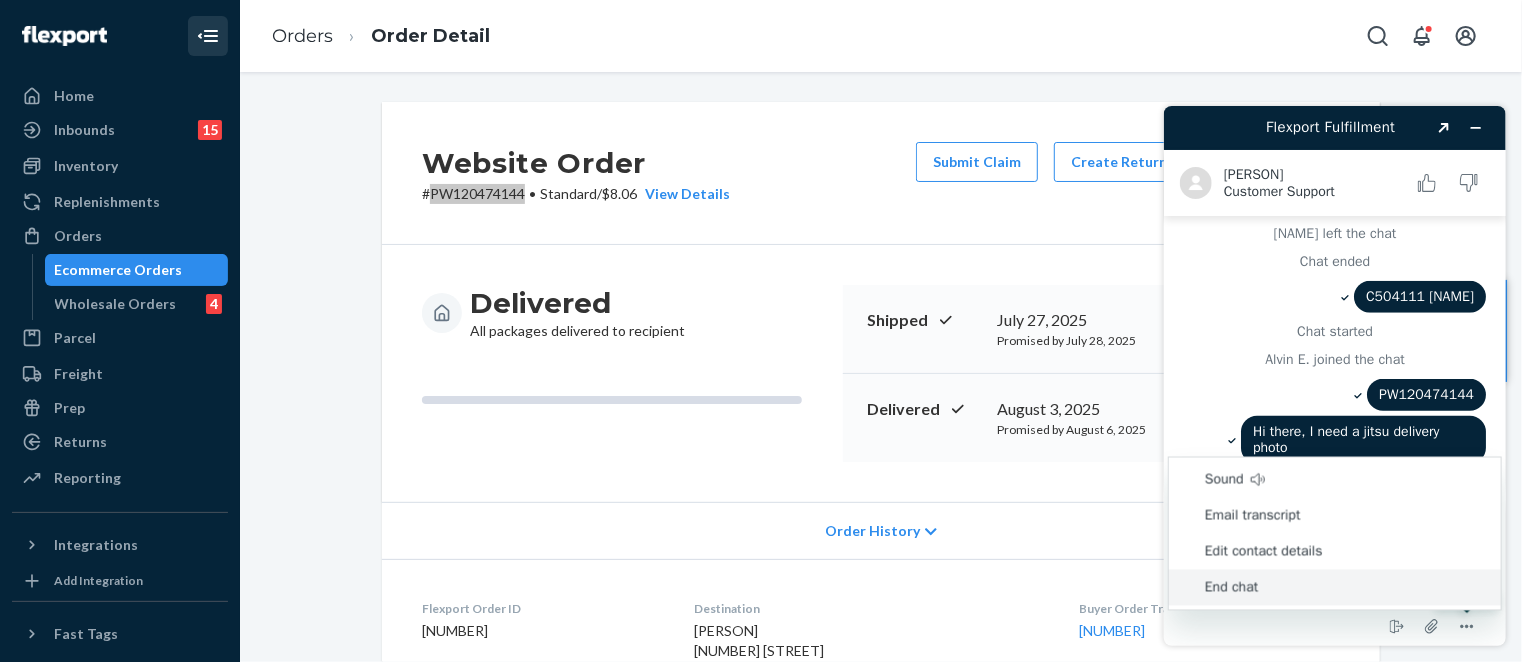 drag, startPoint x: 1216, startPoint y: 588, endPoint x: 1408, endPoint y: 360, distance: 298.07382 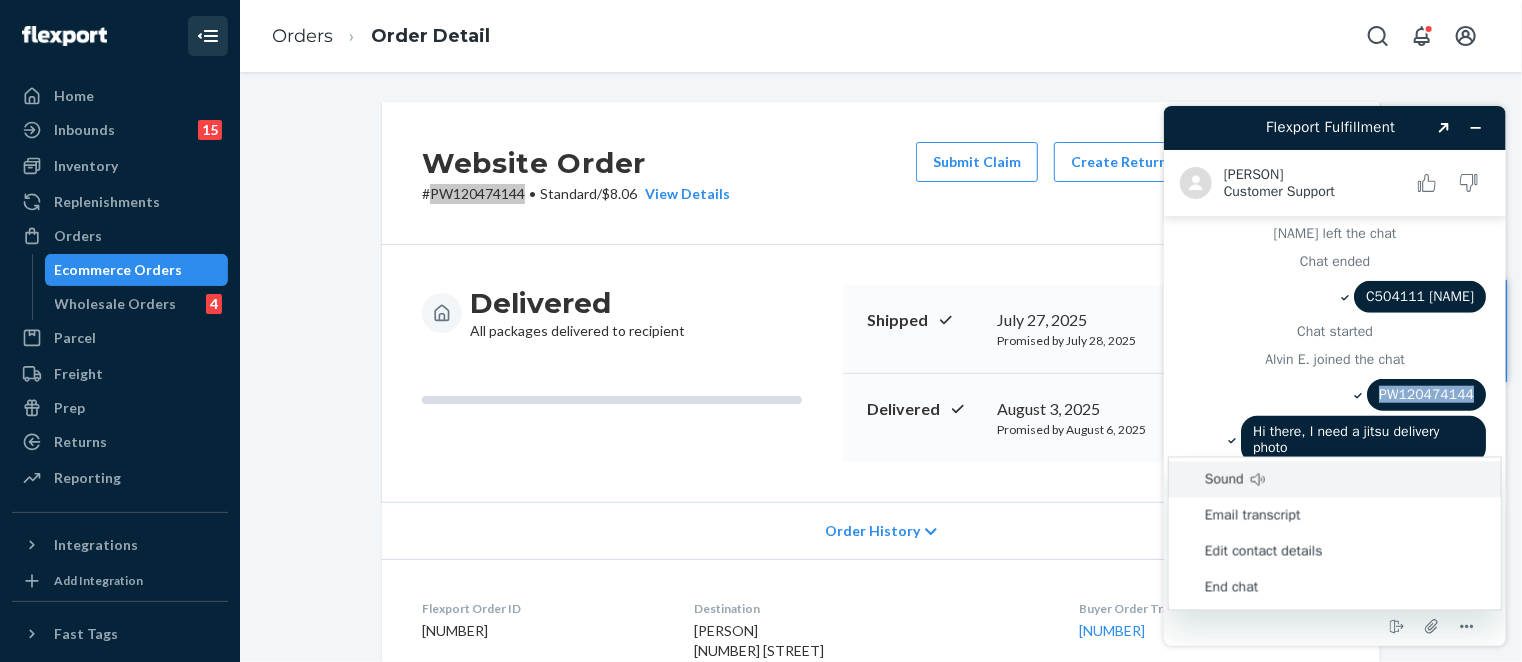 drag, startPoint x: 1377, startPoint y: 382, endPoint x: 1465, endPoint y: 380, distance: 88.02273 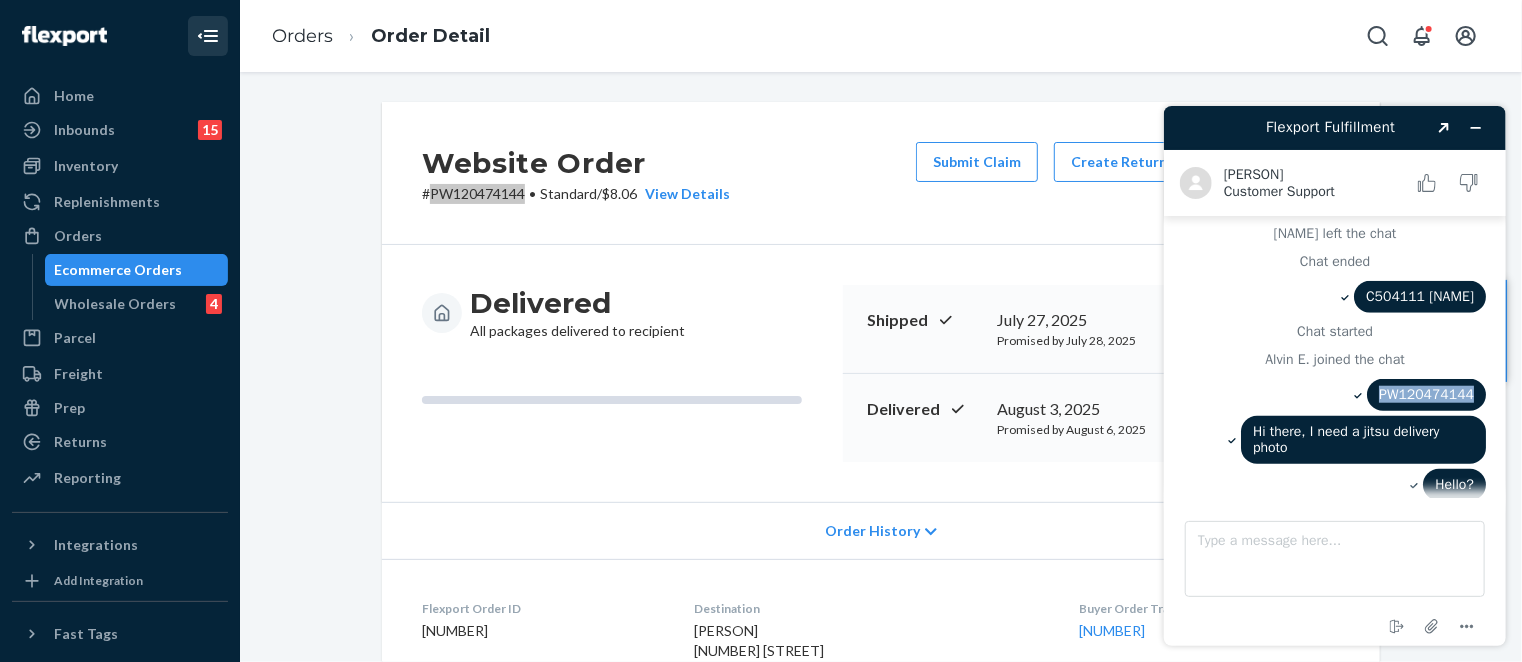 copy on "PW120474144" 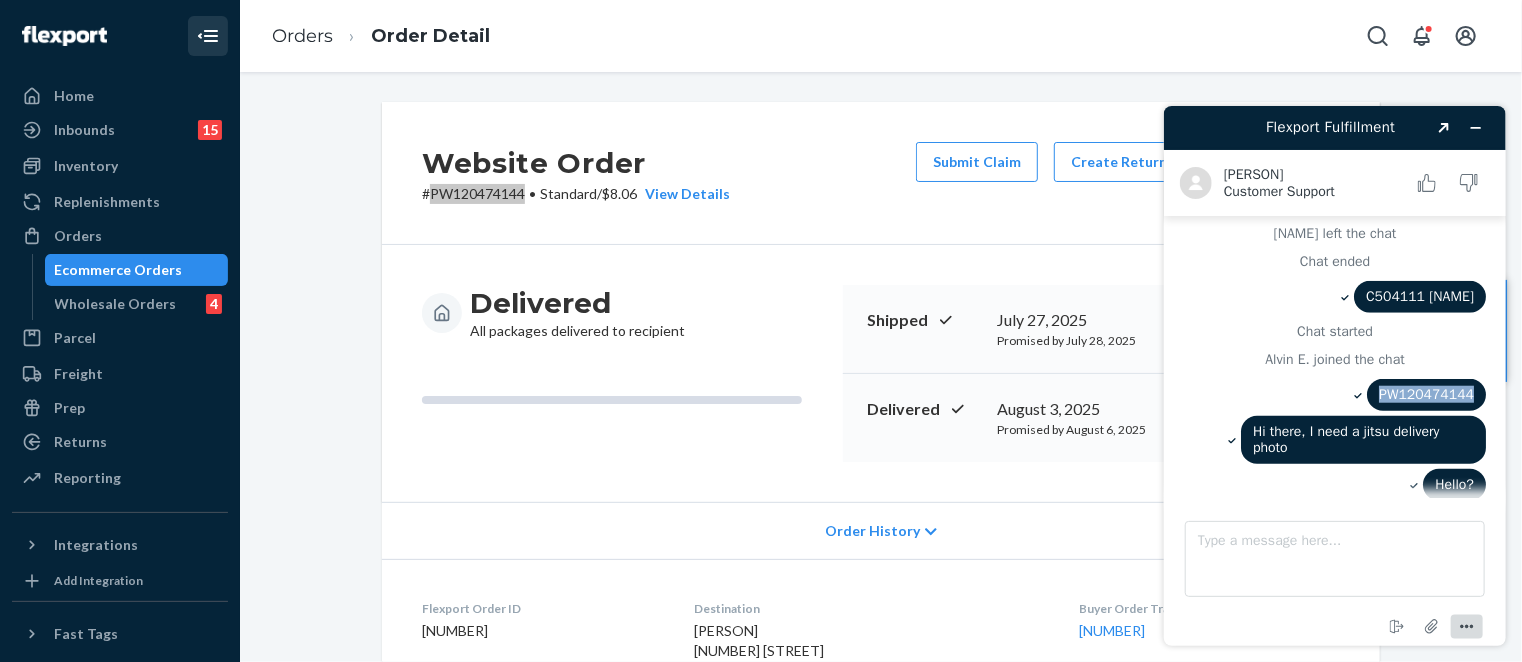 click 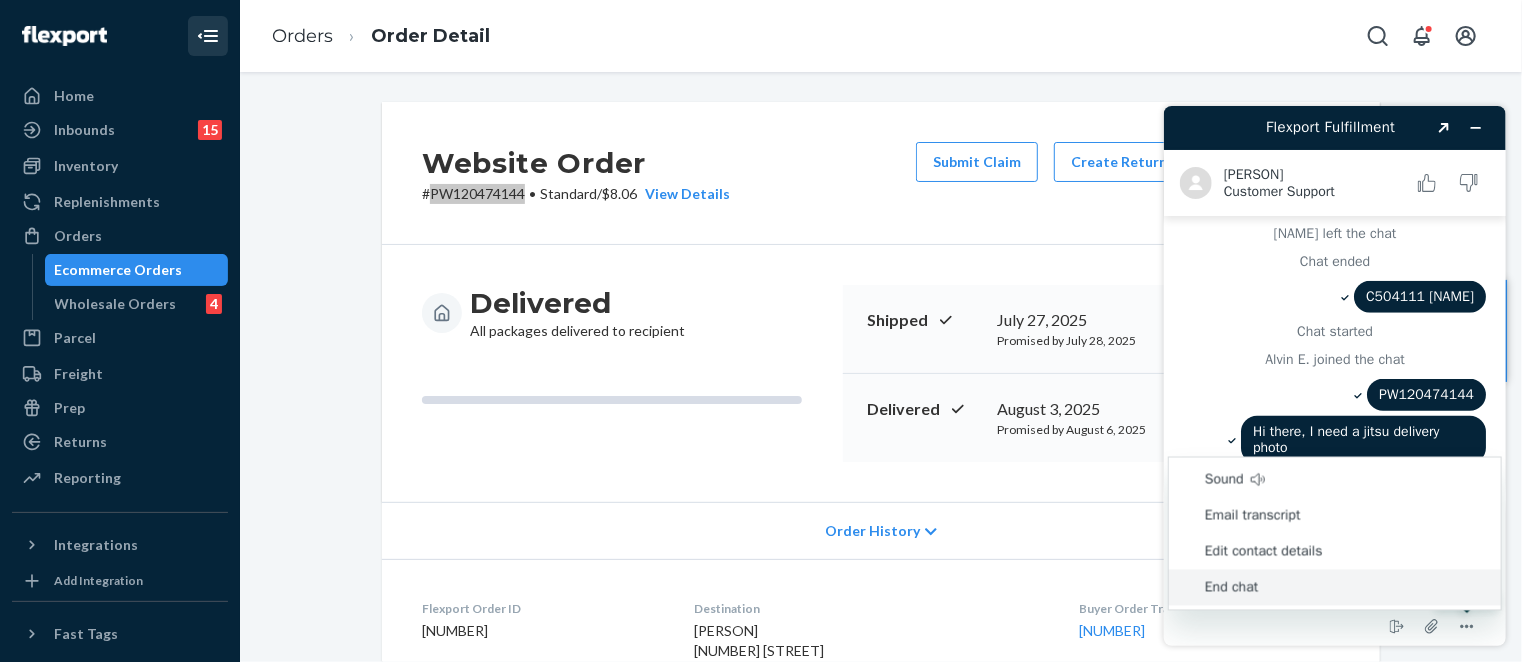 click on "End chat" at bounding box center [1334, 587] 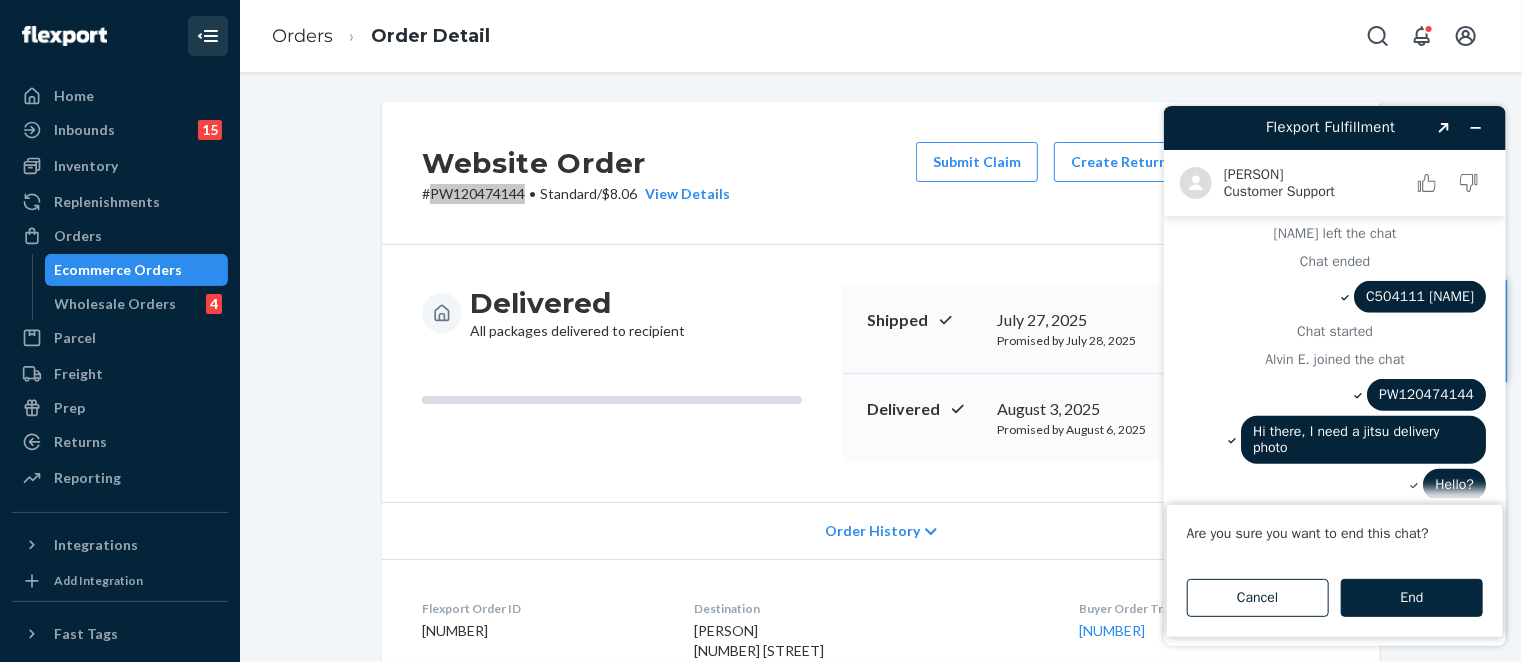 click on "End" at bounding box center (1411, 597) 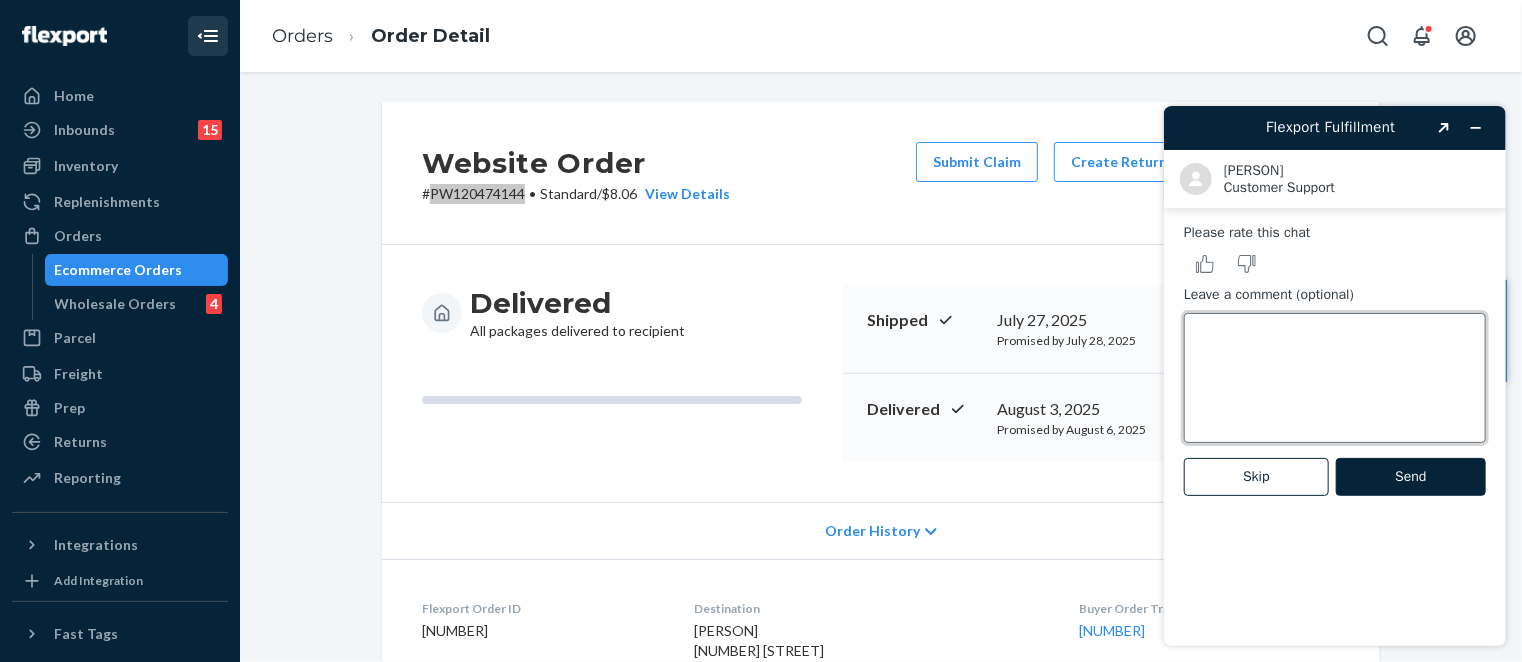 click on "Leave a comment (optional)" at bounding box center [1334, 377] 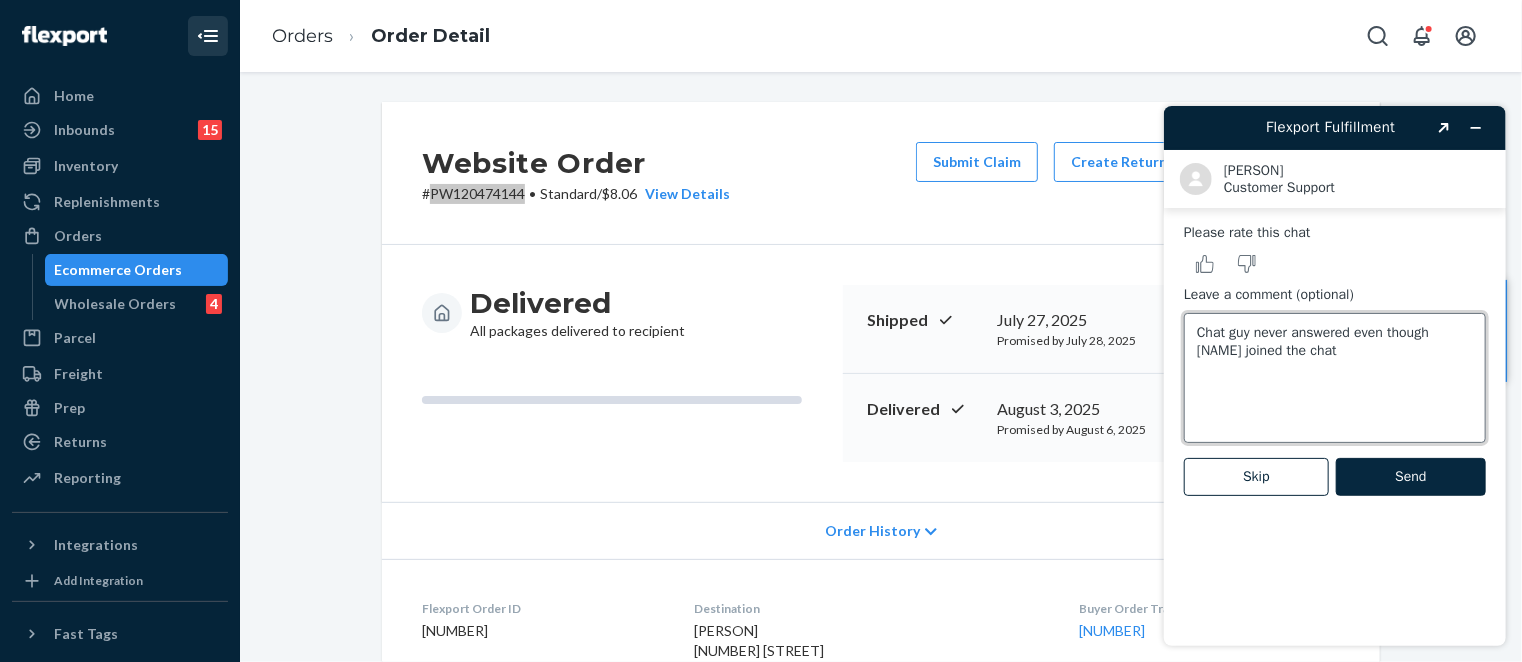 type on "Chat guy never answered even though [NAME] joined the chat" 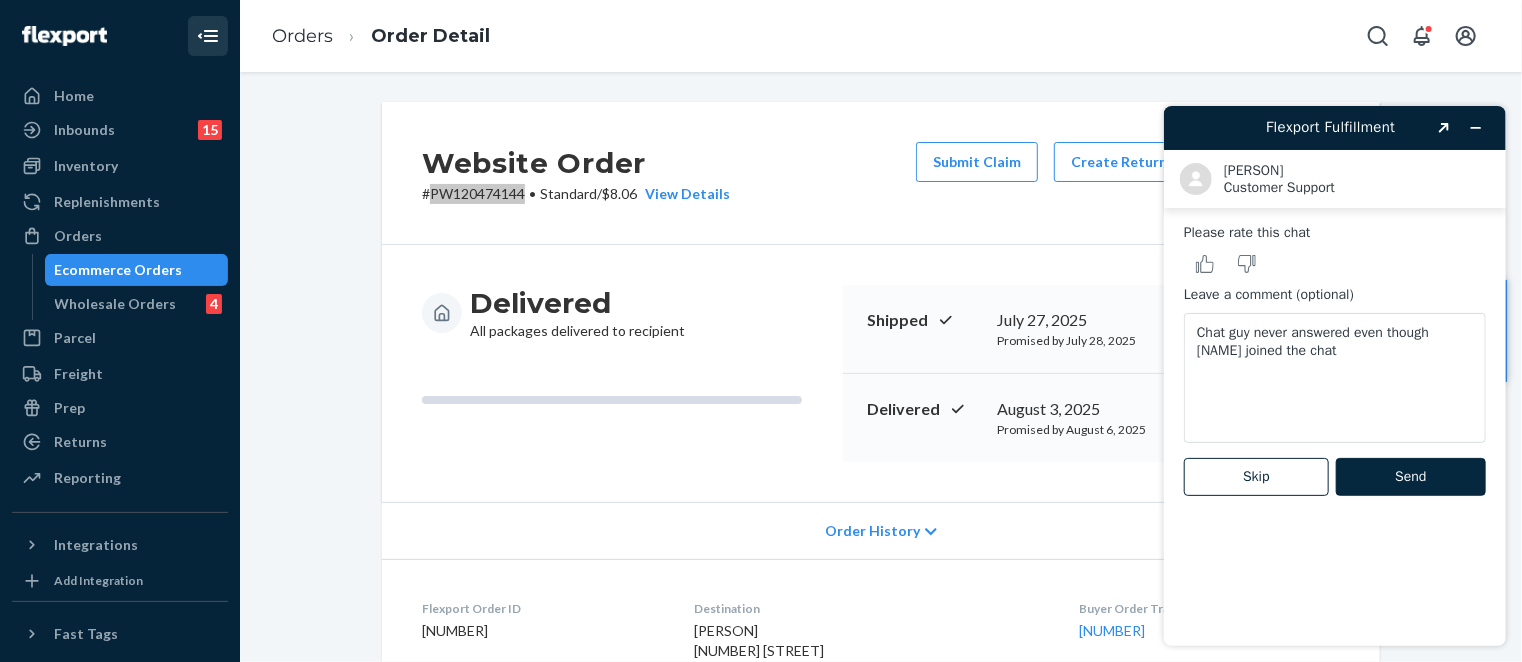 click on "Send" at bounding box center [1410, 476] 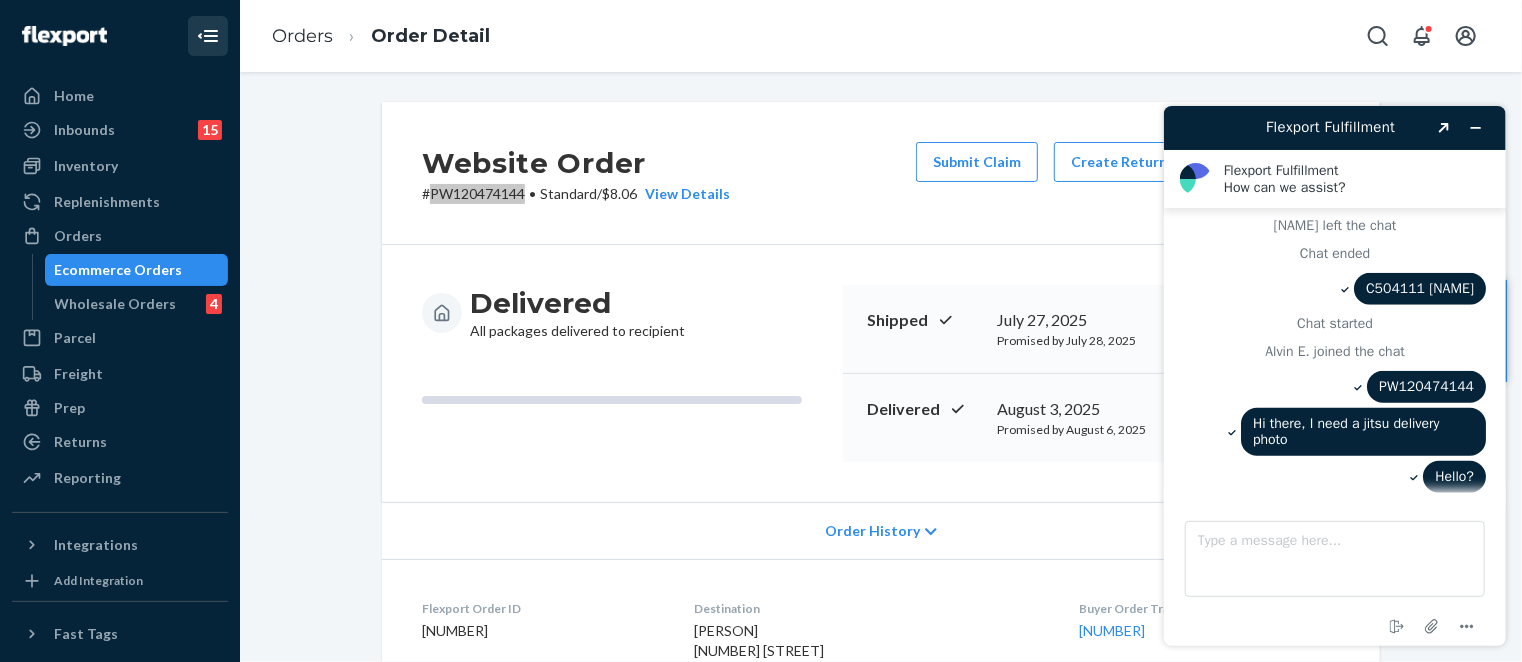 scroll, scrollTop: 964, scrollLeft: 0, axis: vertical 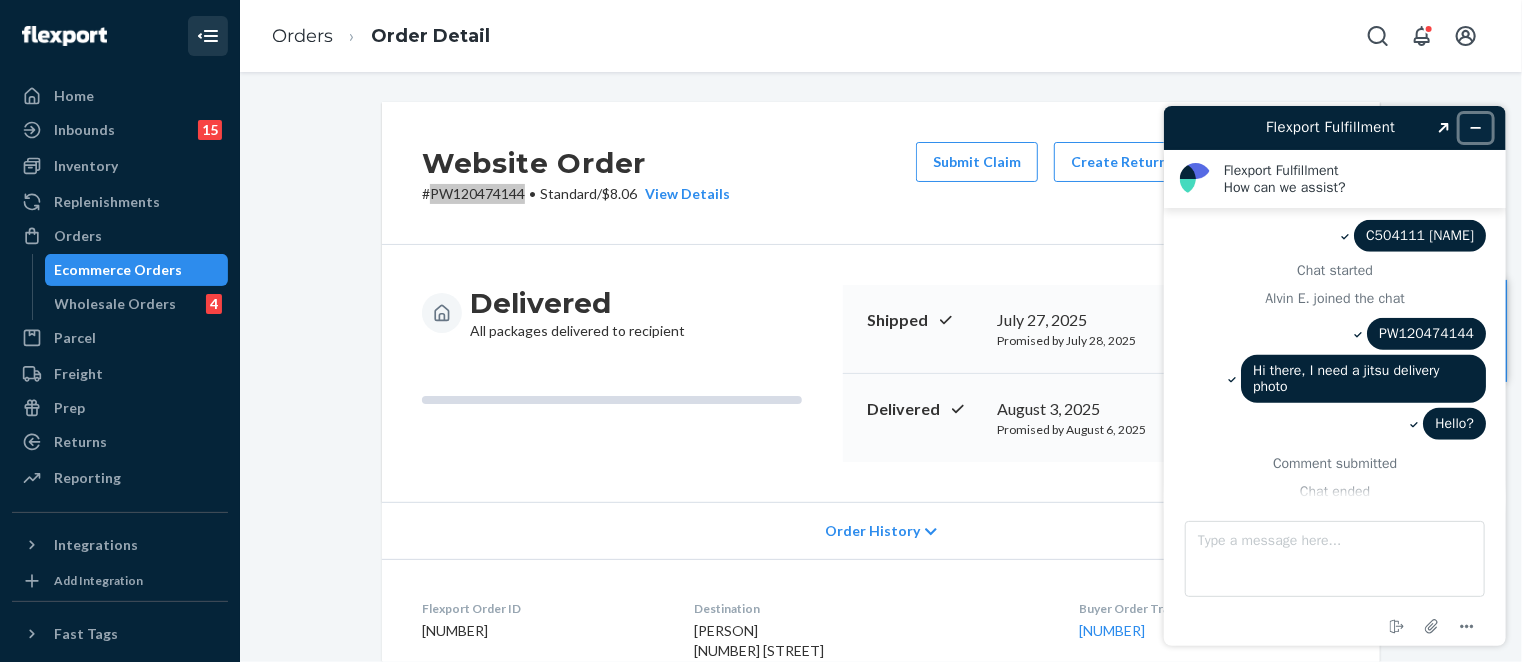 click 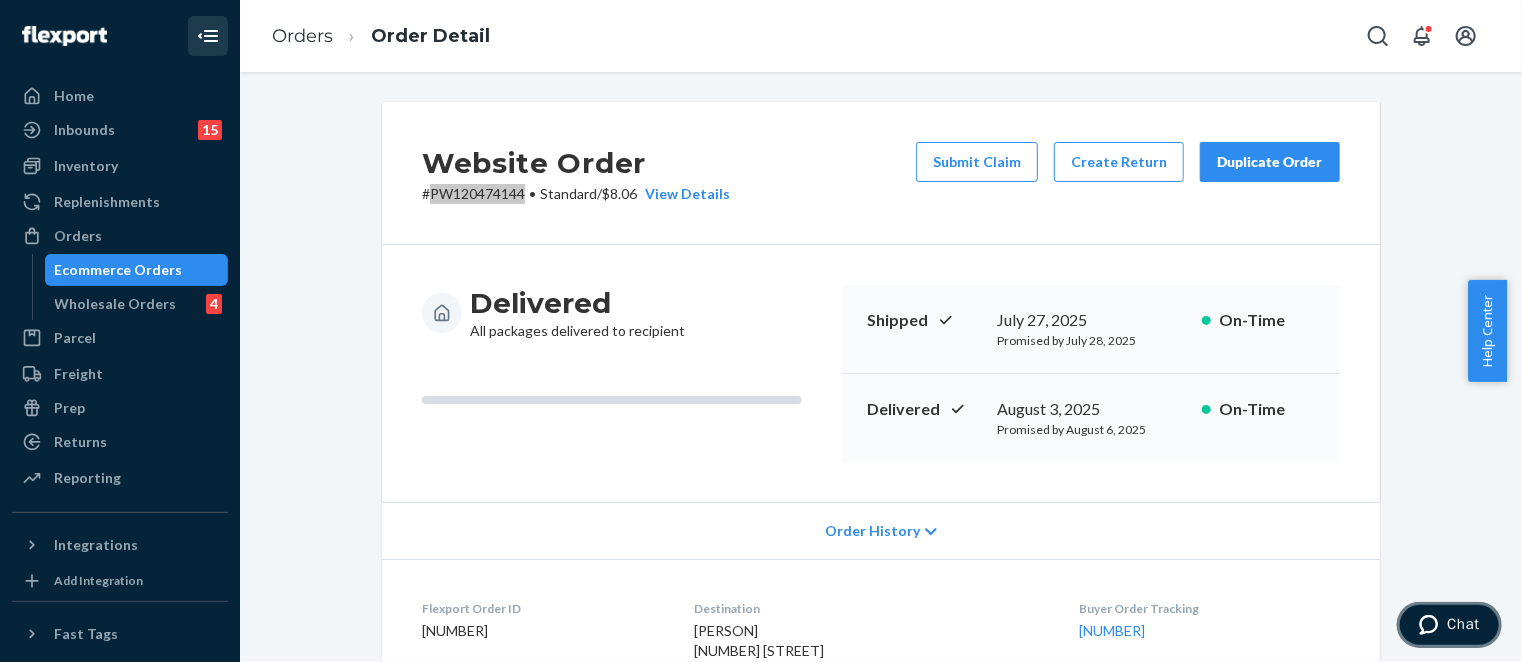 click 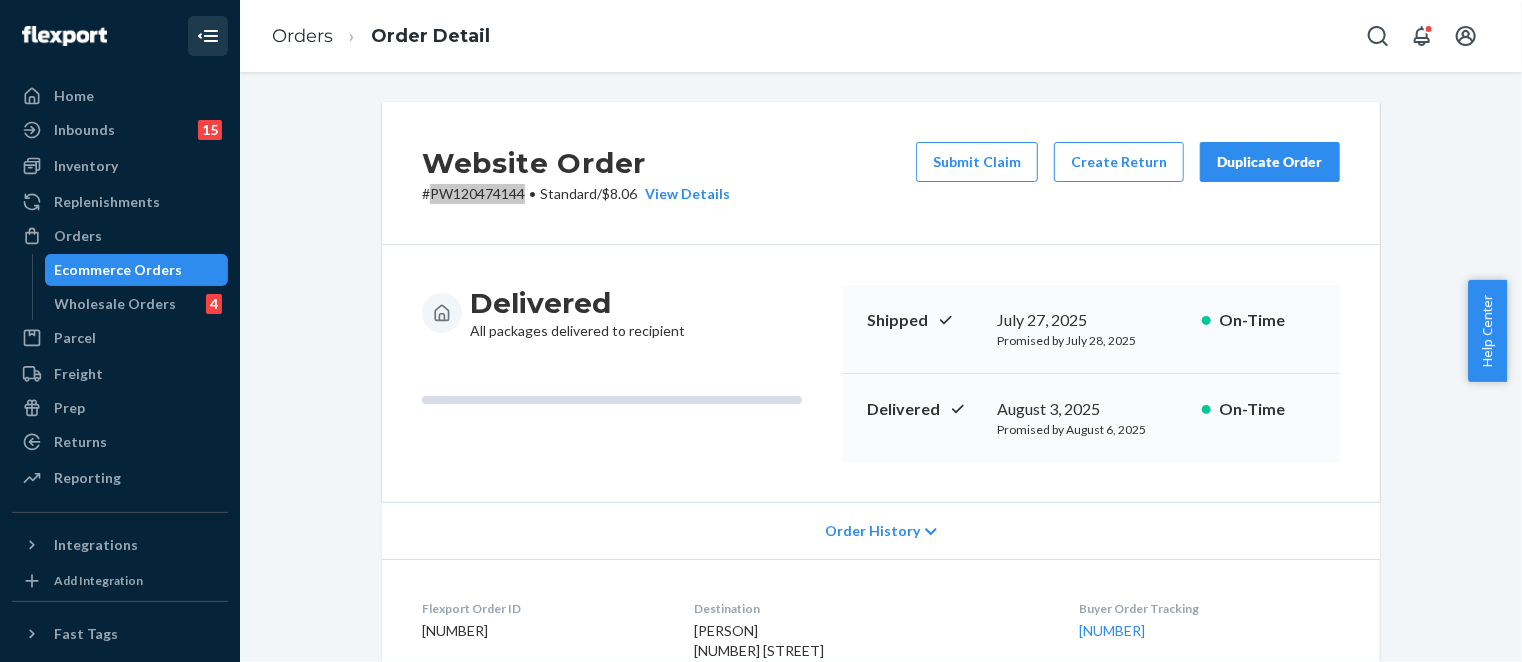 scroll, scrollTop: 0, scrollLeft: 0, axis: both 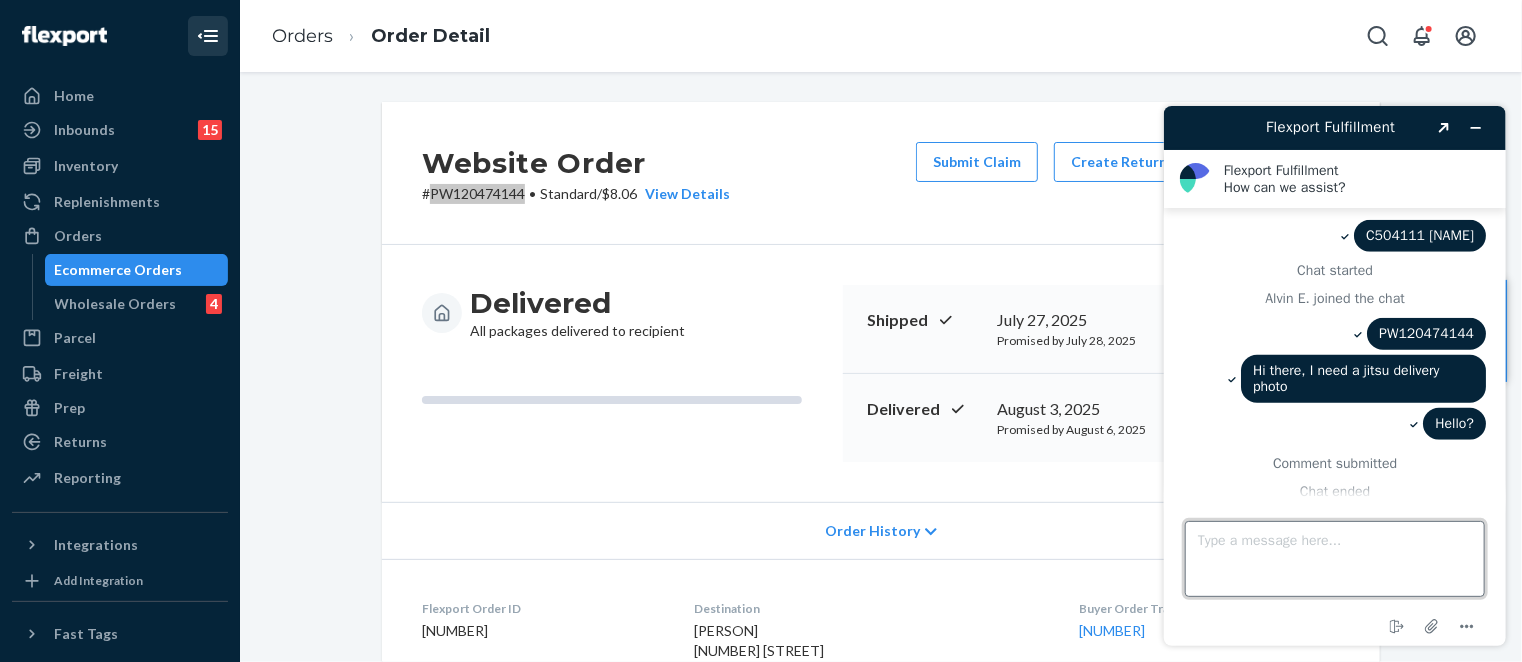 click on "Type a message here..." at bounding box center (1334, 558) 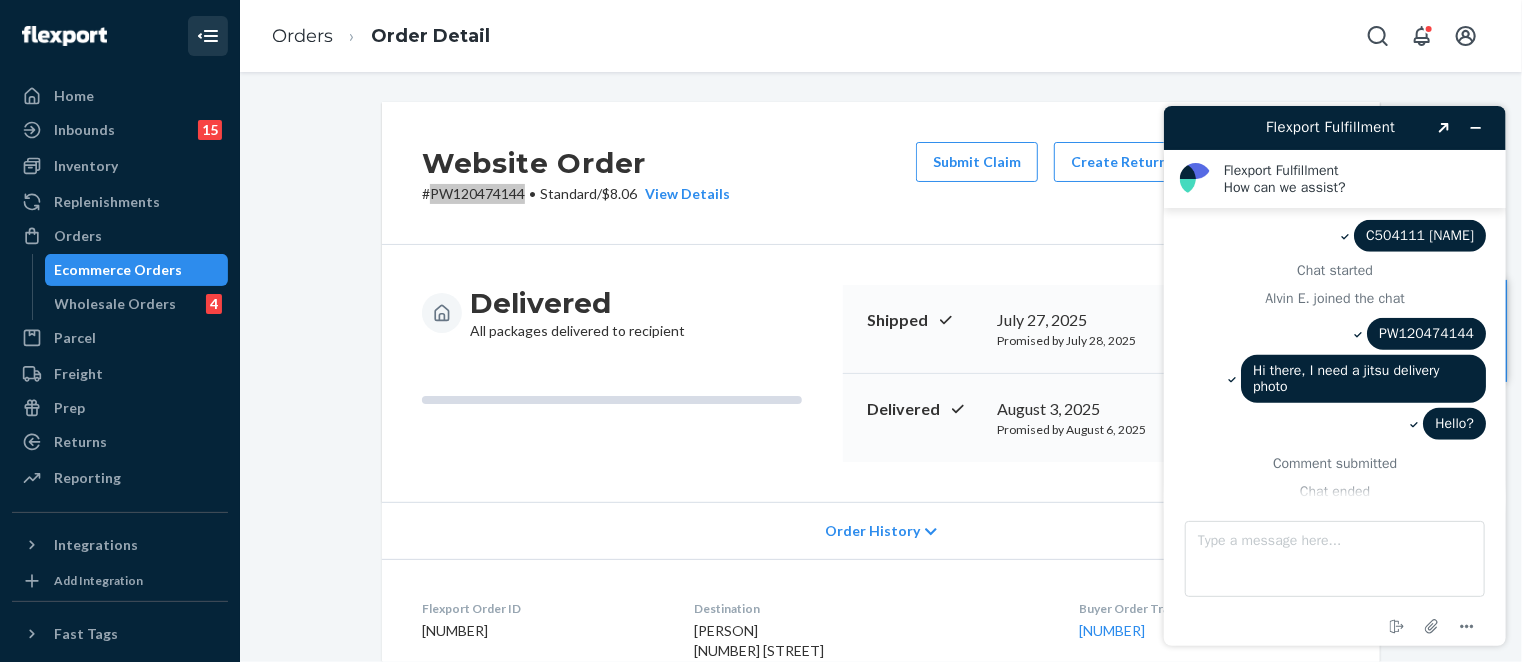 click on "Comment submitted" at bounding box center (1334, 463) 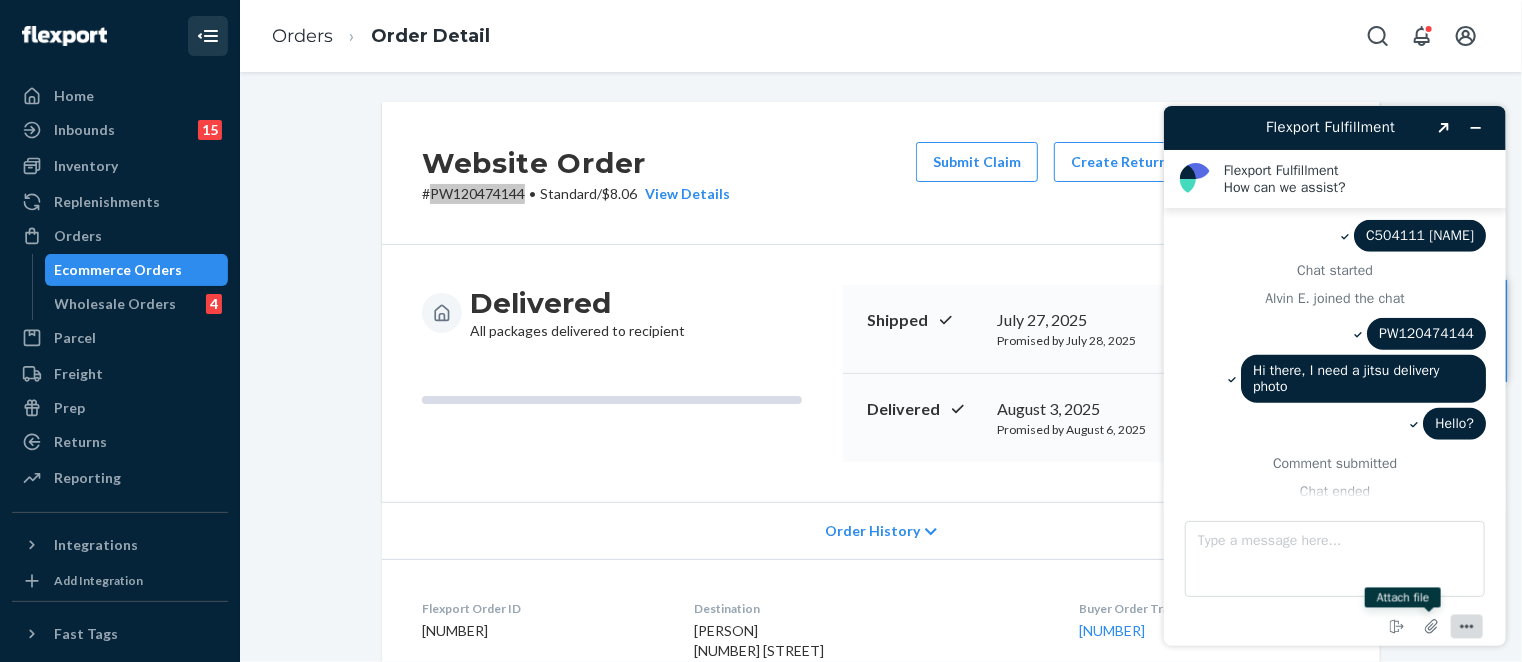 click 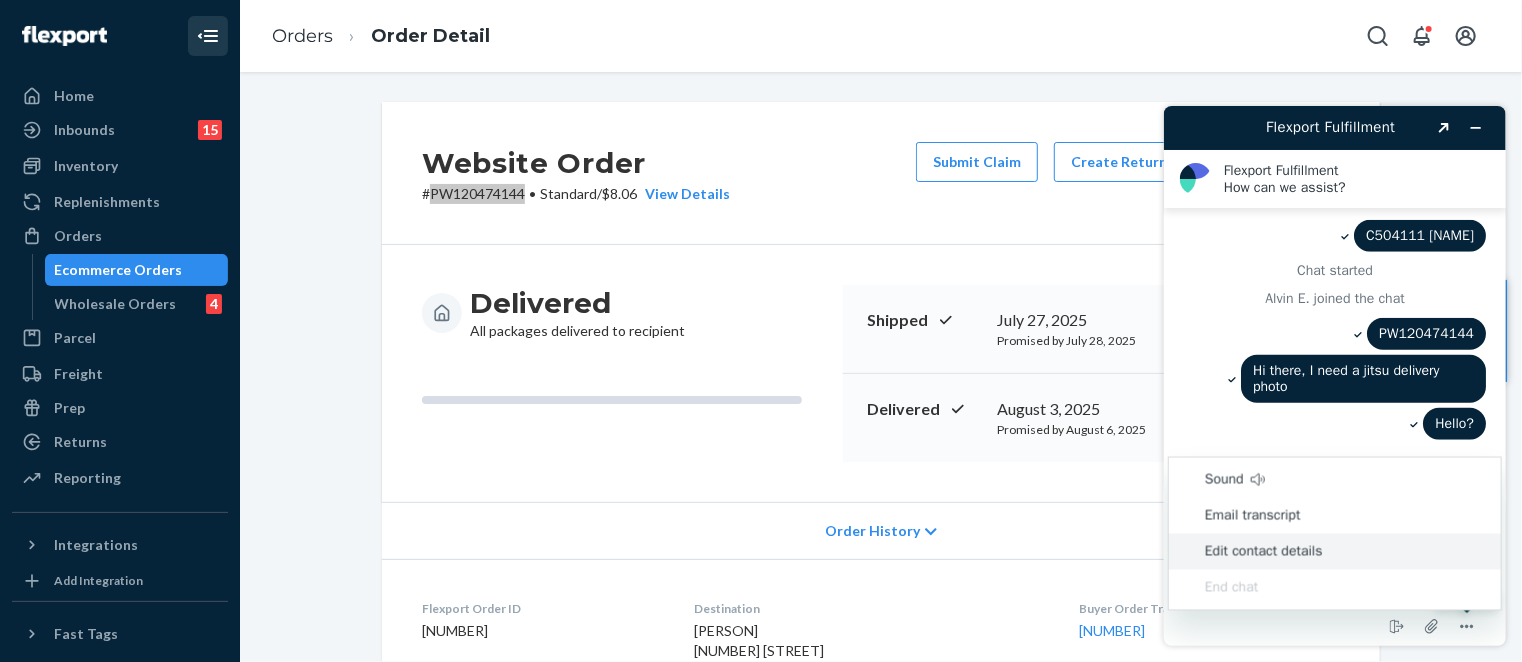 click on "End chat" at bounding box center (1334, 587) 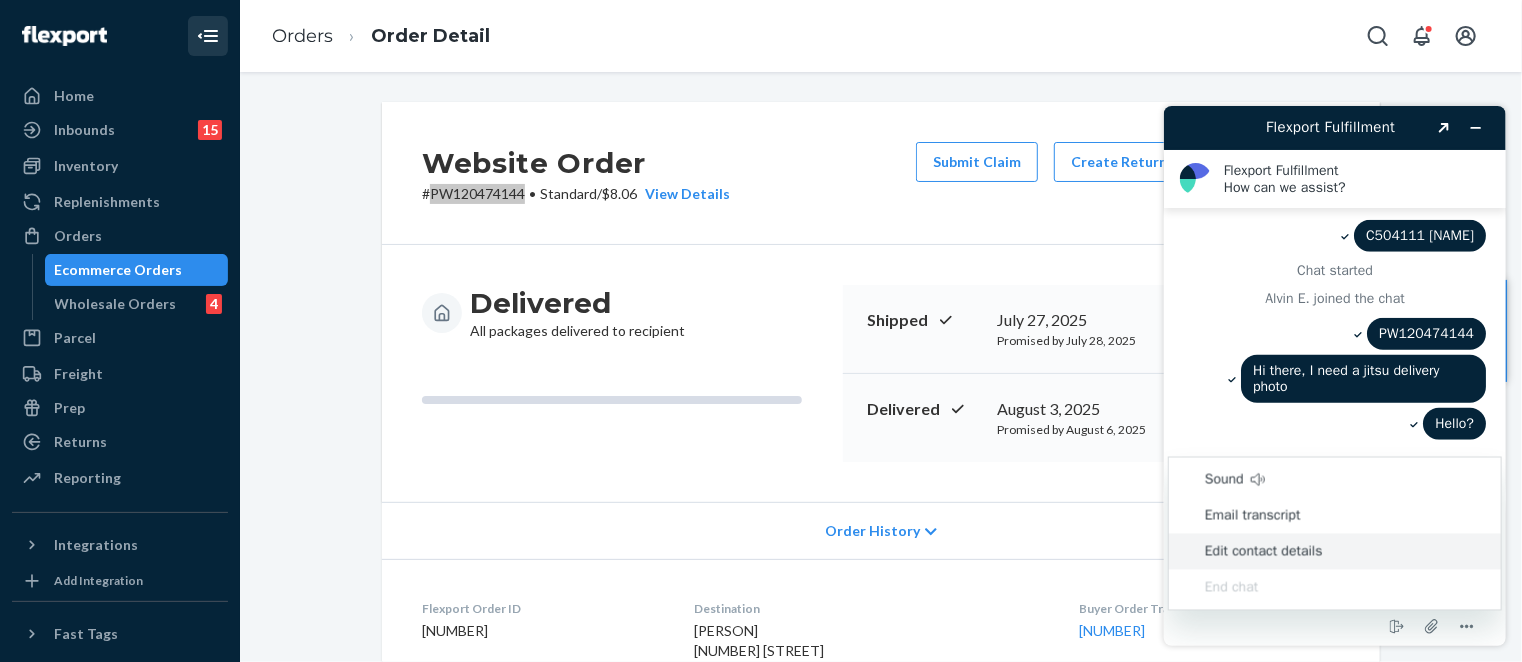 click on "End chat Attach file Sound Email transcript Edit contact details End chat Options" at bounding box center (1334, 626) 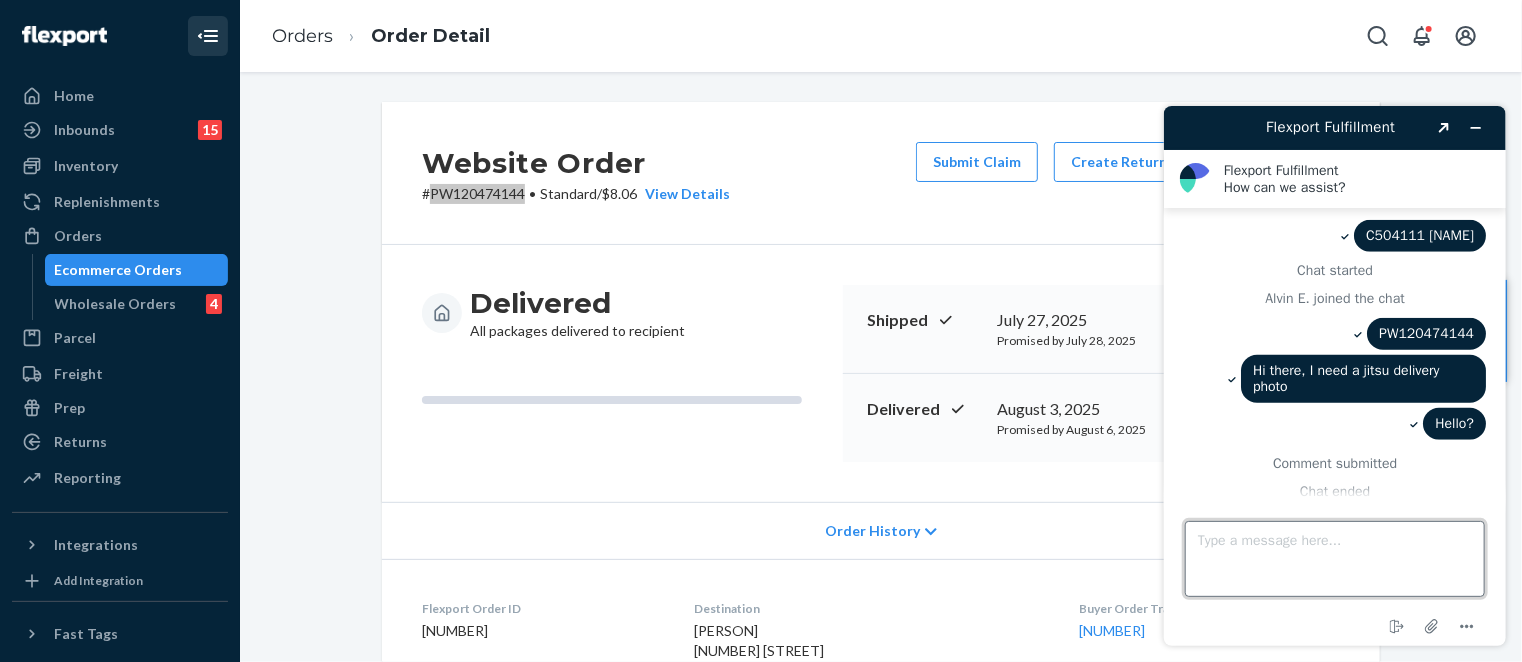 click on "Type a message here..." at bounding box center (1334, 558) 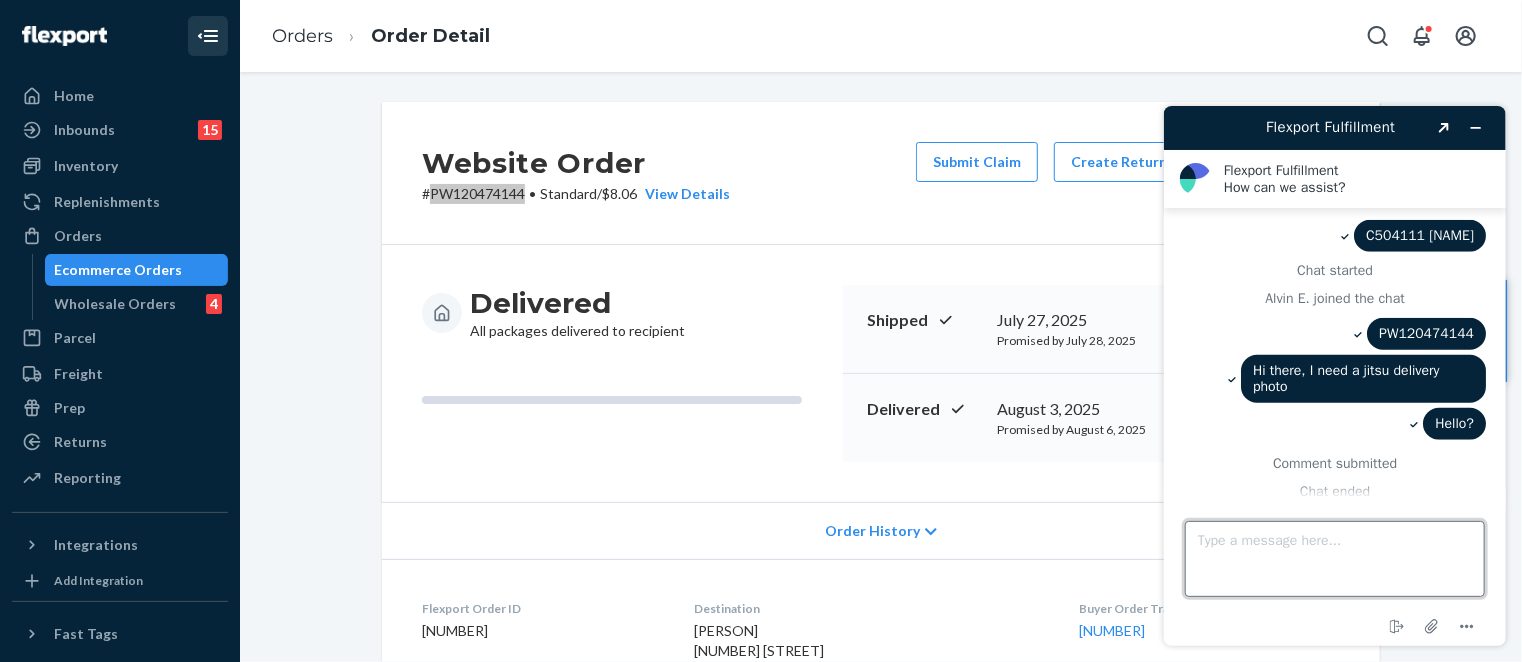 click on "Type a message here..." at bounding box center (1334, 558) 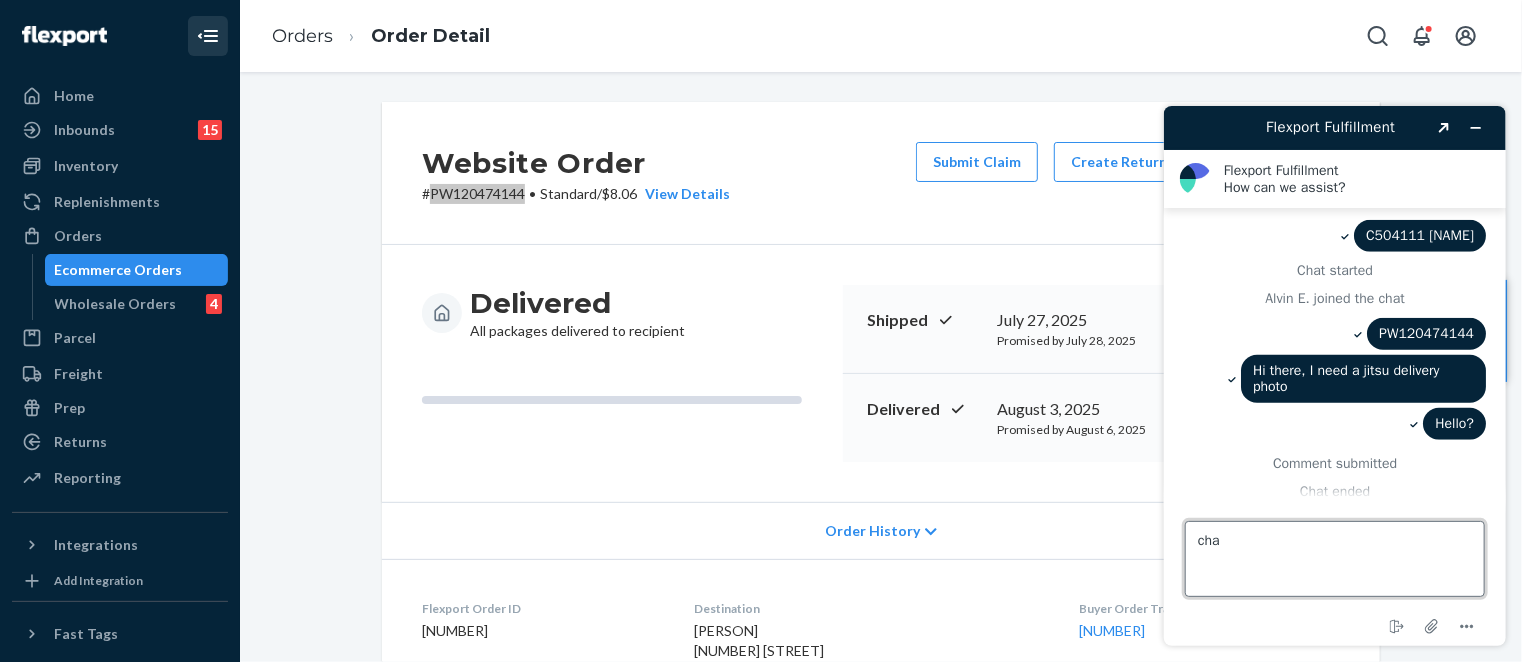 type on "chat" 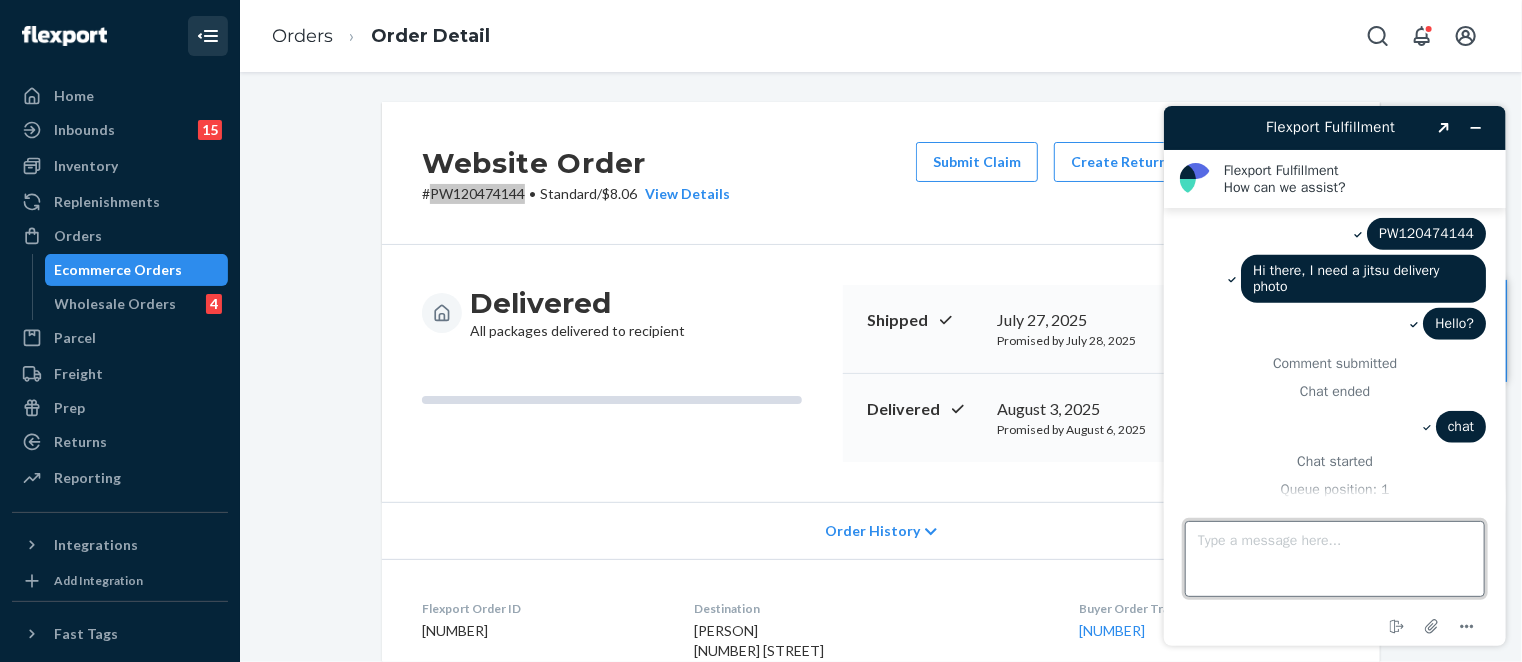 scroll, scrollTop: 1072, scrollLeft: 0, axis: vertical 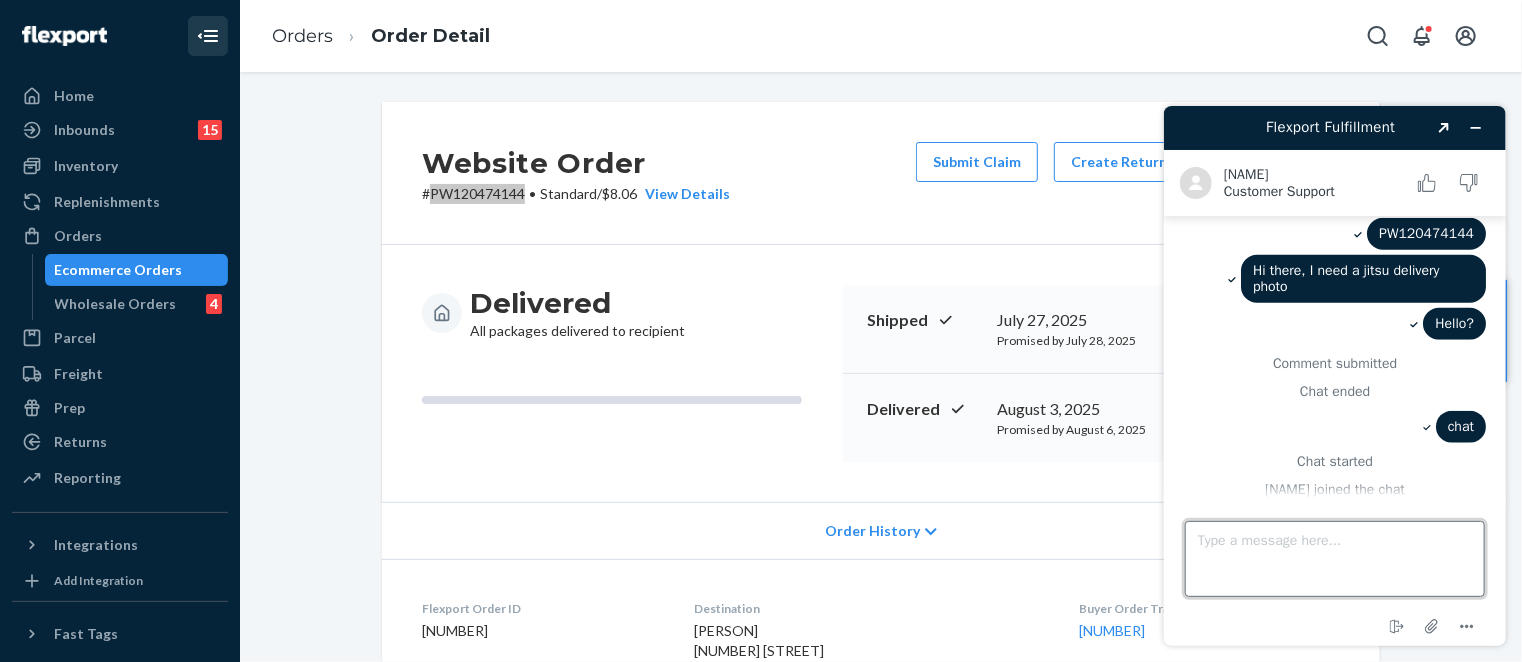 paste on "PW120474144" 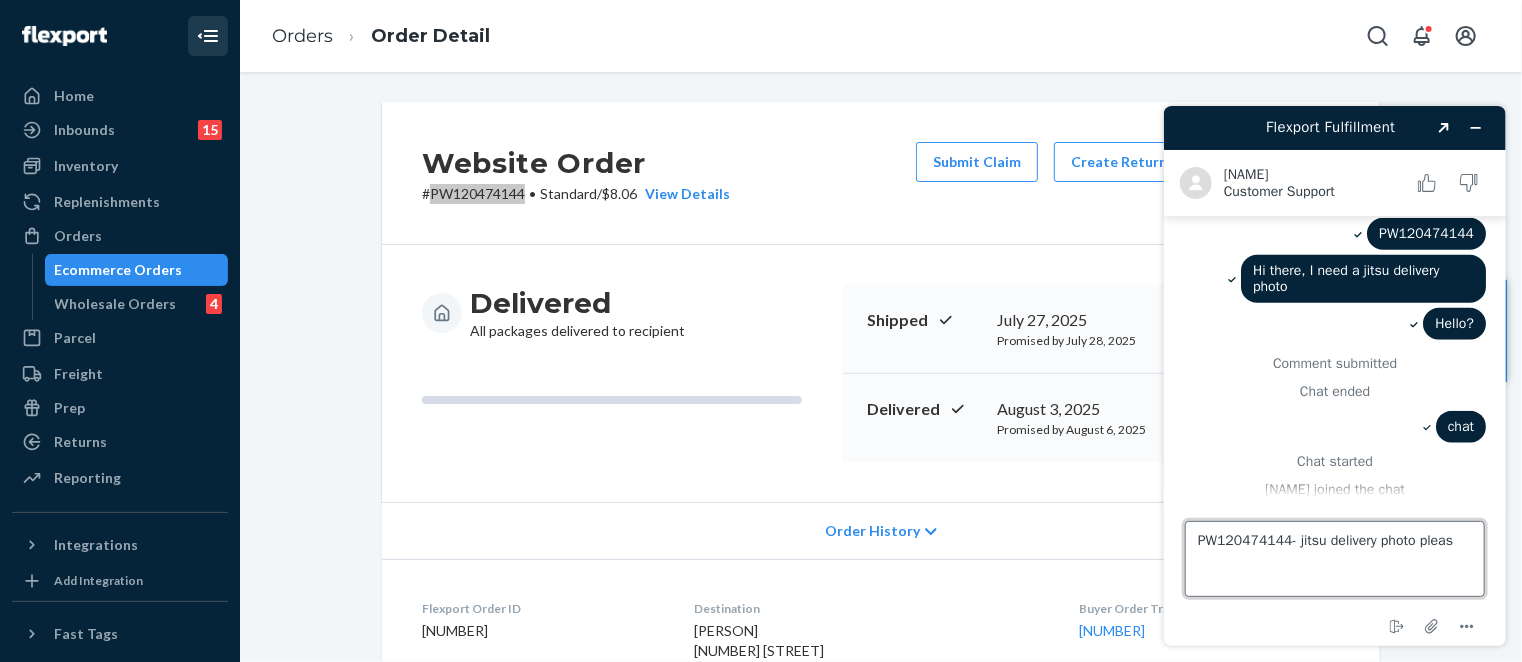 type on "[ORDER_ID]- jitsu delivery photo please" 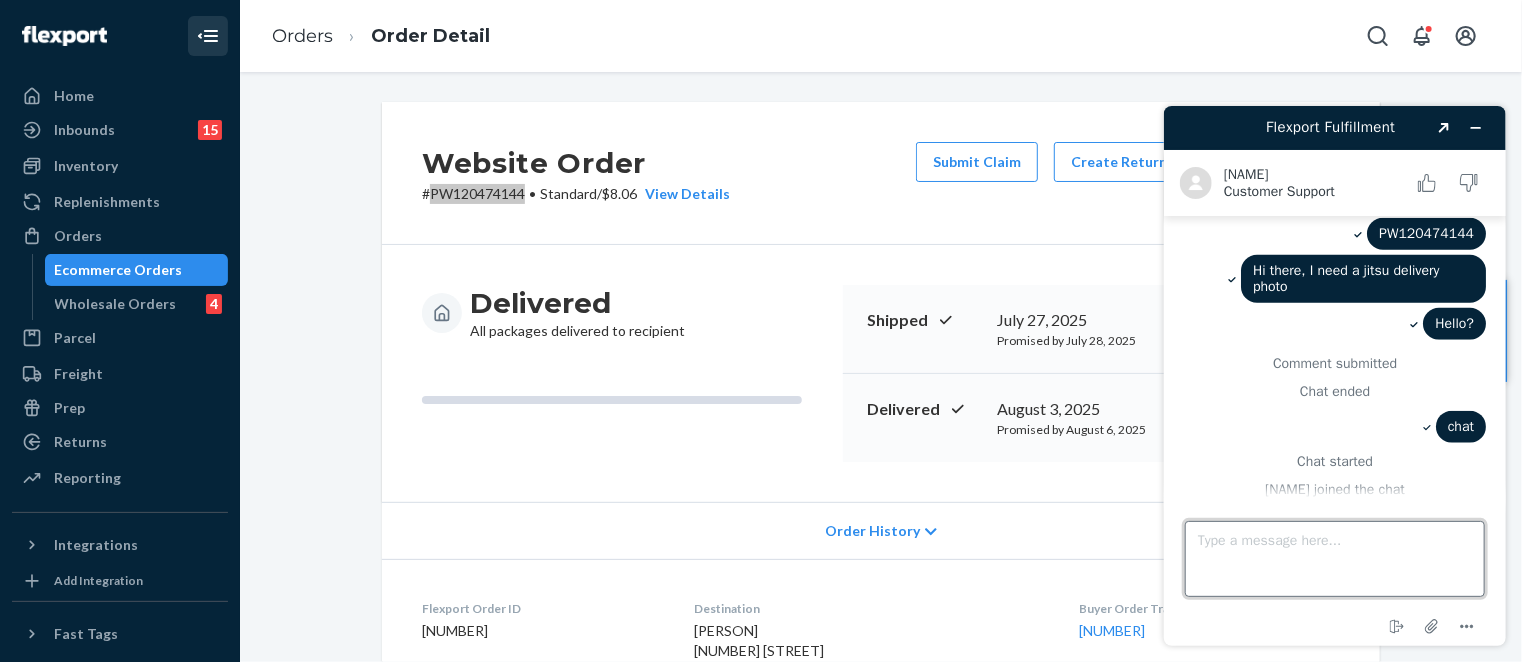 scroll, scrollTop: 1129, scrollLeft: 0, axis: vertical 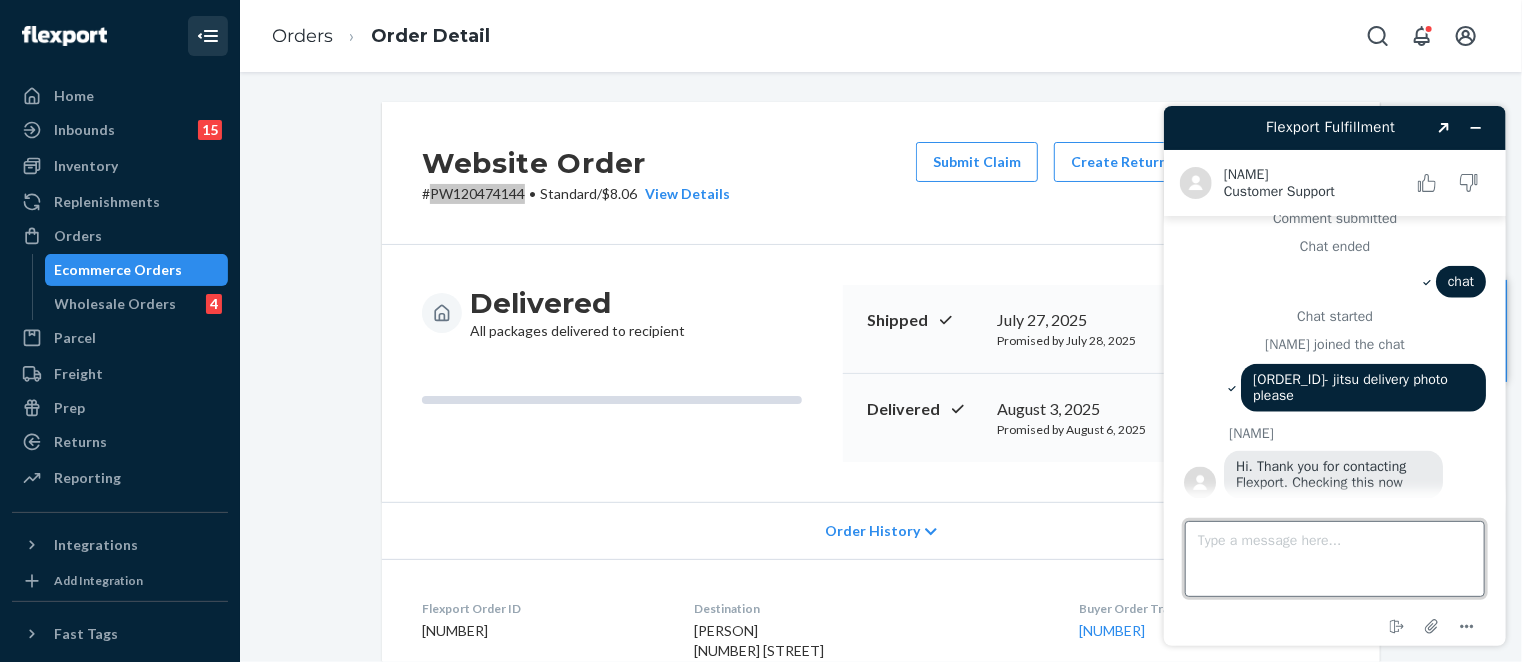 click on "Type a message here..." at bounding box center [1334, 558] 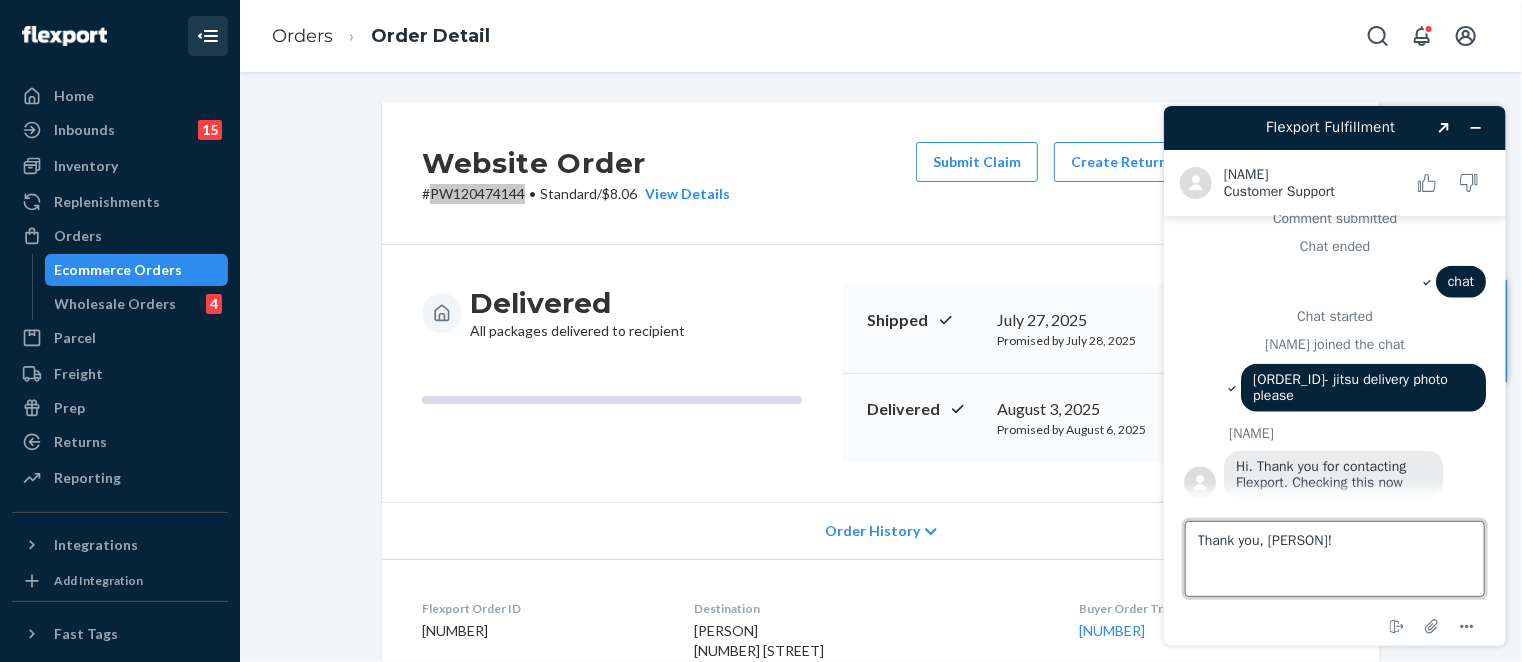 type on "Thank you, [PERSON]!" 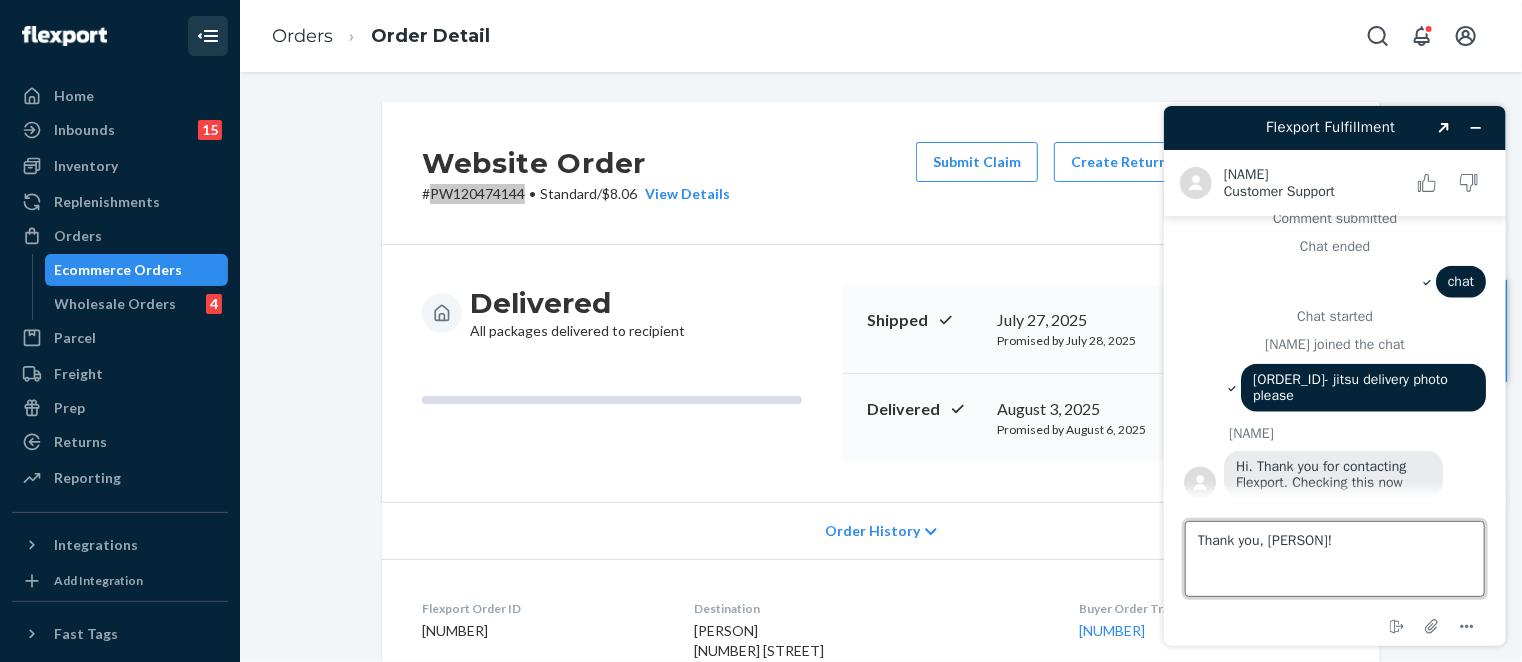 type 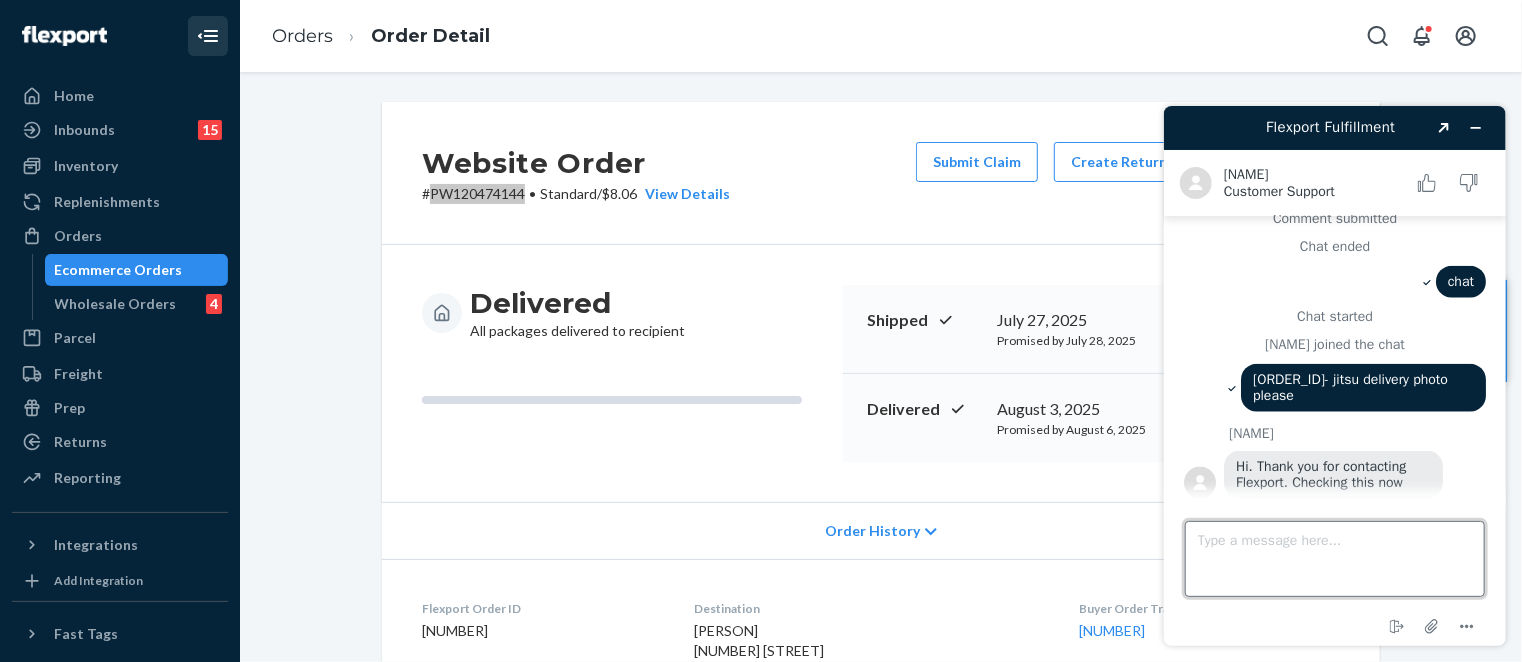 scroll, scrollTop: 1259, scrollLeft: 0, axis: vertical 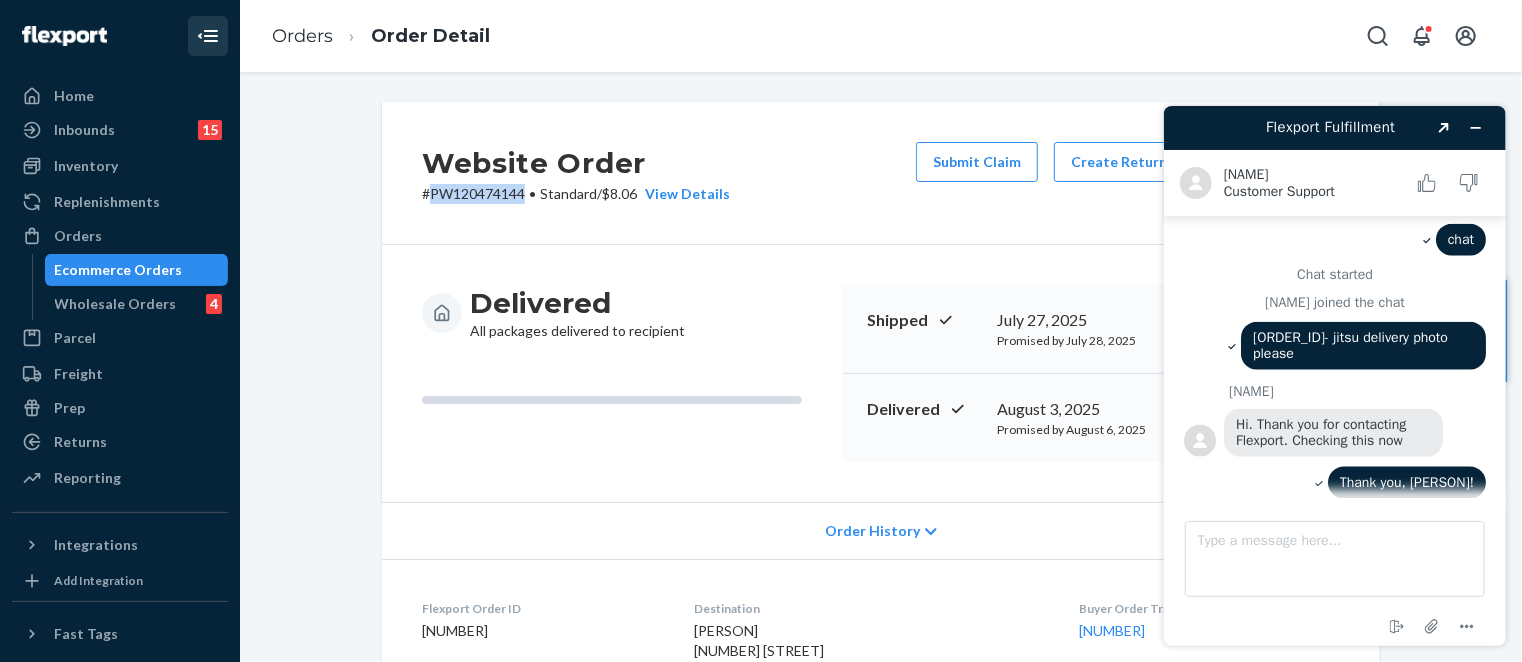 click on "Ecommerce Orders" at bounding box center (119, 270) 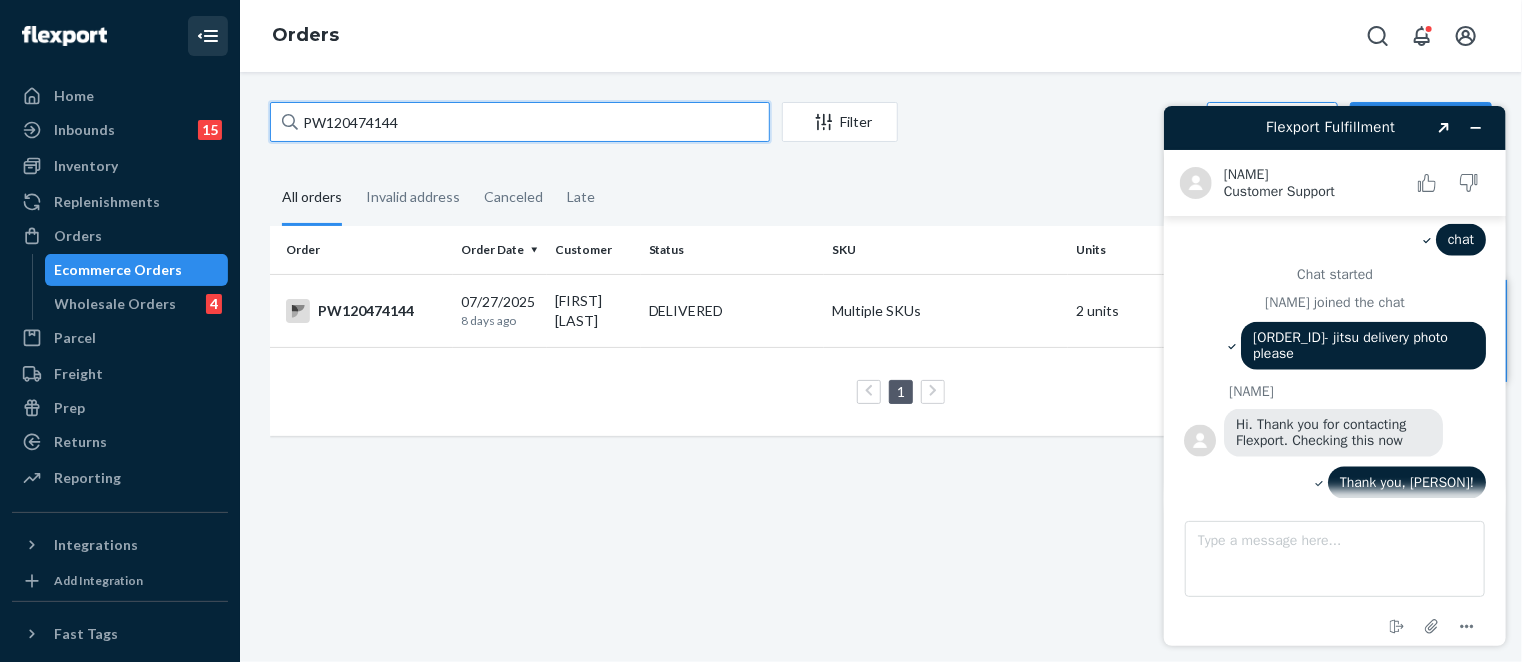 drag, startPoint x: 392, startPoint y: 123, endPoint x: 229, endPoint y: 128, distance: 163.07668 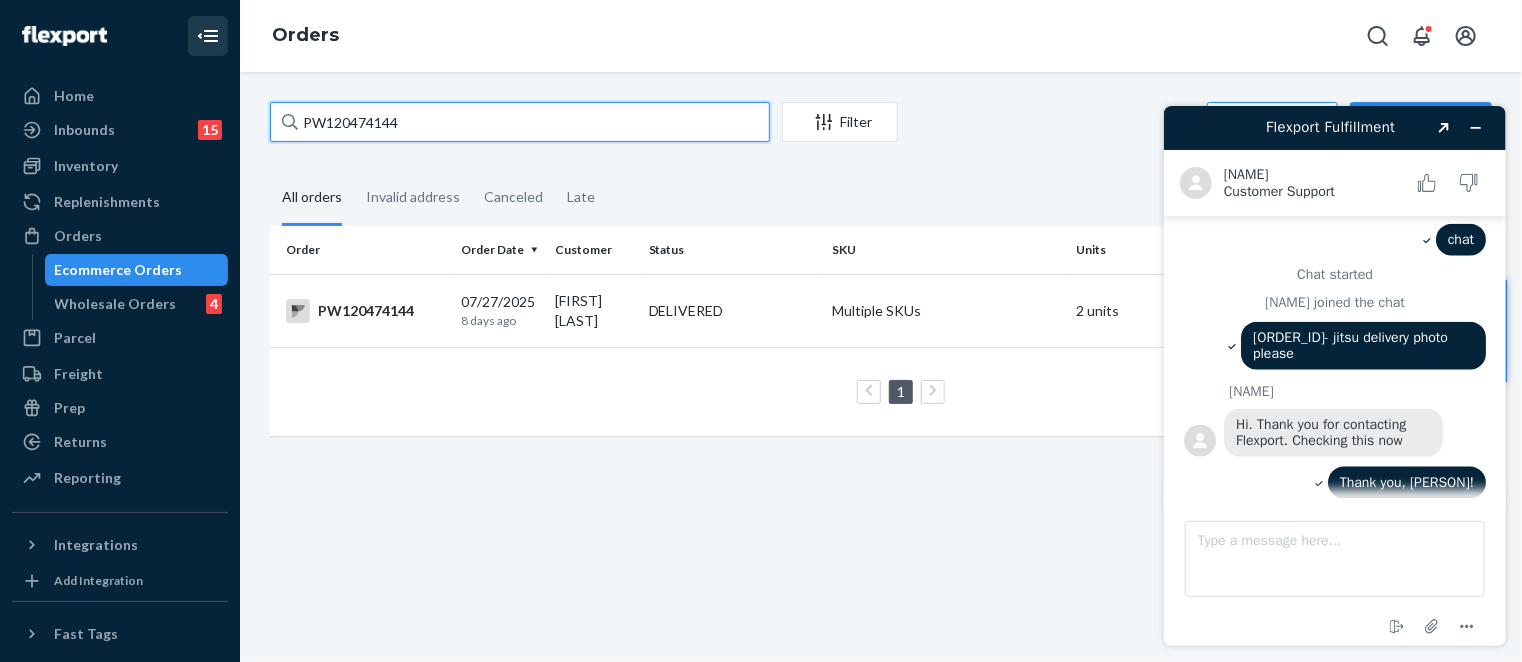 click on "Home Inbounds 15 Shipping Plans Problems 15 Inventory Products Branded Packaging Replenishments Orders Ecommerce Orders Wholesale Orders 4 Parcel Parcel orders Integrations Freight Prep Returns All Returns Settings Packages Reporting Reports Analytics Integrations Add Integration Fast Tags Add Fast Tag Settings Talk to Support Help Center Give Feedback Orders PW120474144 Filter Import Orders Create order Ecommerce order Removal order All orders Invalid address Canceled Late Order Order Date Customer Status SKU Units Service Fee PW120474144 07/27/2025 8 days ago [PERSON] DELIVERED Multiple SKUs 2 units Standard $8.06 1 25 results per page" at bounding box center (761, 331) 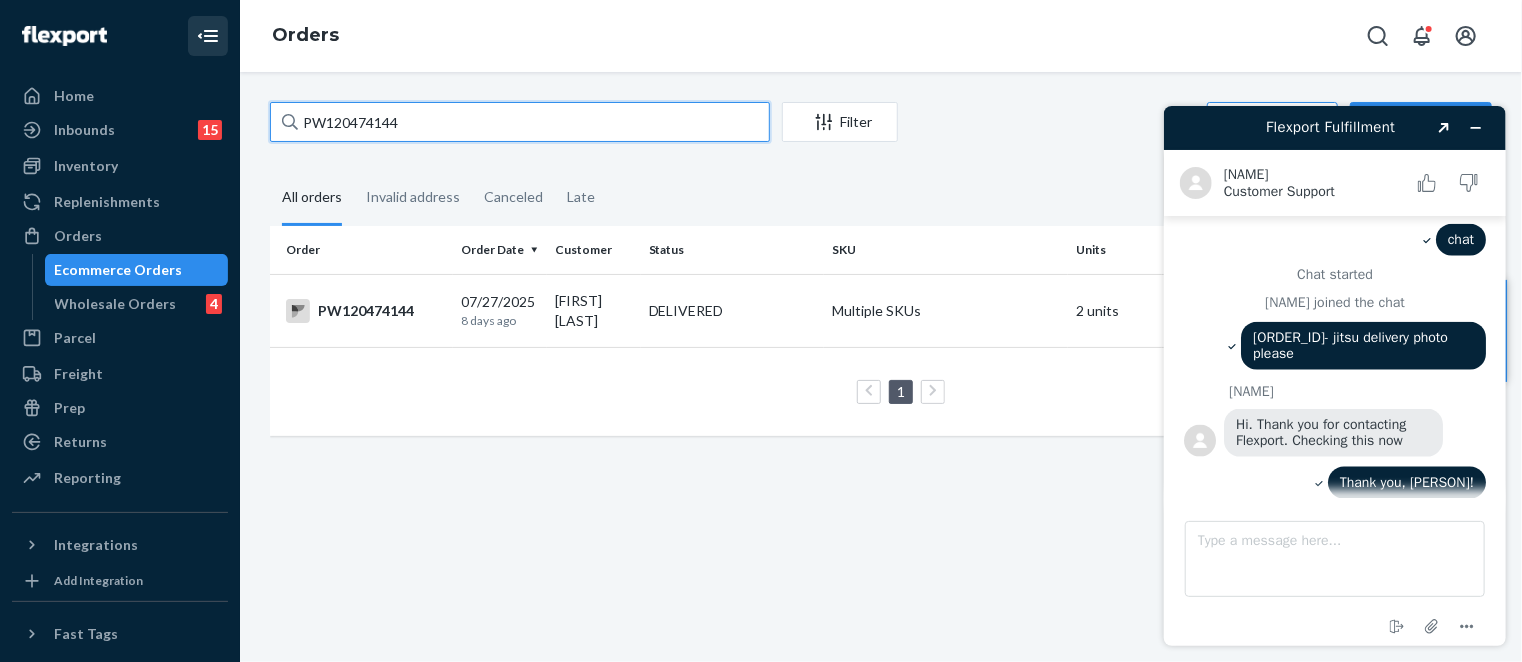 paste on "247136" 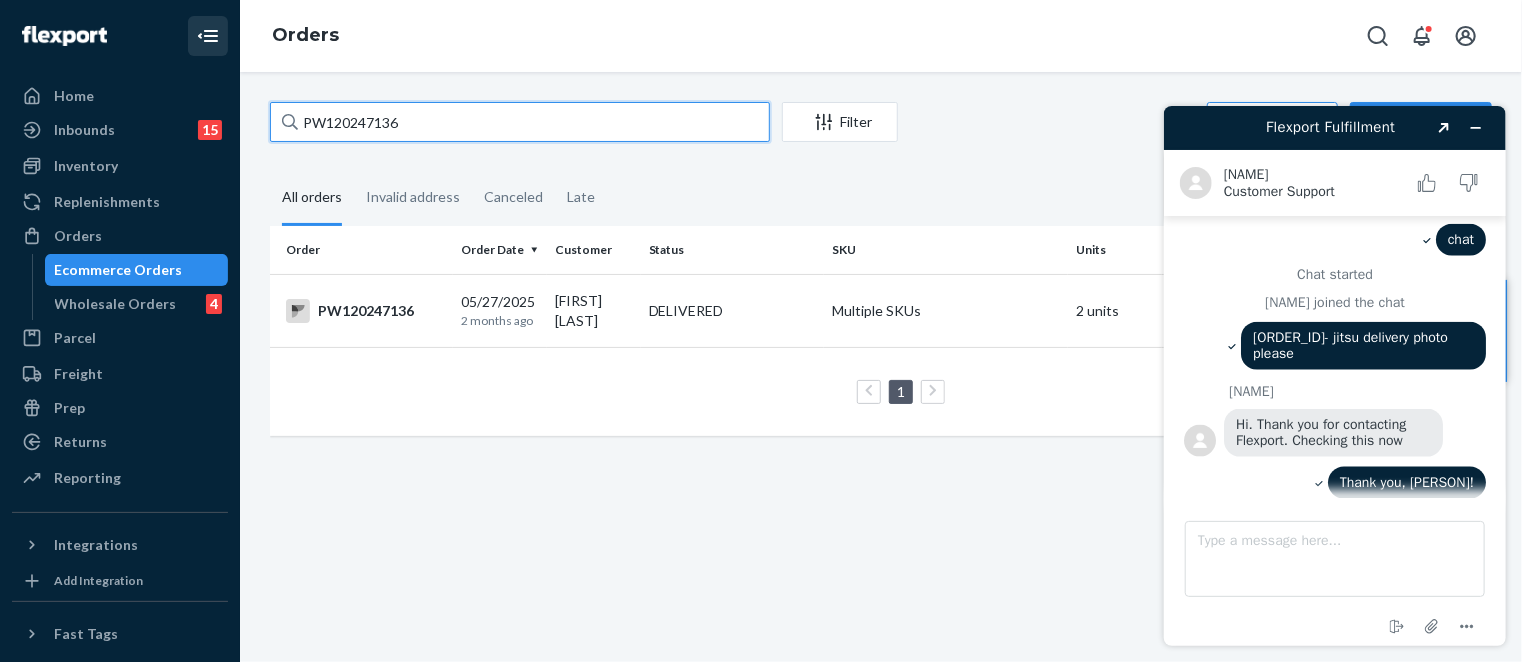 type on "PW120247136" 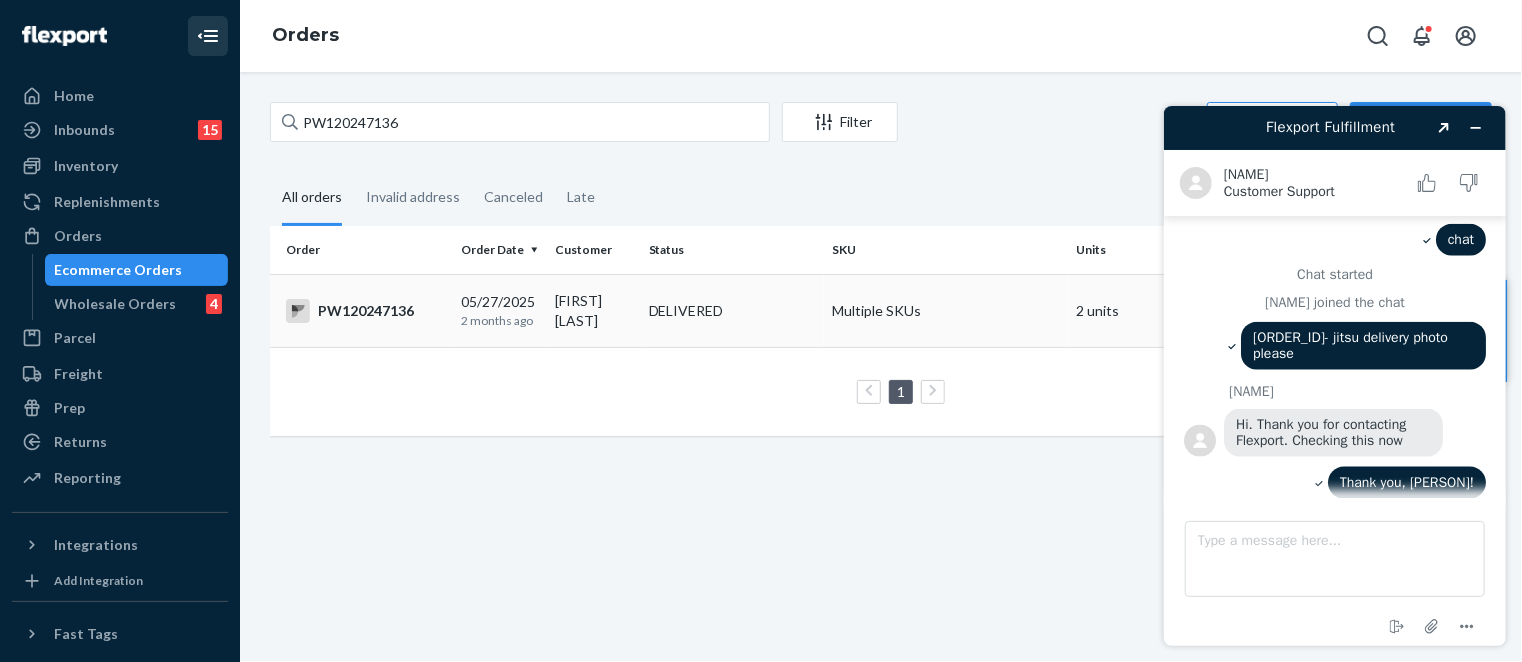 click on "[FIRST] [LAST]" at bounding box center [594, 310] 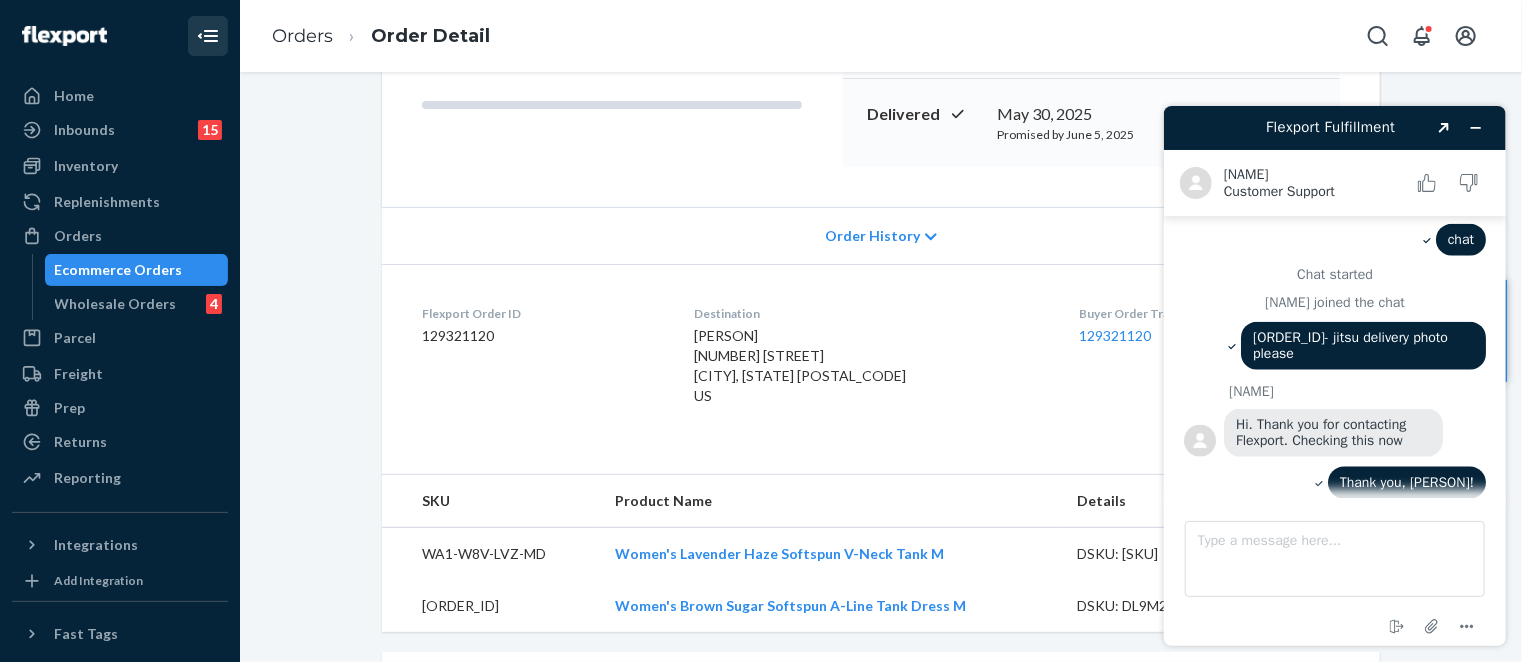 scroll, scrollTop: 500, scrollLeft: 0, axis: vertical 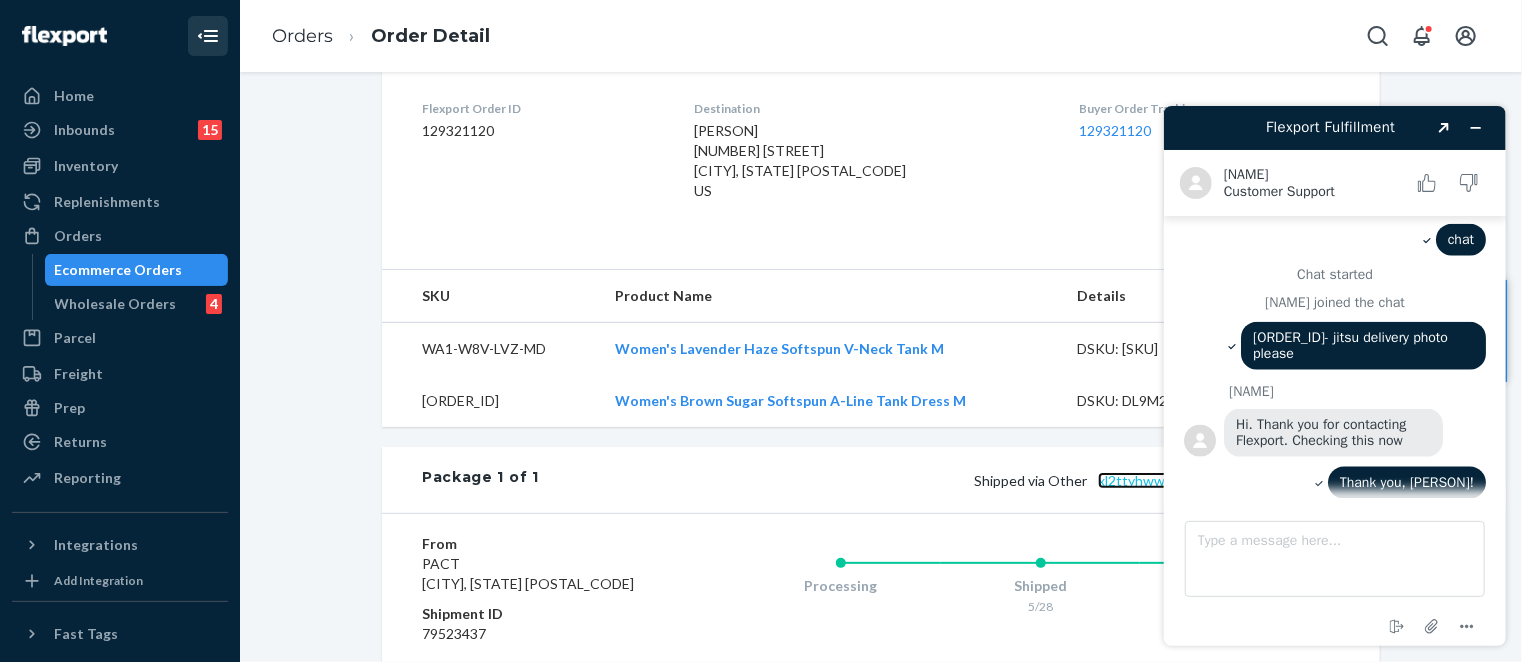 click on "xl2ttyhwwhrt" at bounding box center (1141, 480) 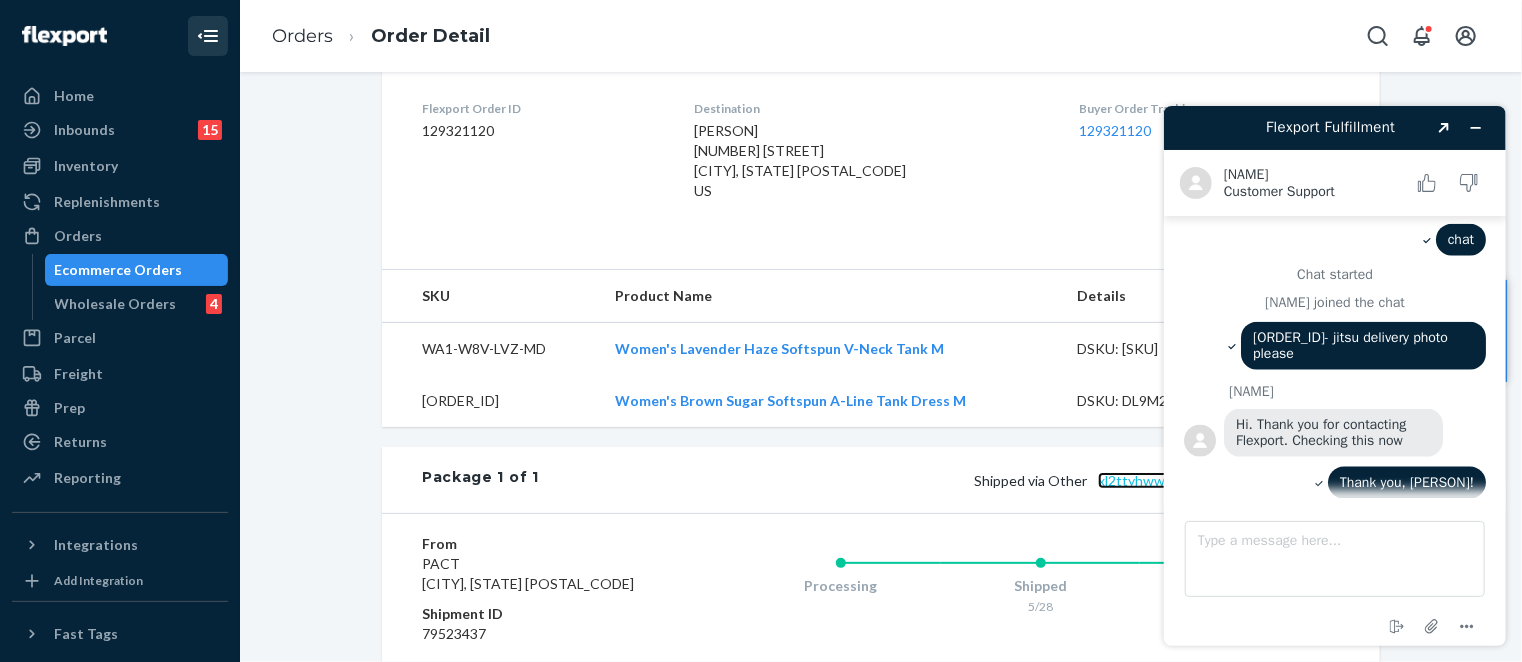 scroll, scrollTop: 1464, scrollLeft: 0, axis: vertical 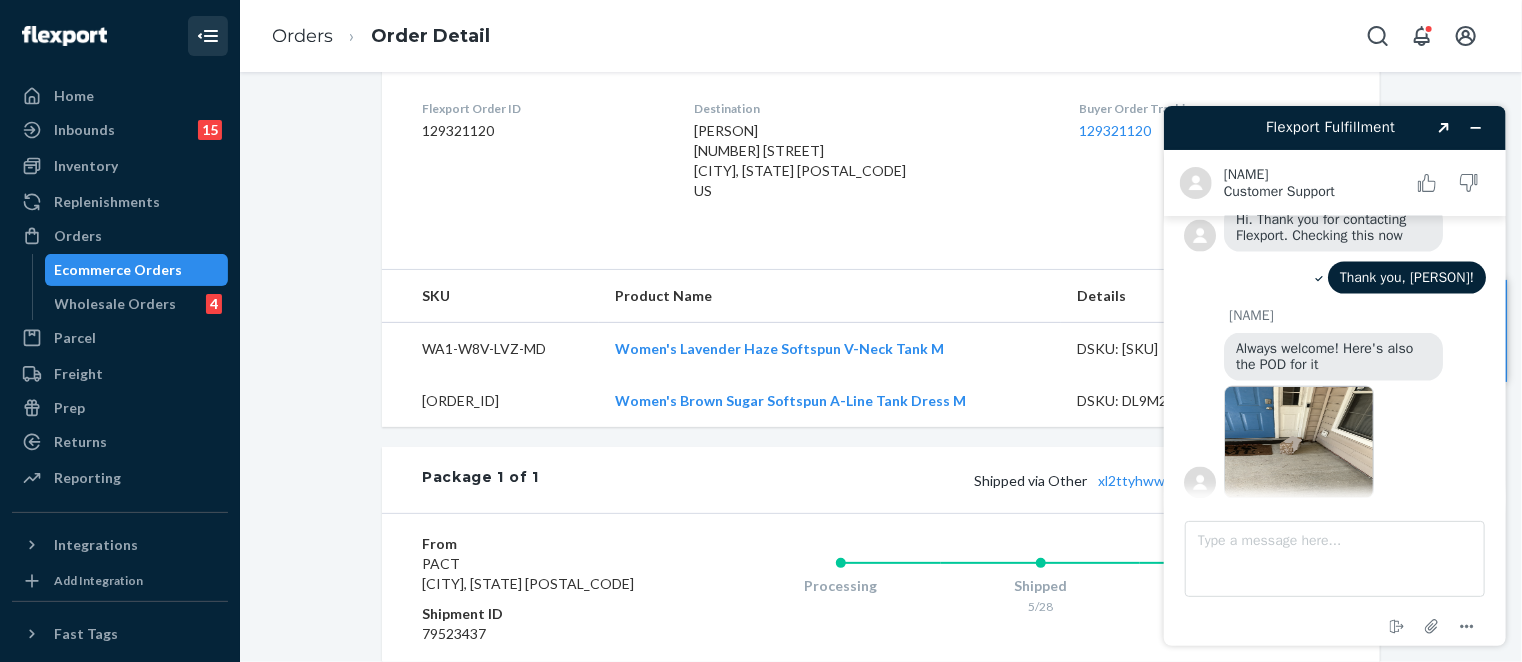 click at bounding box center (1298, 441) 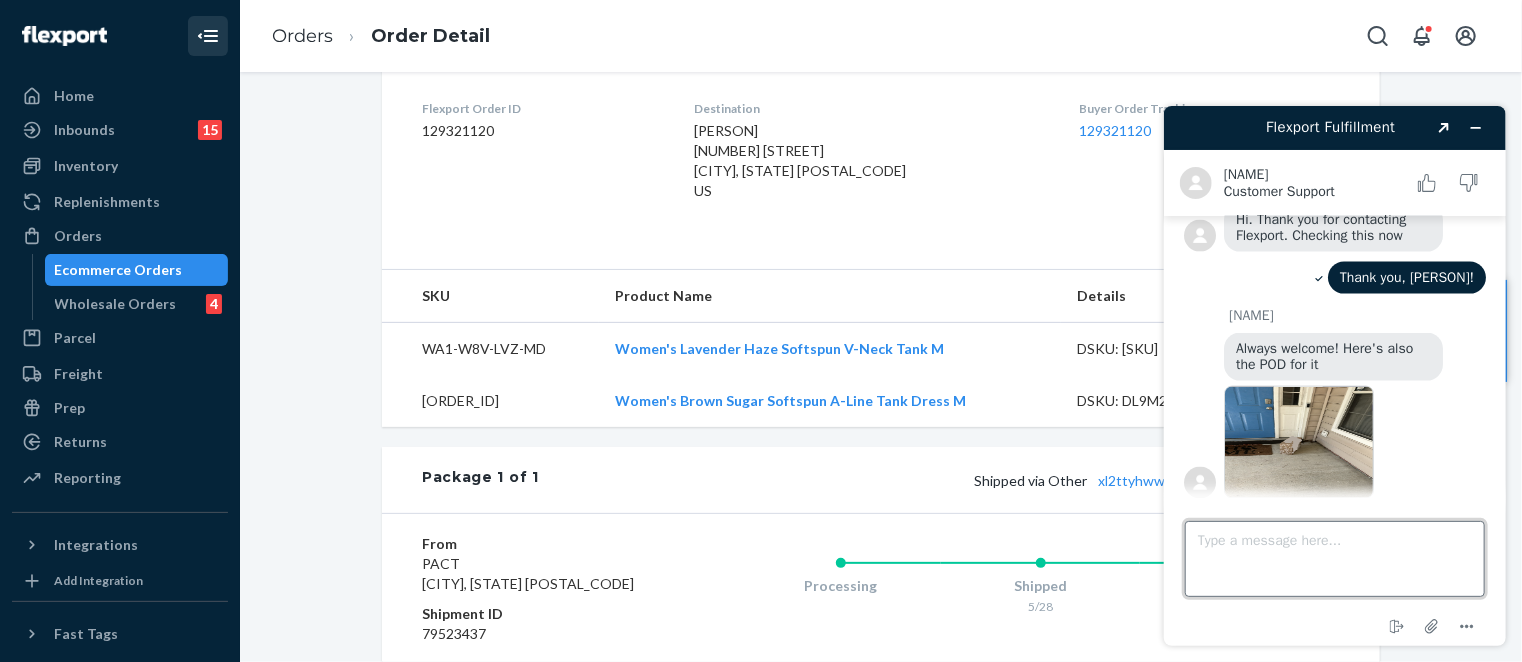 click on "Type a message here..." at bounding box center (1334, 558) 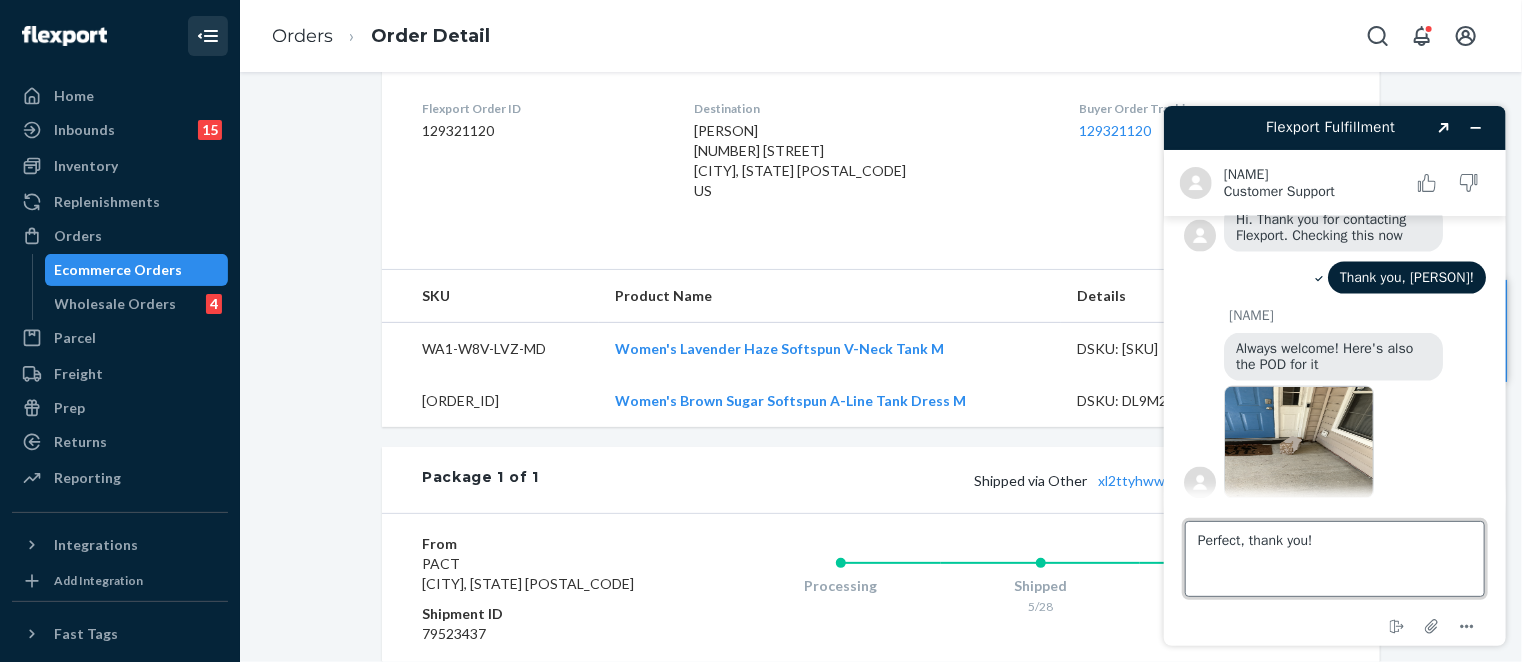type on "Perfect, thank you!" 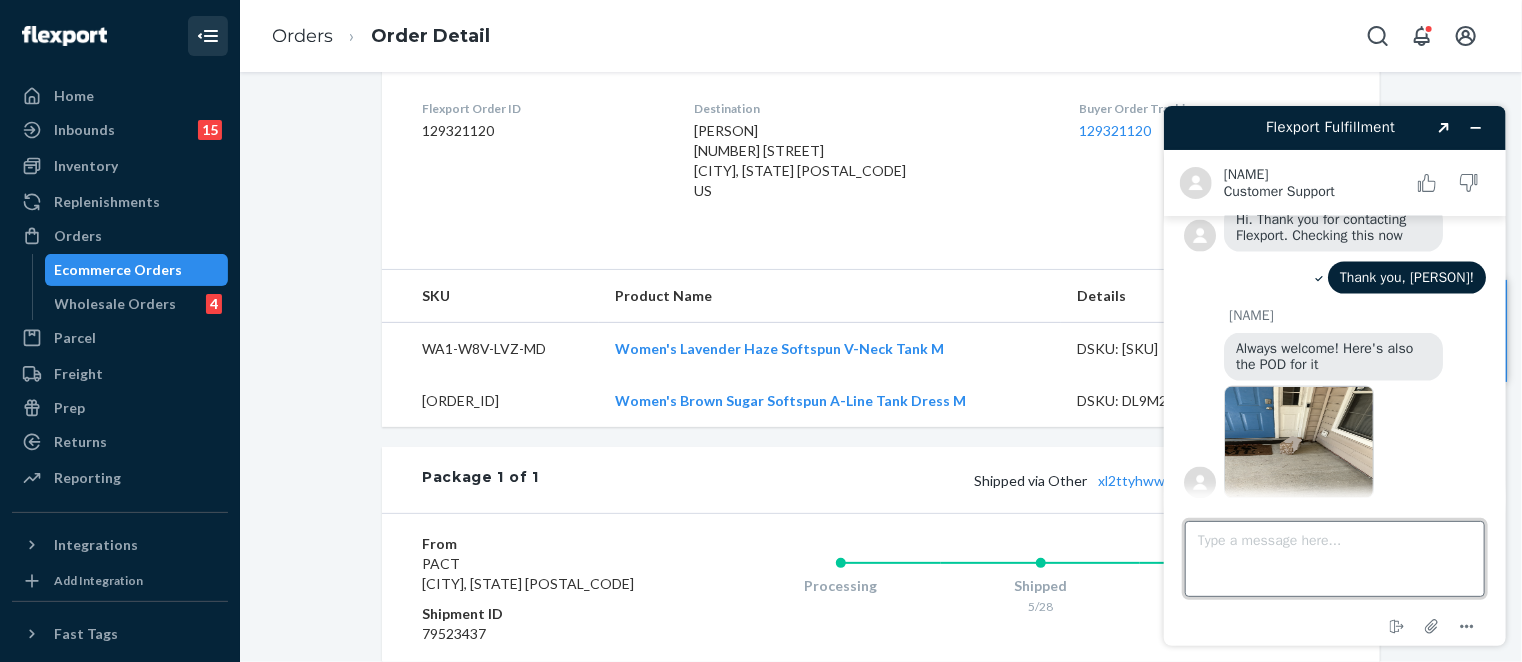 scroll, scrollTop: 1506, scrollLeft: 0, axis: vertical 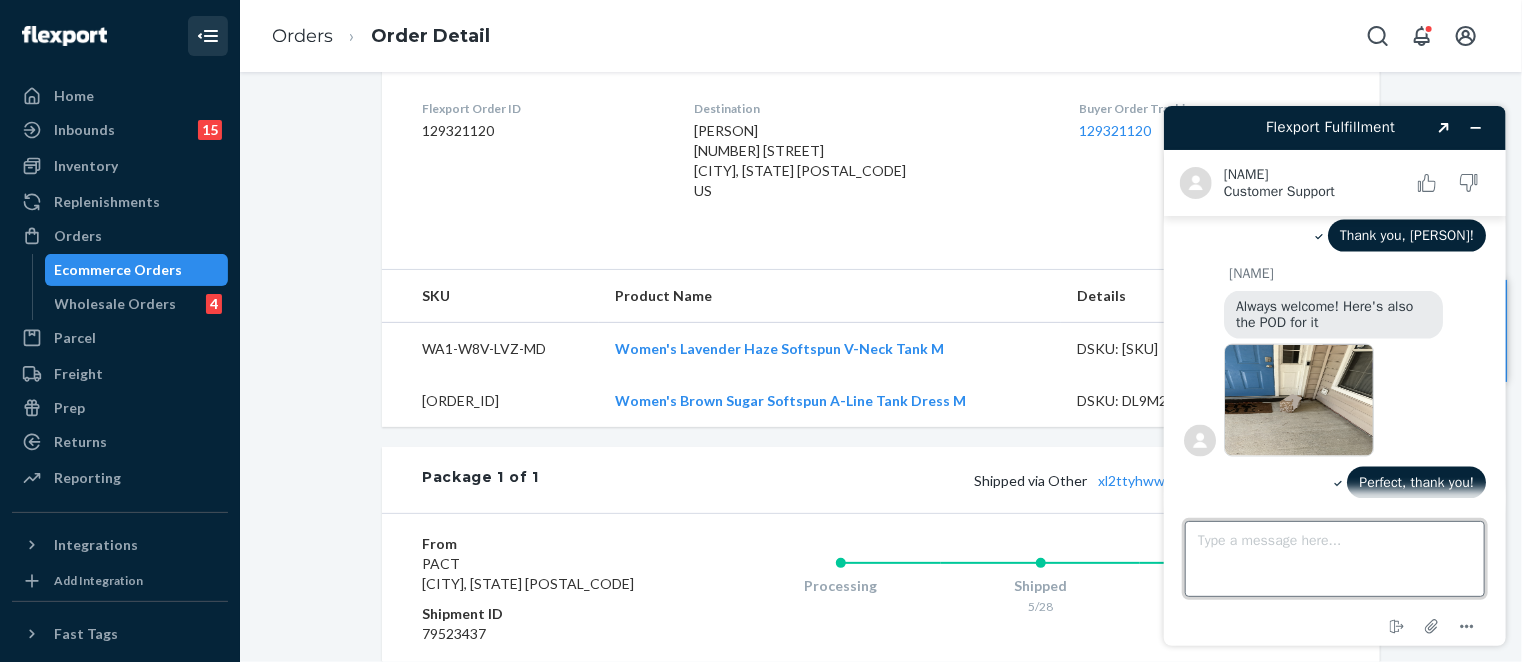 click on "Type a message here..." at bounding box center (1334, 558) 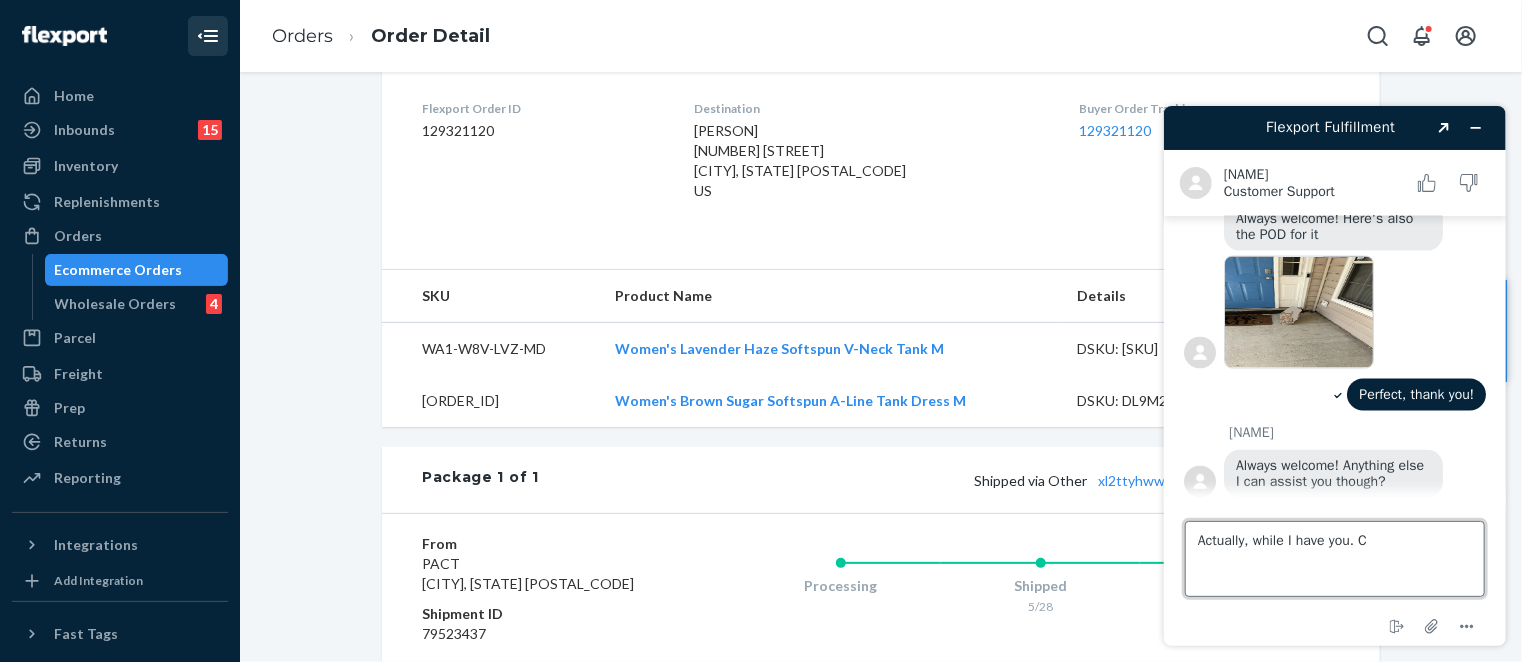 scroll, scrollTop: 1594, scrollLeft: 0, axis: vertical 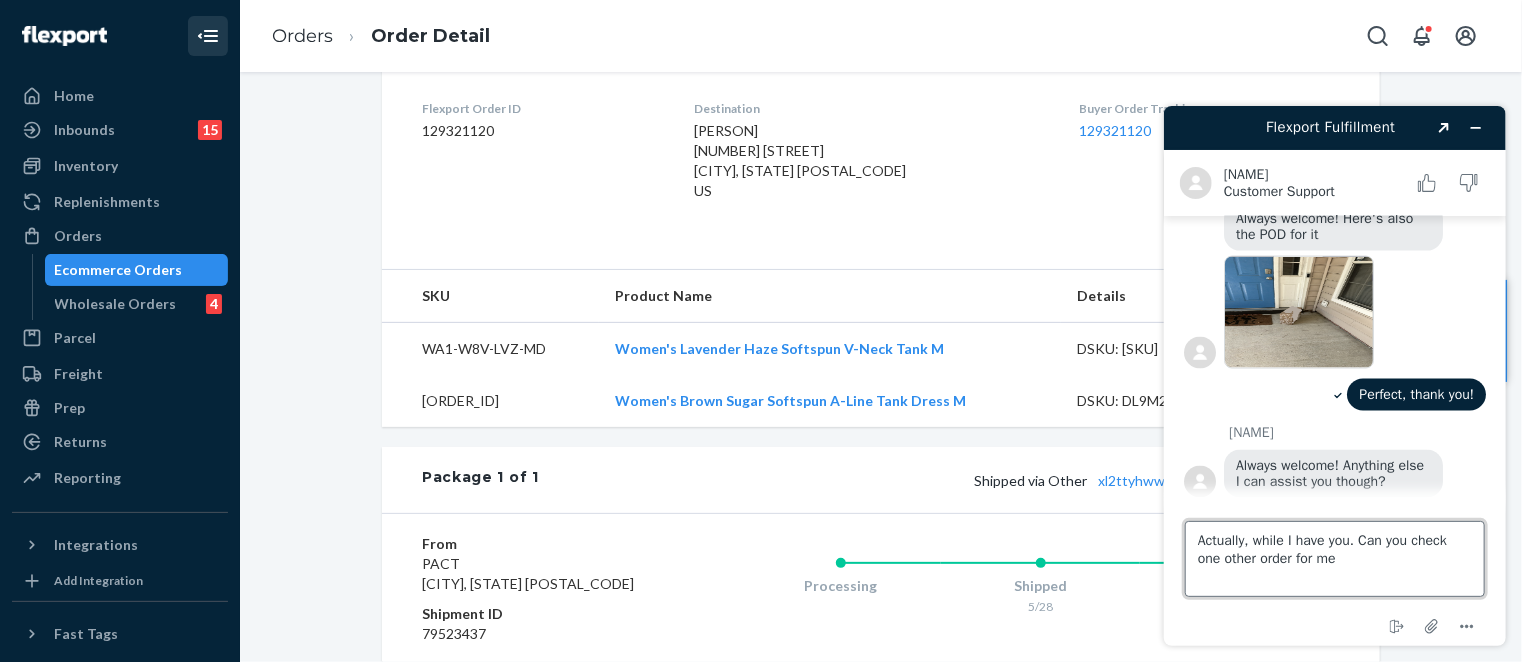 type on "Actually, while I have you. Can you check one other order for me?" 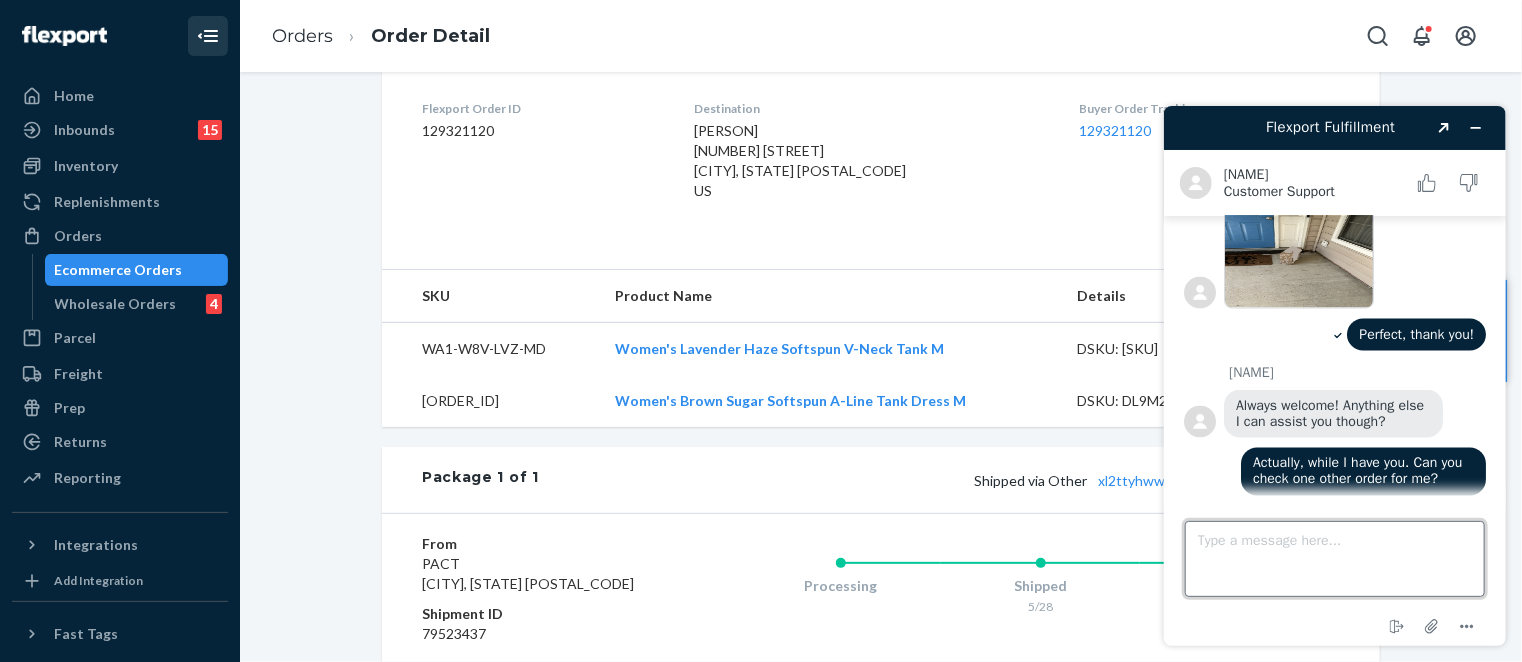 scroll, scrollTop: 1652, scrollLeft: 0, axis: vertical 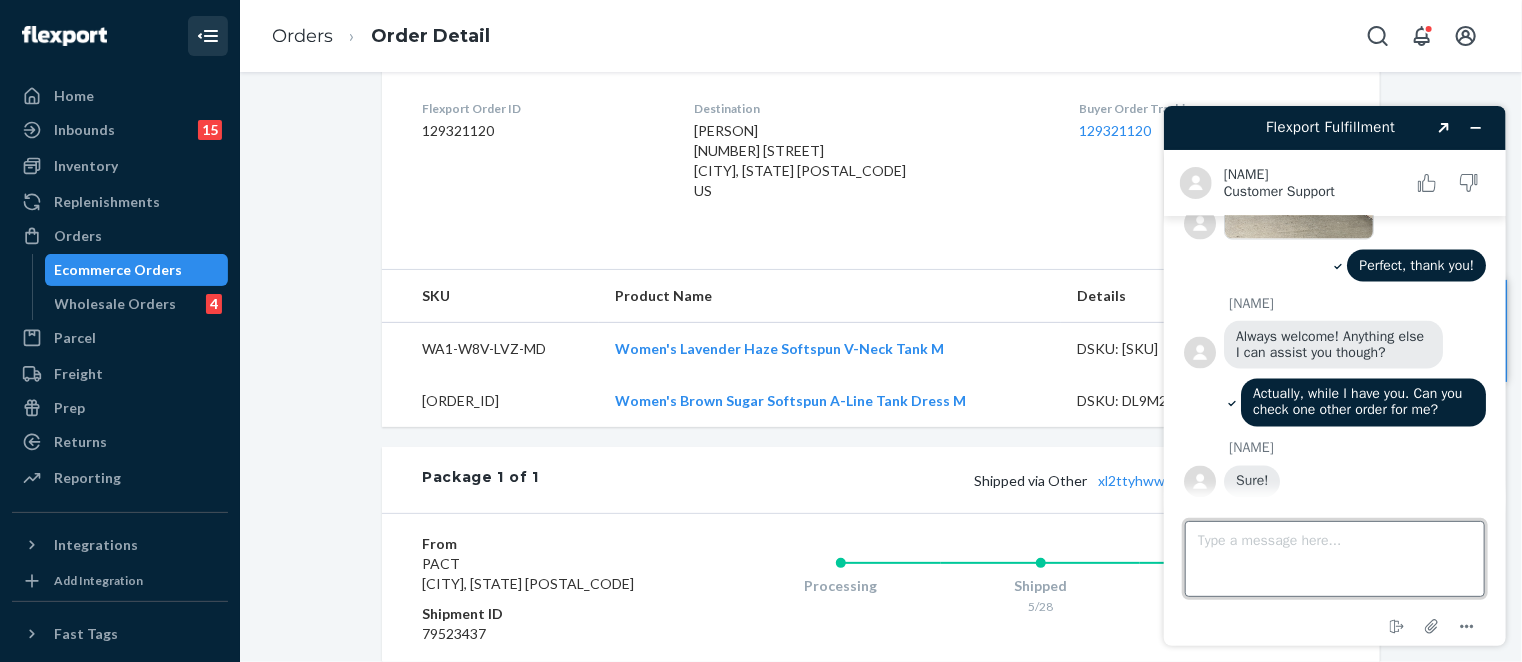 paste on "PW120247136" 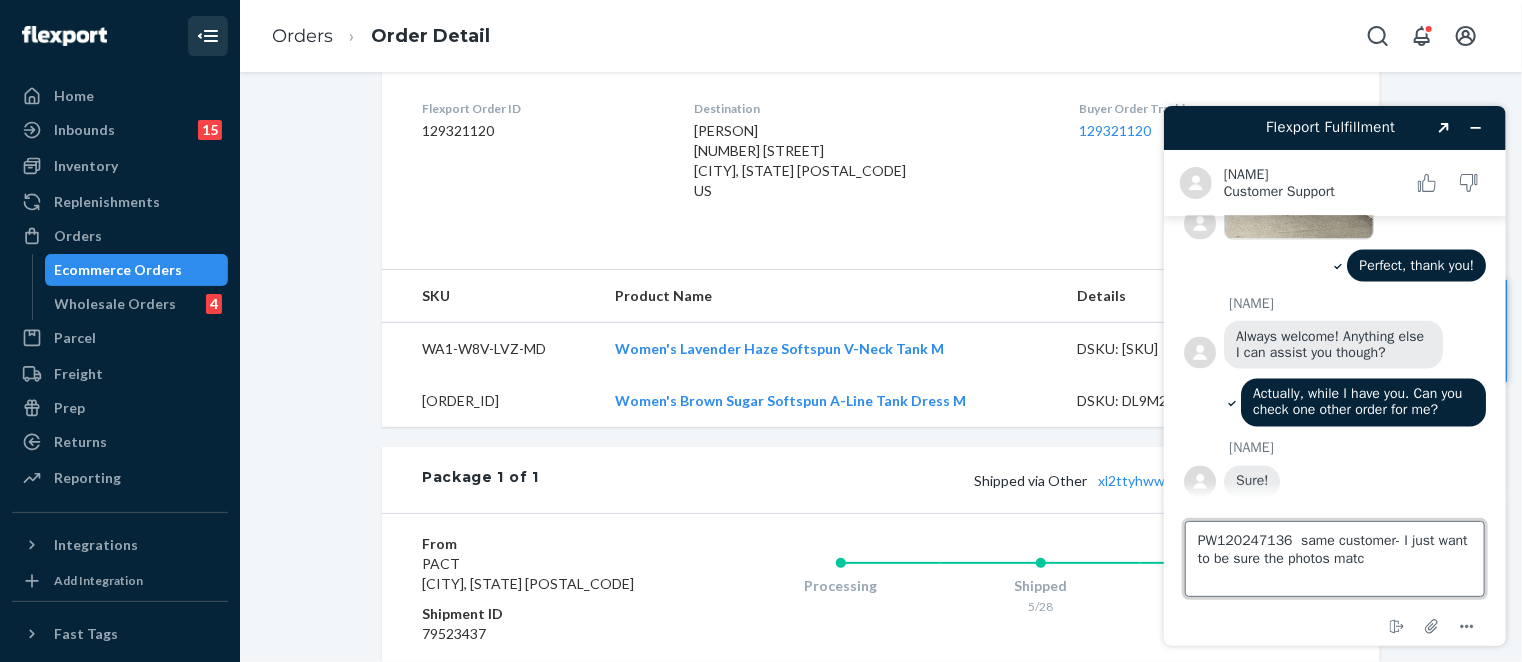 type on "[ORDER_ID]  same customer- I just want to be sure the photos match" 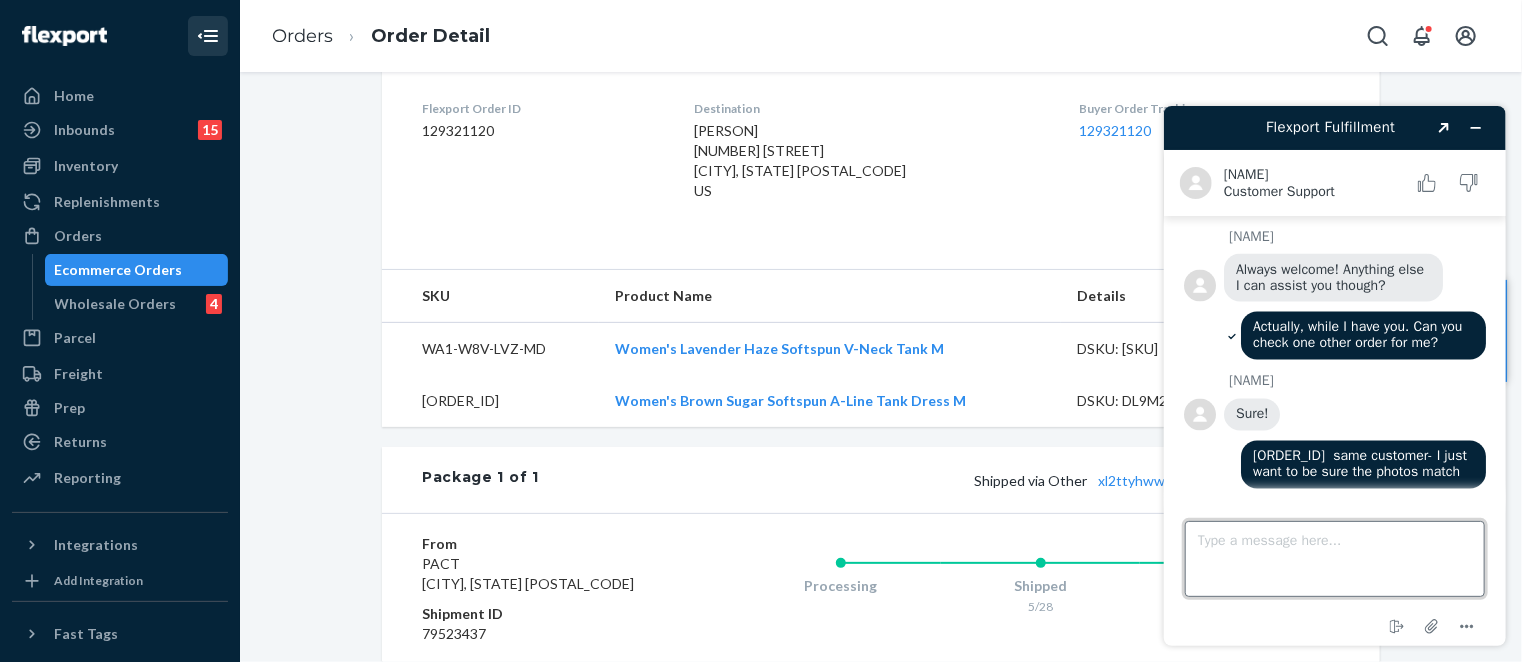 scroll, scrollTop: 1797, scrollLeft: 0, axis: vertical 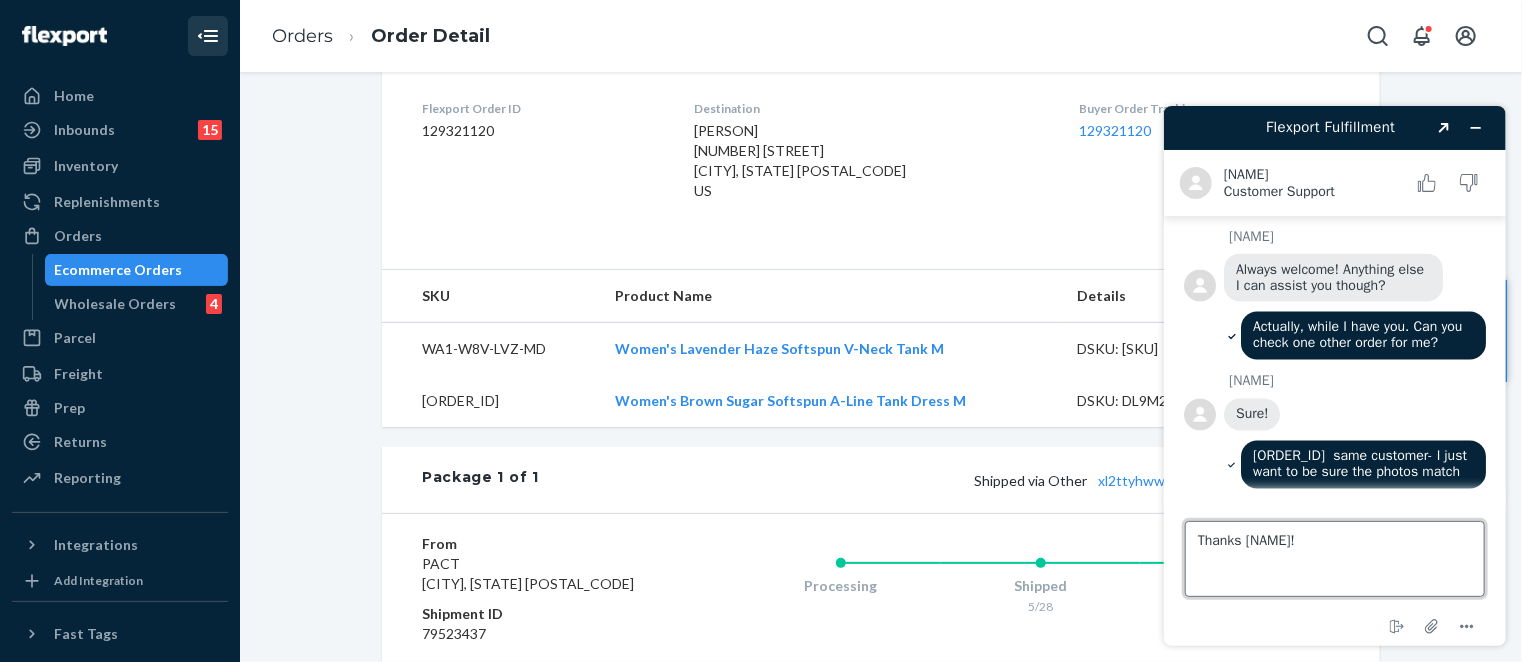 type on "Thanks [NAME]!" 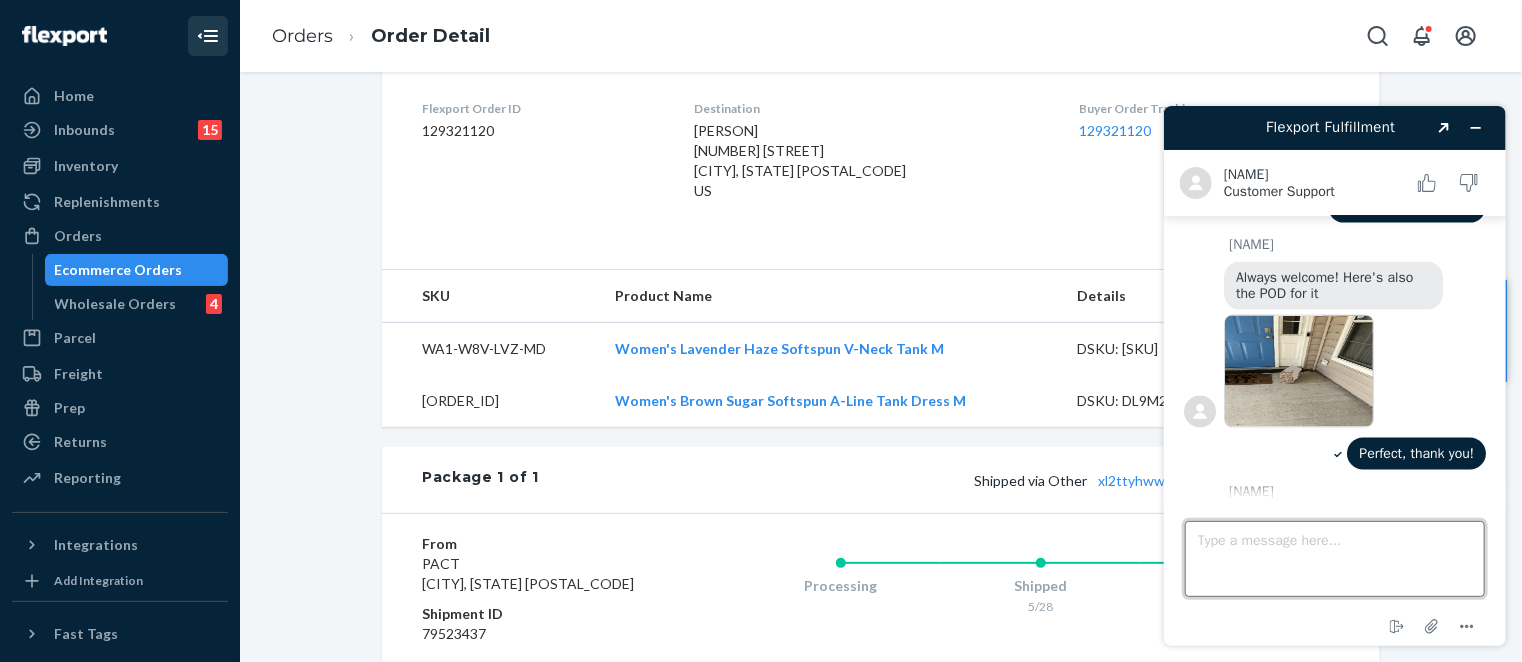 scroll, scrollTop: 1534, scrollLeft: 0, axis: vertical 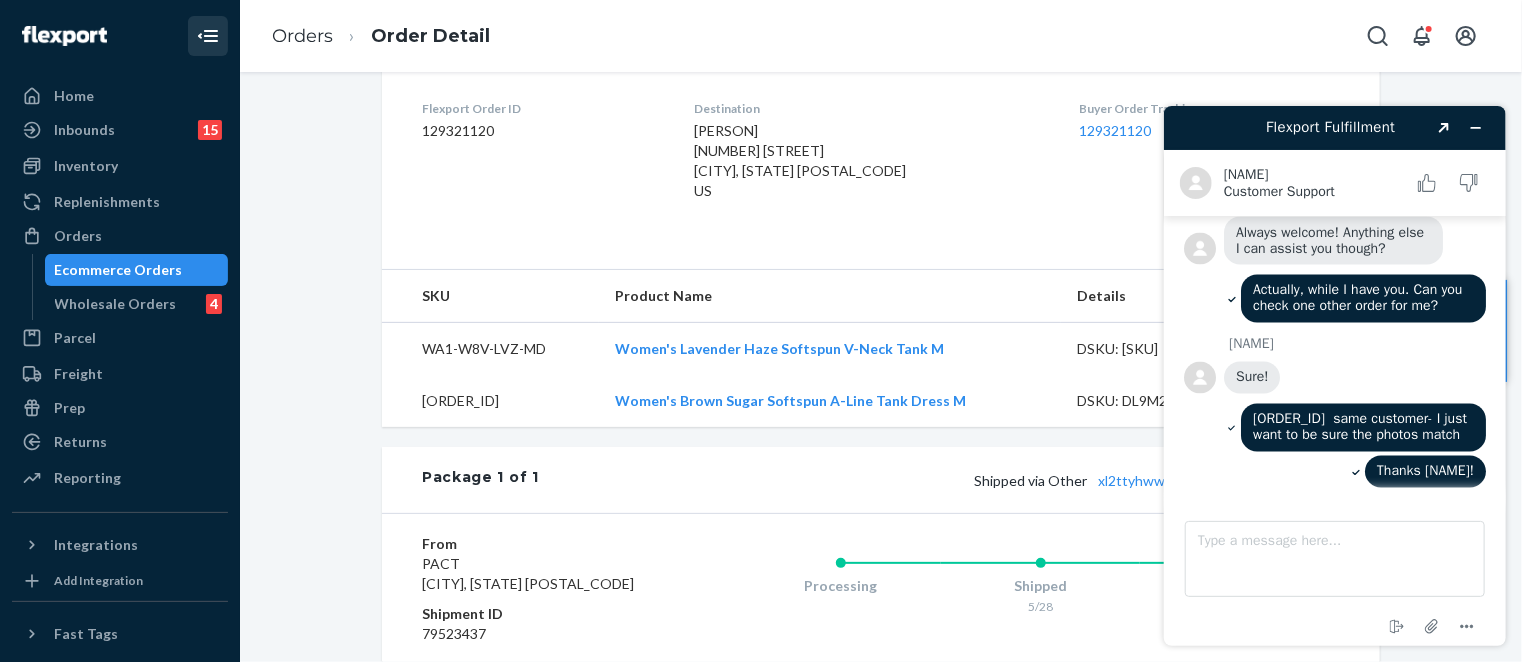 click on "Flexport Order ID 129321120" at bounding box center [542, 154] 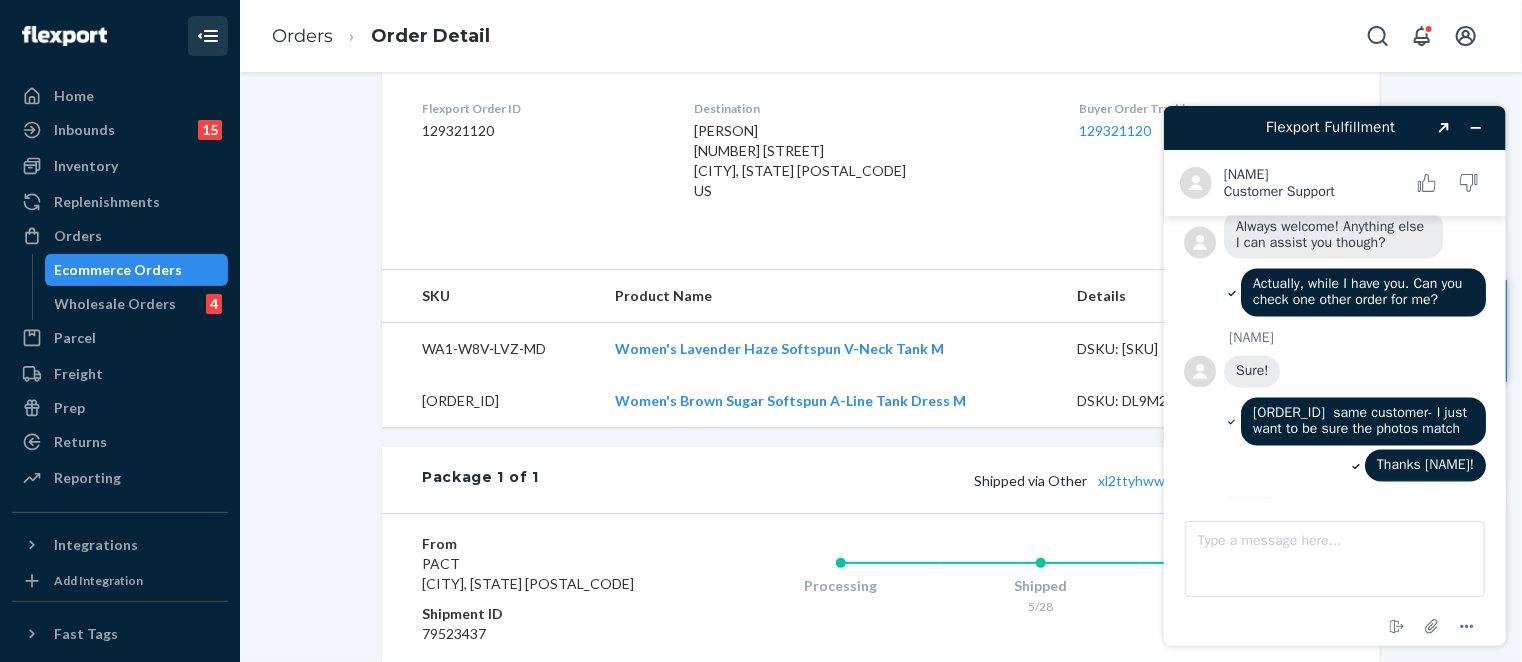 scroll, scrollTop: 2056, scrollLeft: 0, axis: vertical 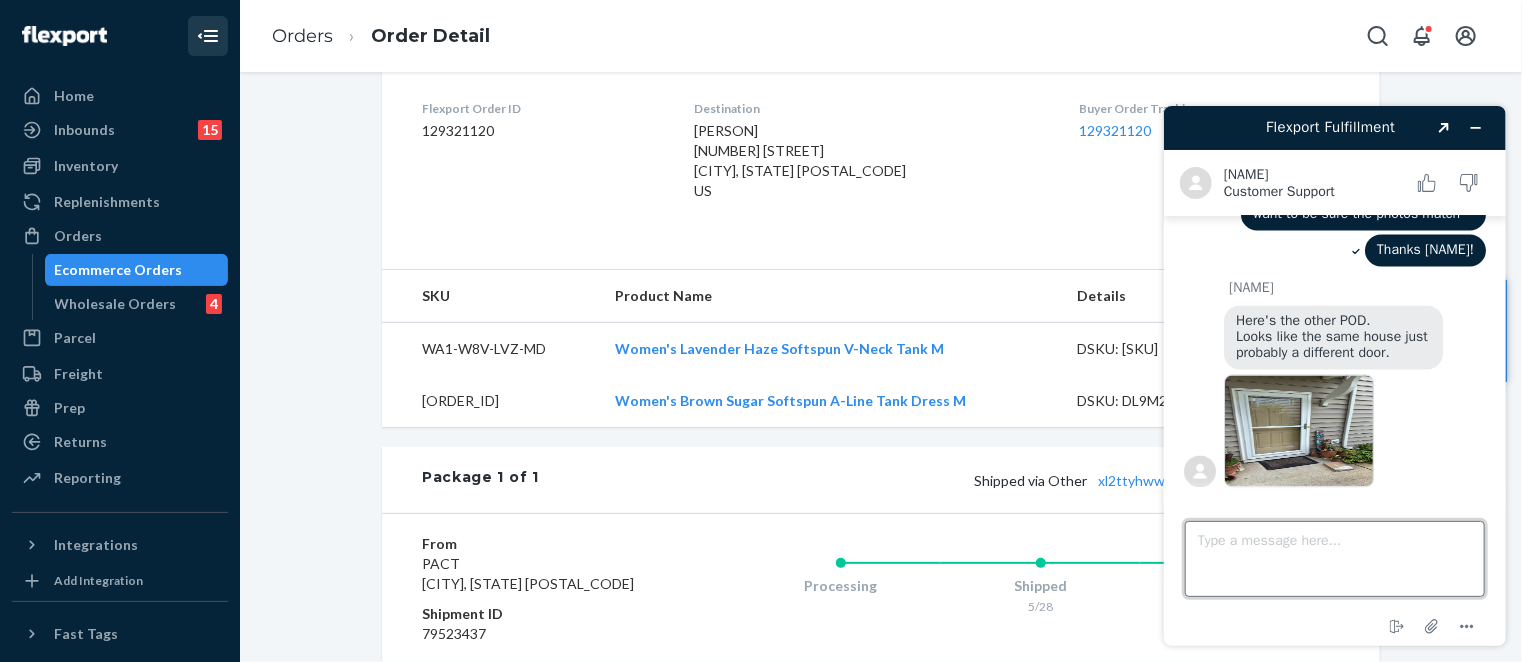 click on "Type a message here..." at bounding box center [1334, 558] 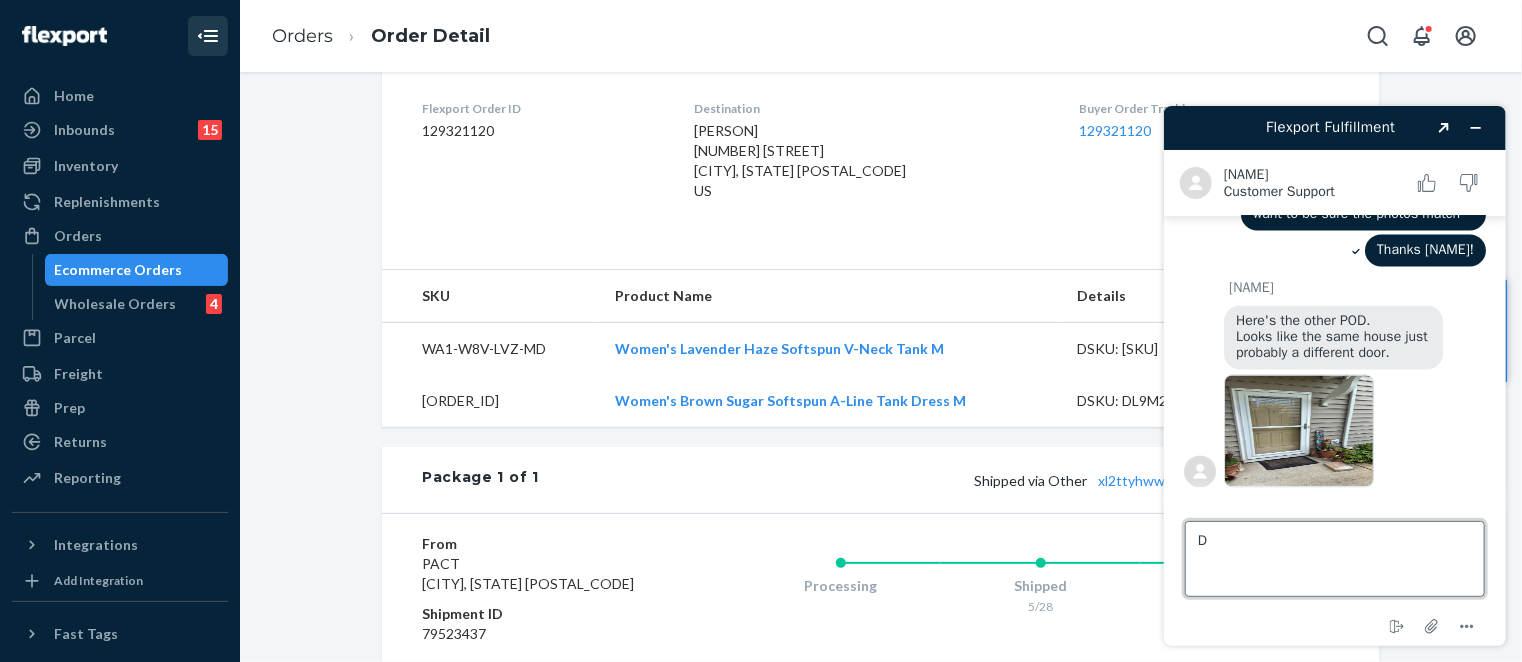 type on "D" 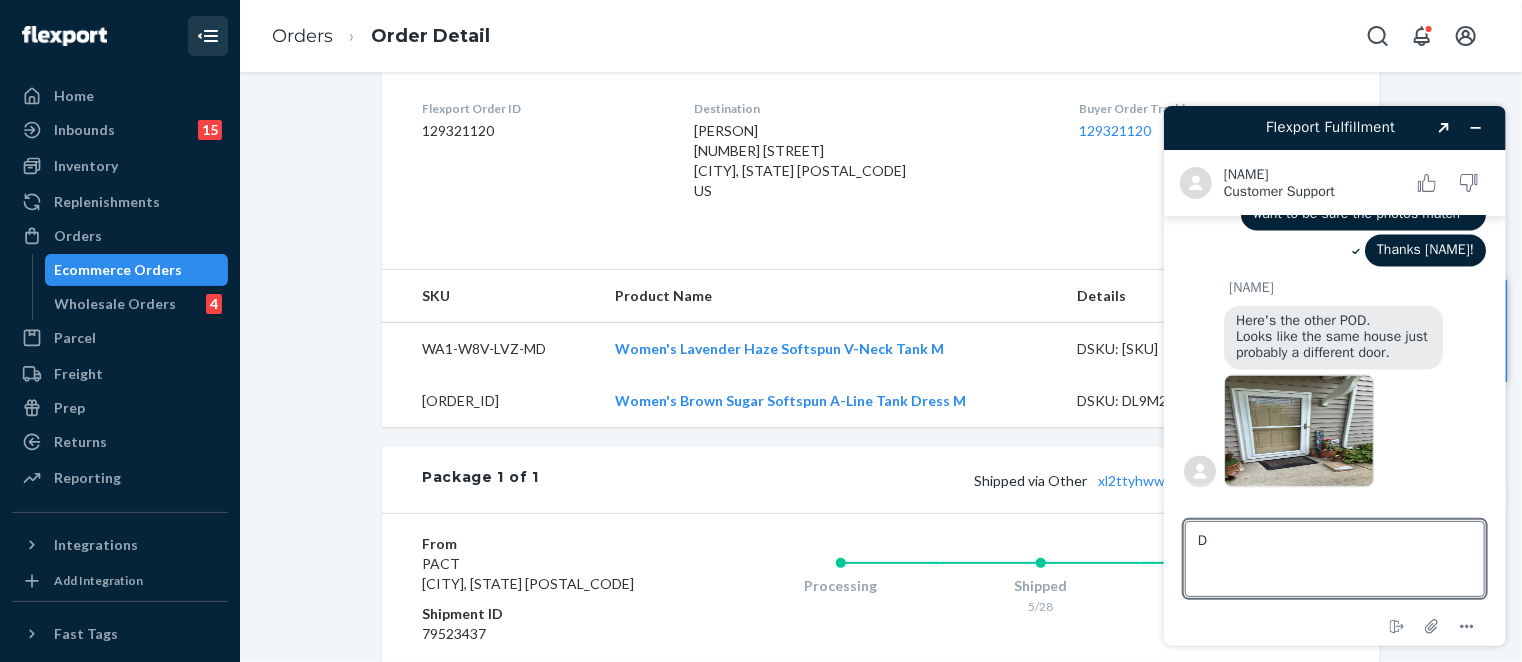 click on "Ecommerce Orders" at bounding box center (119, 270) 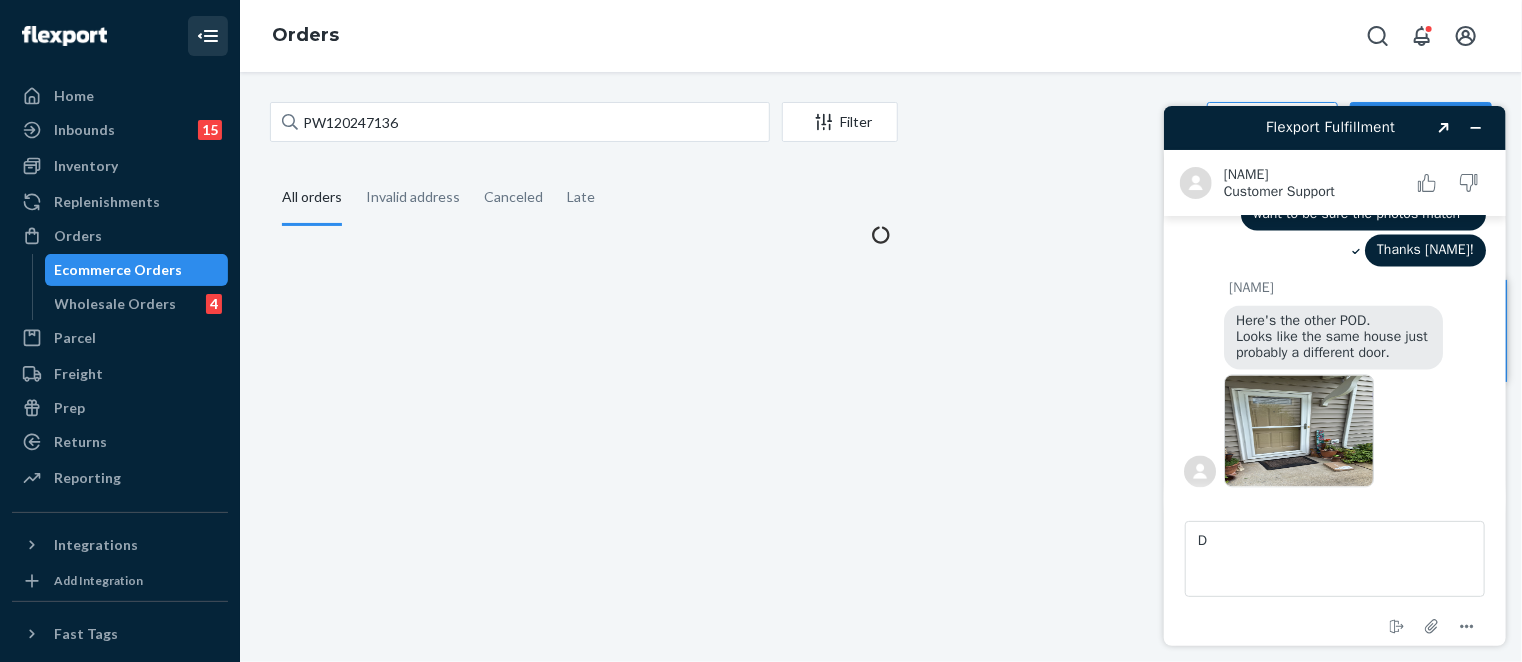 scroll, scrollTop: 0, scrollLeft: 0, axis: both 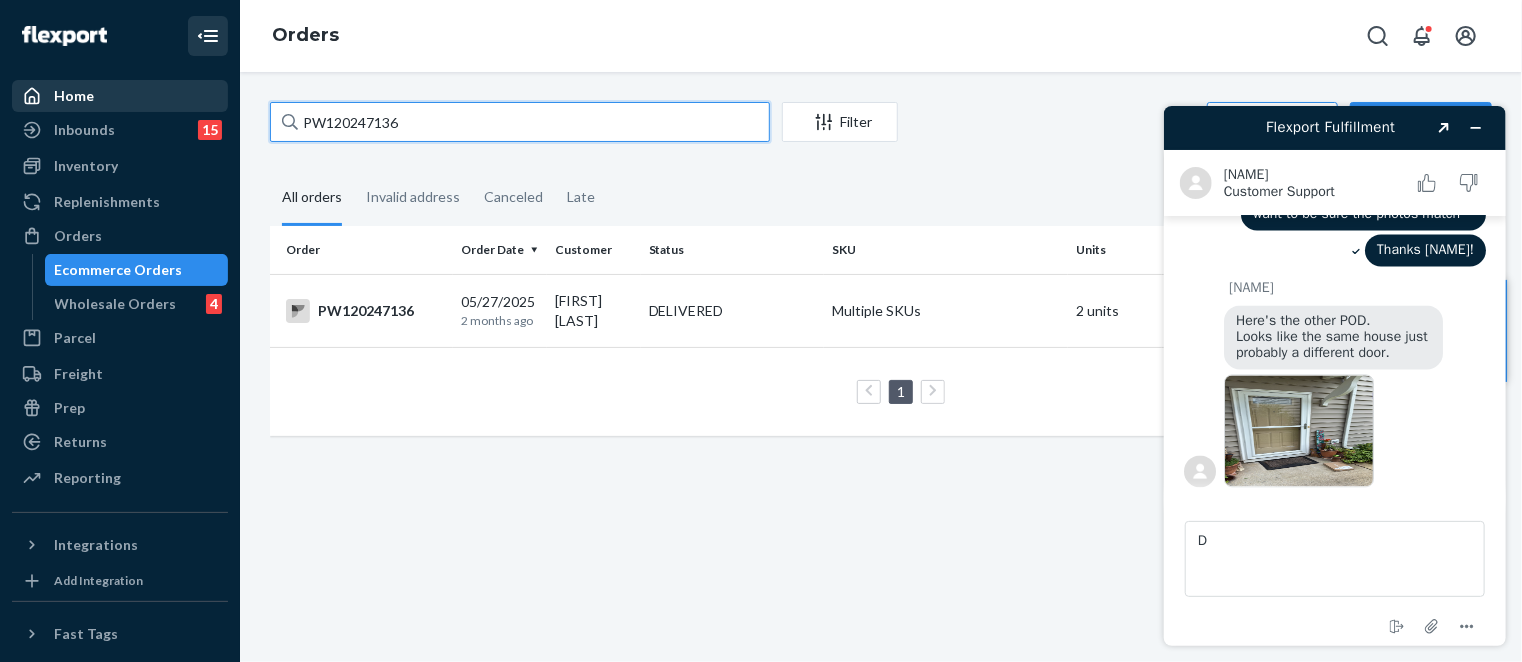 drag, startPoint x: 444, startPoint y: 119, endPoint x: 192, endPoint y: 83, distance: 254.55844 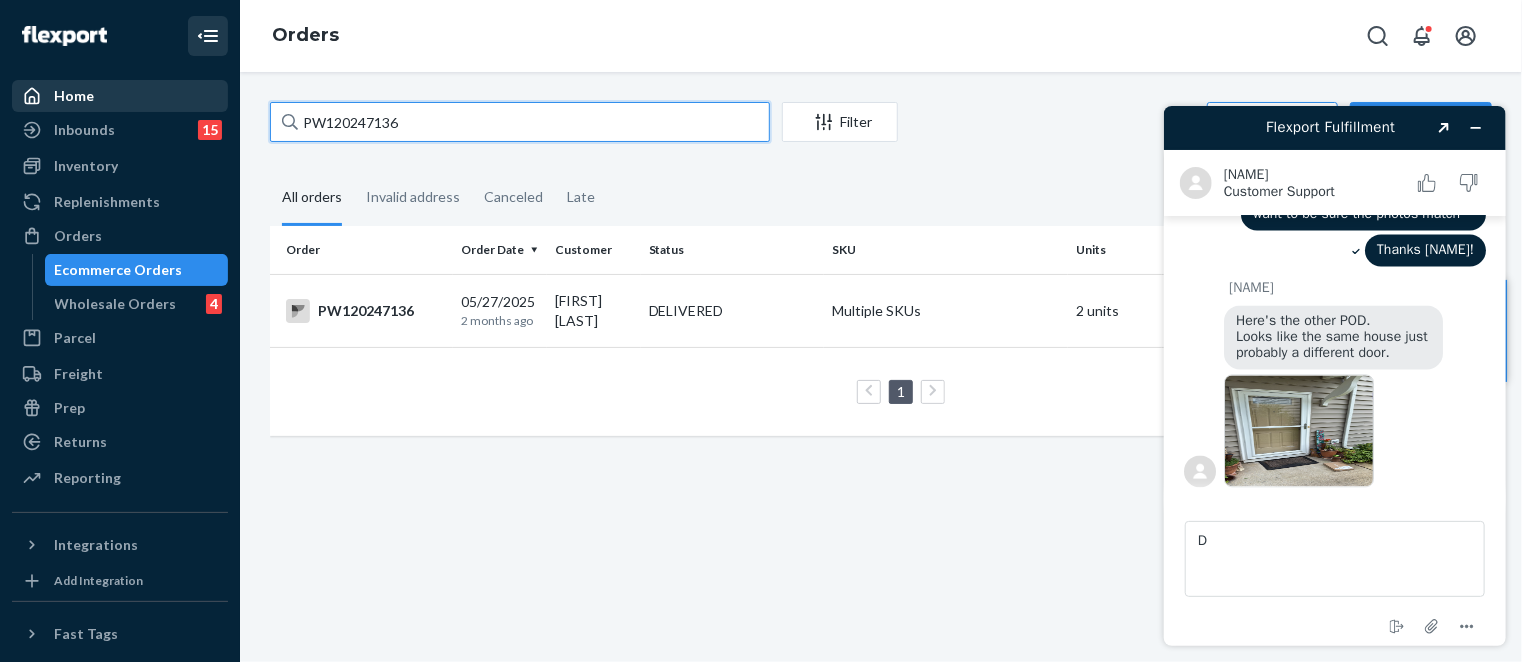 click on "Home Inbounds 15 Shipping Plans Problems 15 Inventory Products Branded Packaging Replenishments Orders Ecommerce Orders Wholesale Orders 4 Parcel Parcel orders Integrations Freight Prep Returns All Returns Settings Packages Reporting Reports Analytics Integrations Add Integration Fast Tags Add Fast Tag Settings Talk to Support Help Center Give Feedback Orders [ORDER_ID] Filter Import Orders Create order Ecommerce order Removal order All orders Invalid address Canceled Late Order Order Date Customer Status SKU Units Service Fee [ORDER_ID] [DATE] [TIME_AGO] [PERSON] DELIVERED Multiple SKUs 2 units Standard $6.58 1 25 results per page" at bounding box center (761, 331) 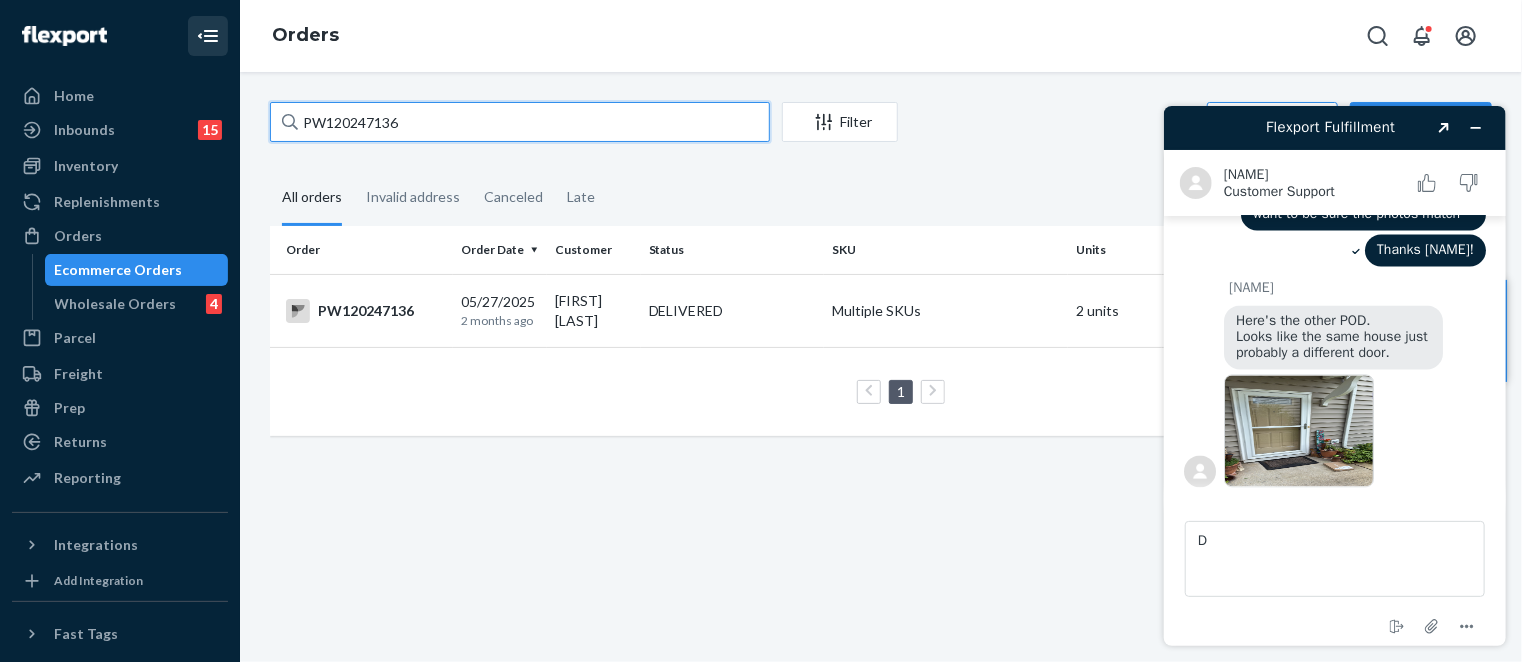 paste on "pw120478457" 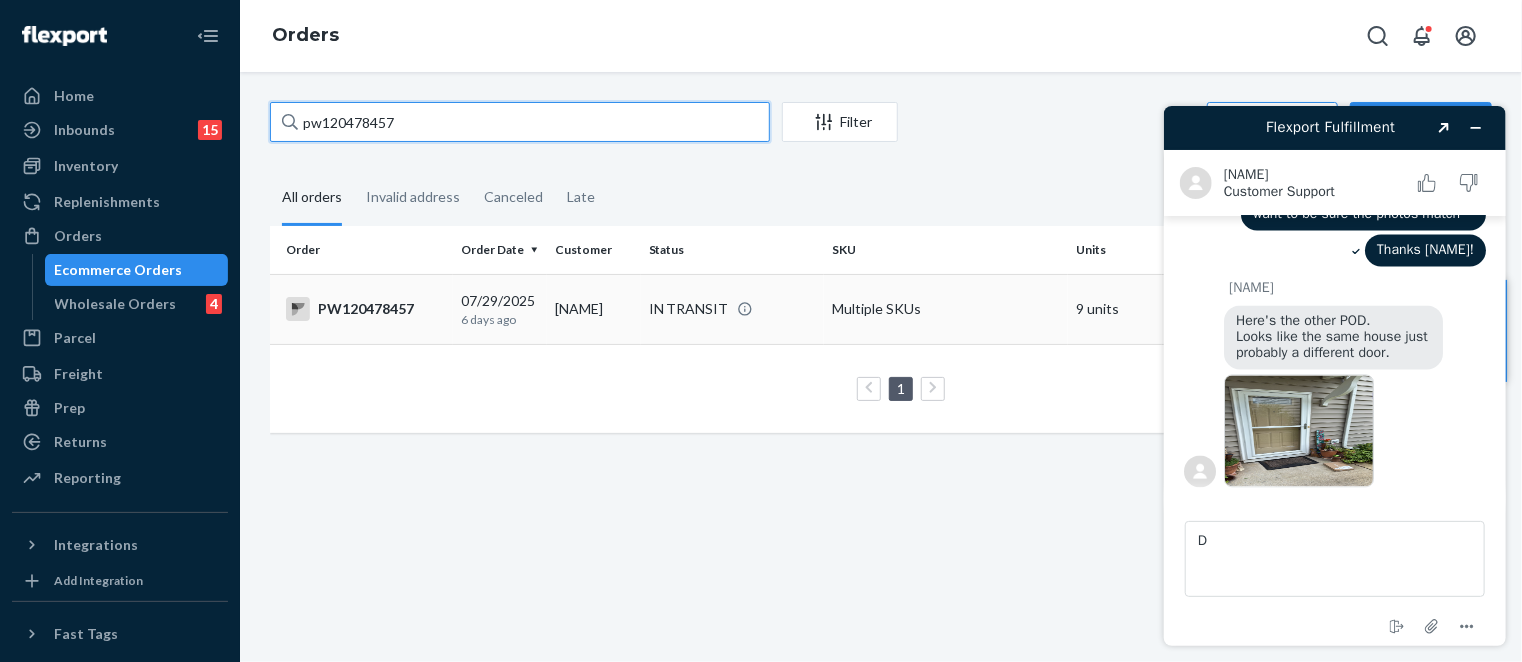 type on "pw120478457" 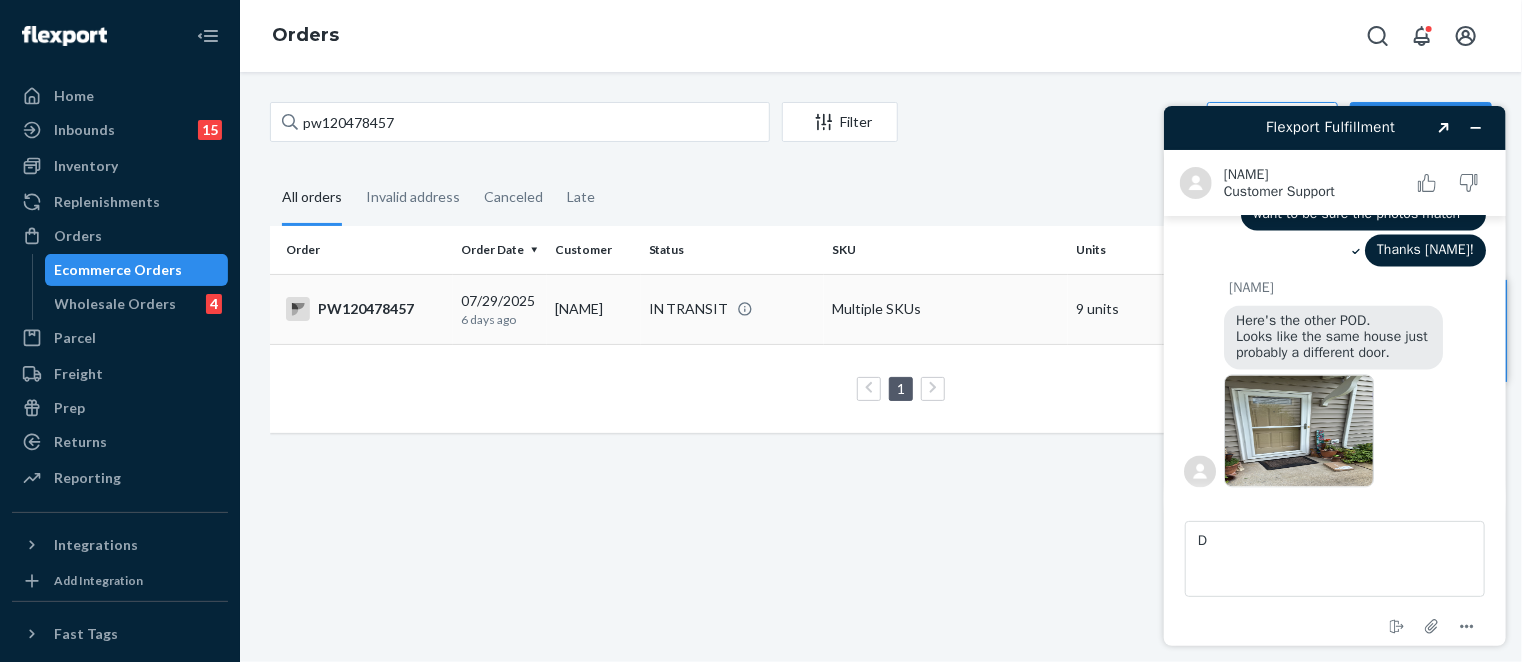 click on "[NAME]" at bounding box center (594, 309) 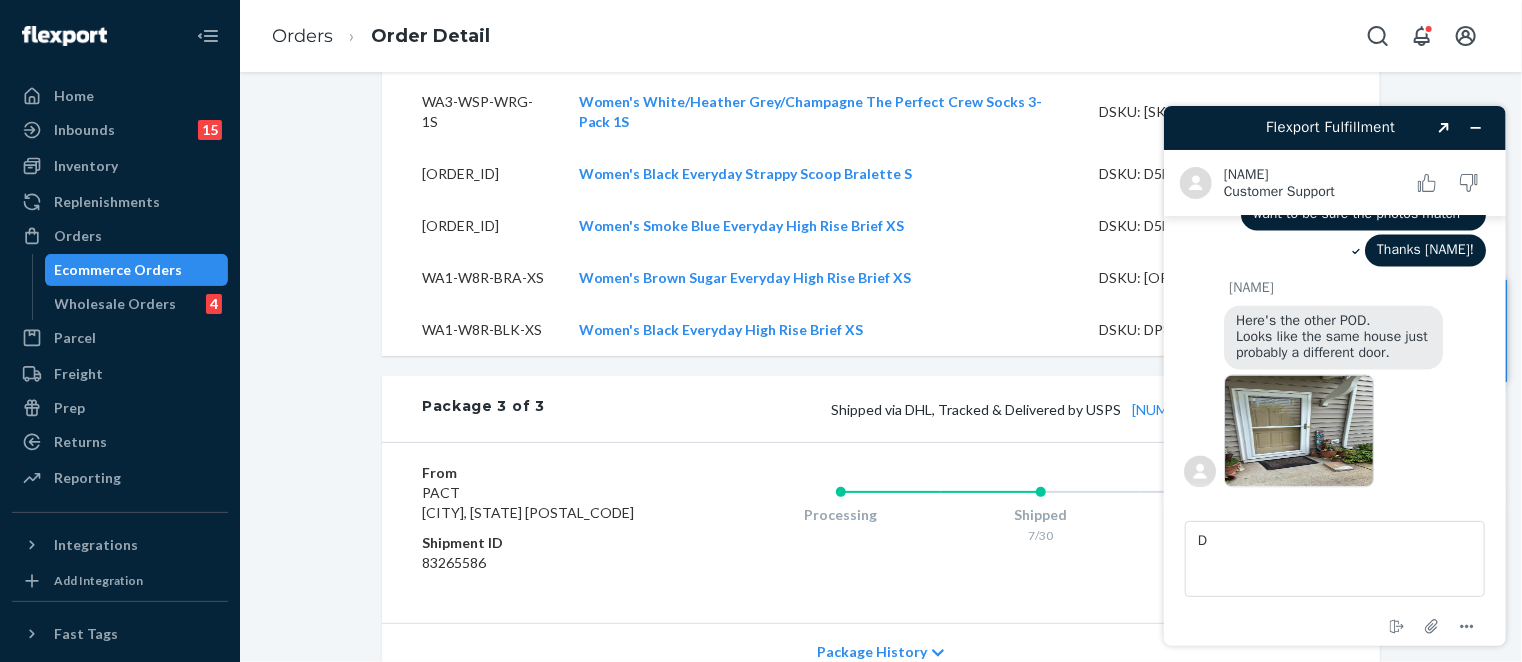 scroll, scrollTop: 2363, scrollLeft: 0, axis: vertical 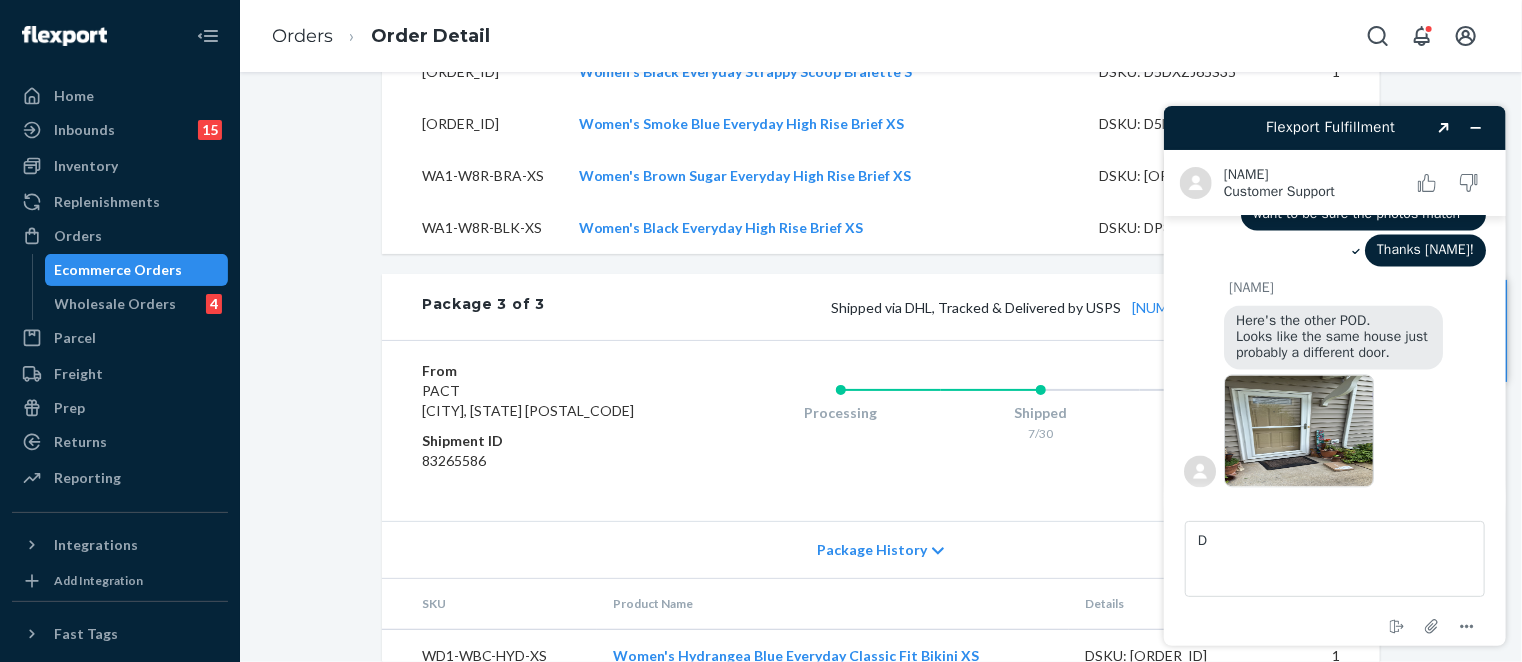 click on "PACT
[CITY], [STATE] [POSTAL_CODE]" at bounding box center [541, 401] 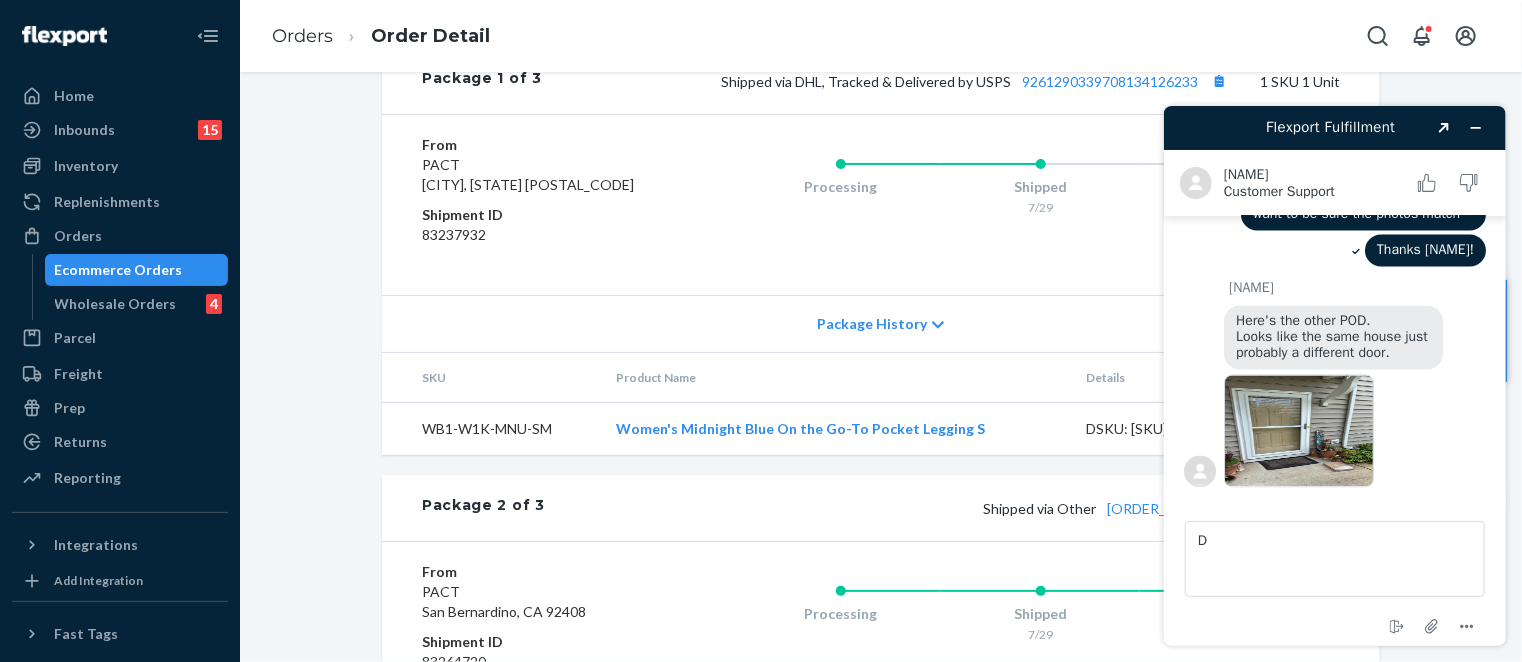 scroll, scrollTop: 1463, scrollLeft: 0, axis: vertical 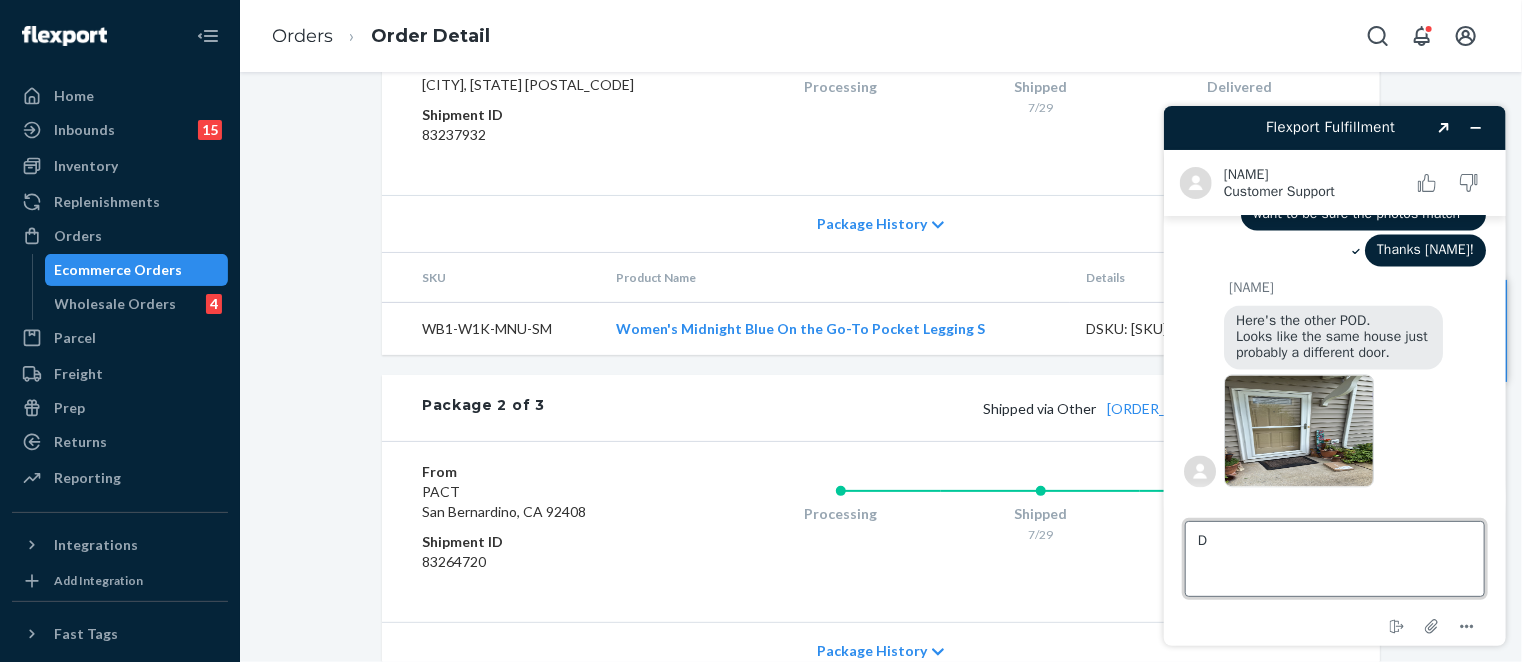 click on "D" at bounding box center [1334, 558] 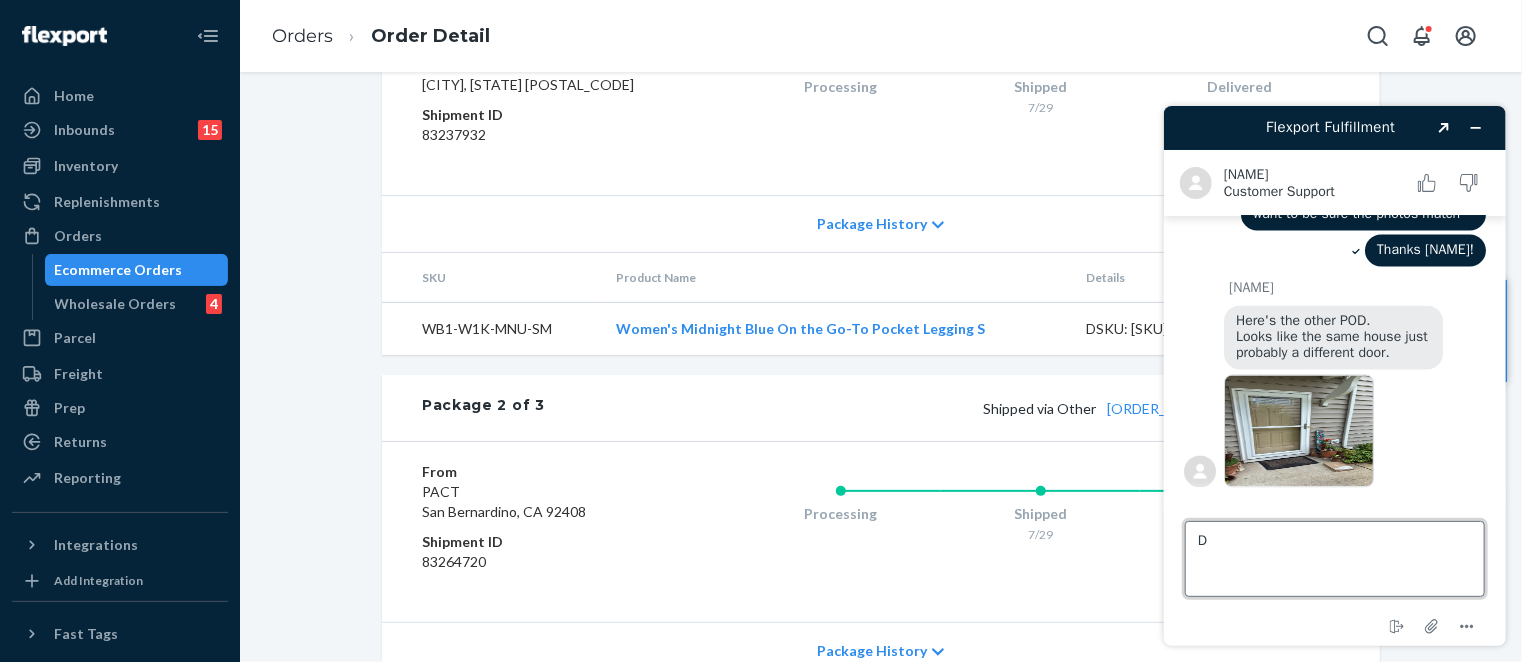 drag, startPoint x: 1214, startPoint y: 548, endPoint x: 1082, endPoint y: 547, distance: 132.00378 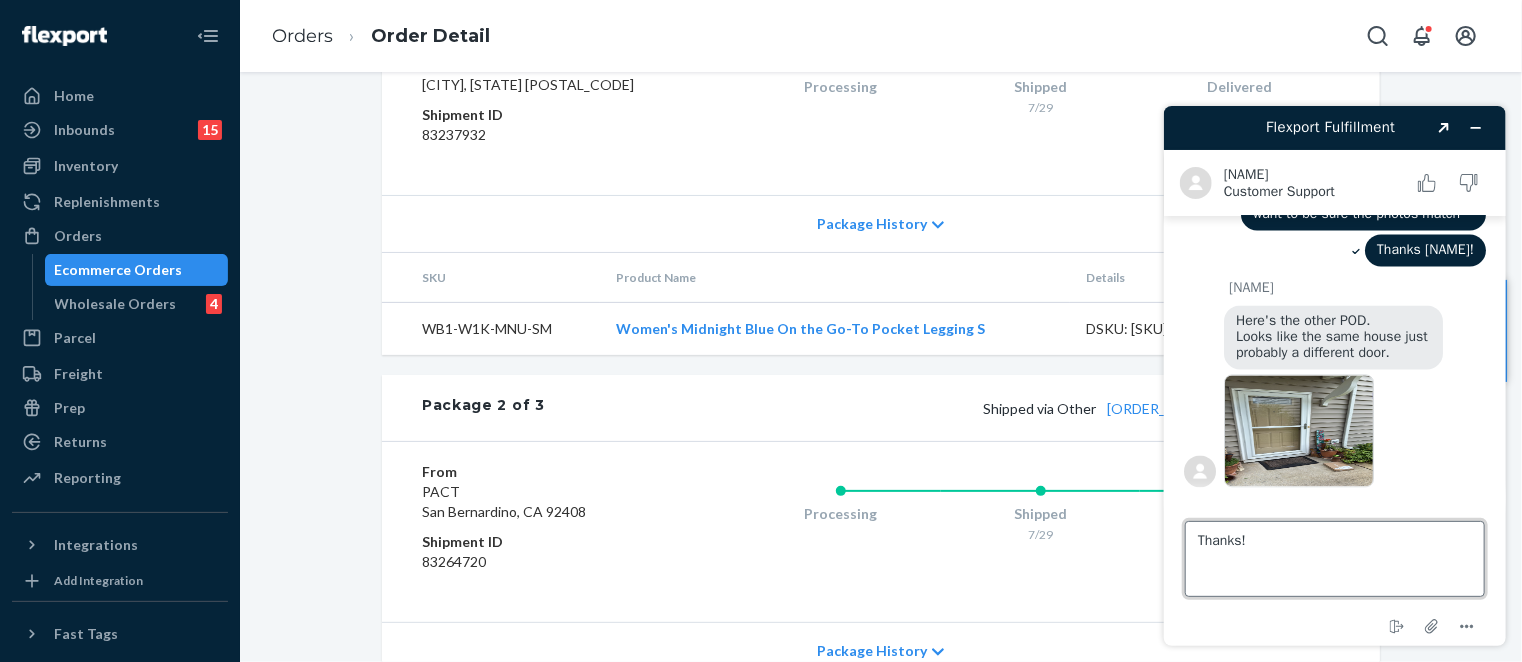 type on "Thanks!" 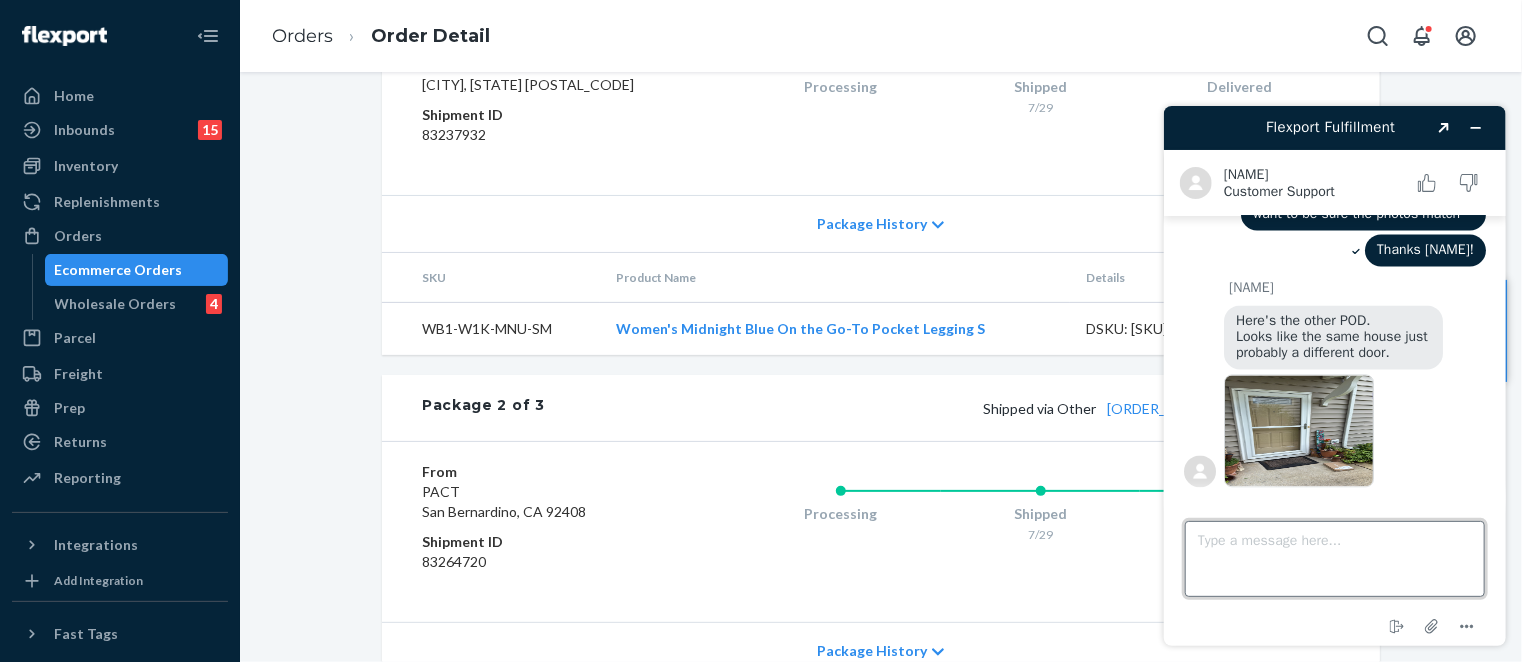scroll, scrollTop: 2097, scrollLeft: 0, axis: vertical 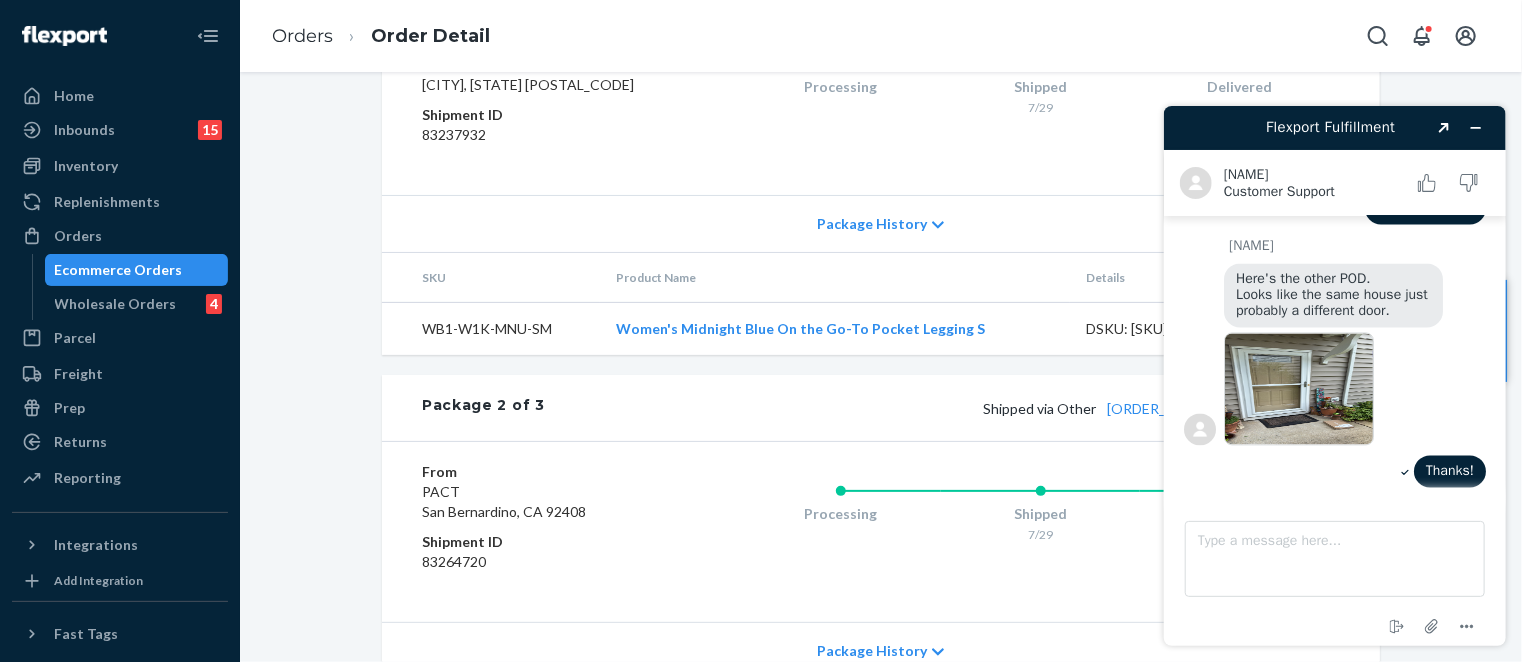 click at bounding box center [1298, 388] 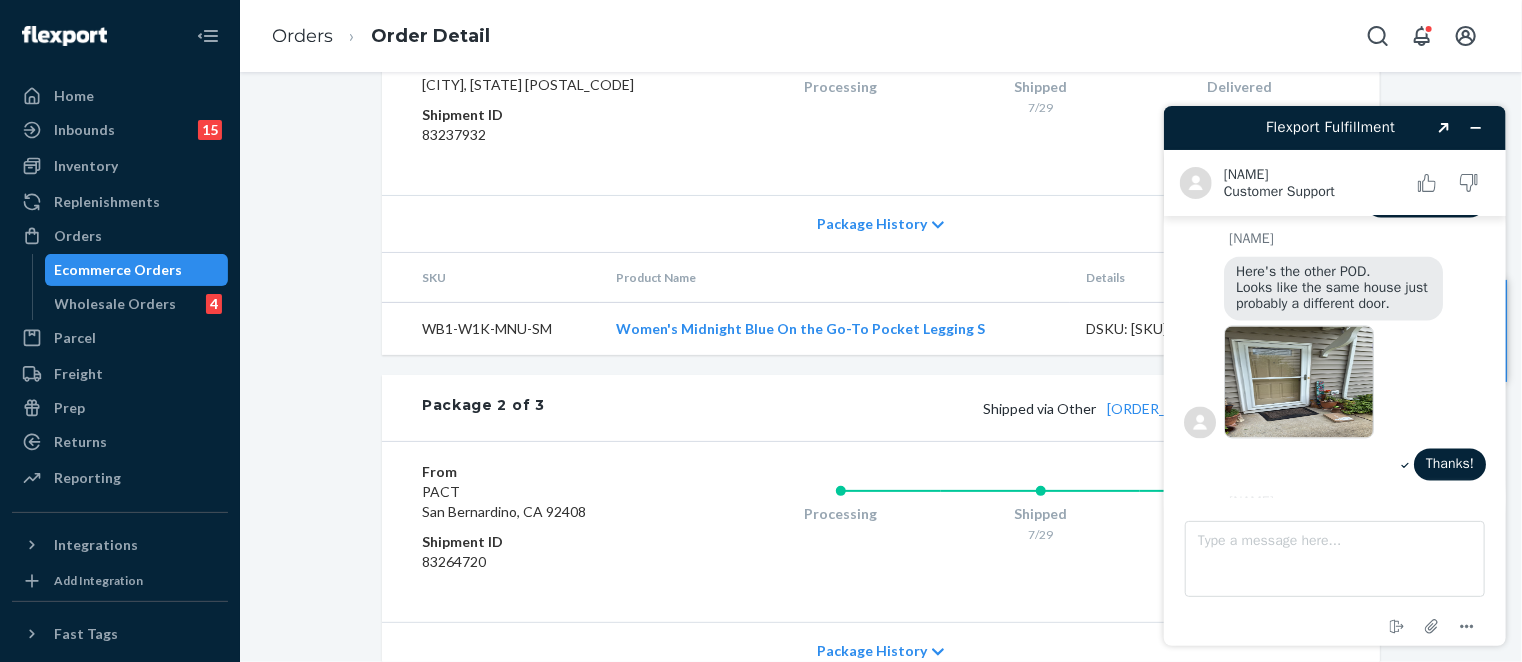 scroll, scrollTop: 2184, scrollLeft: 0, axis: vertical 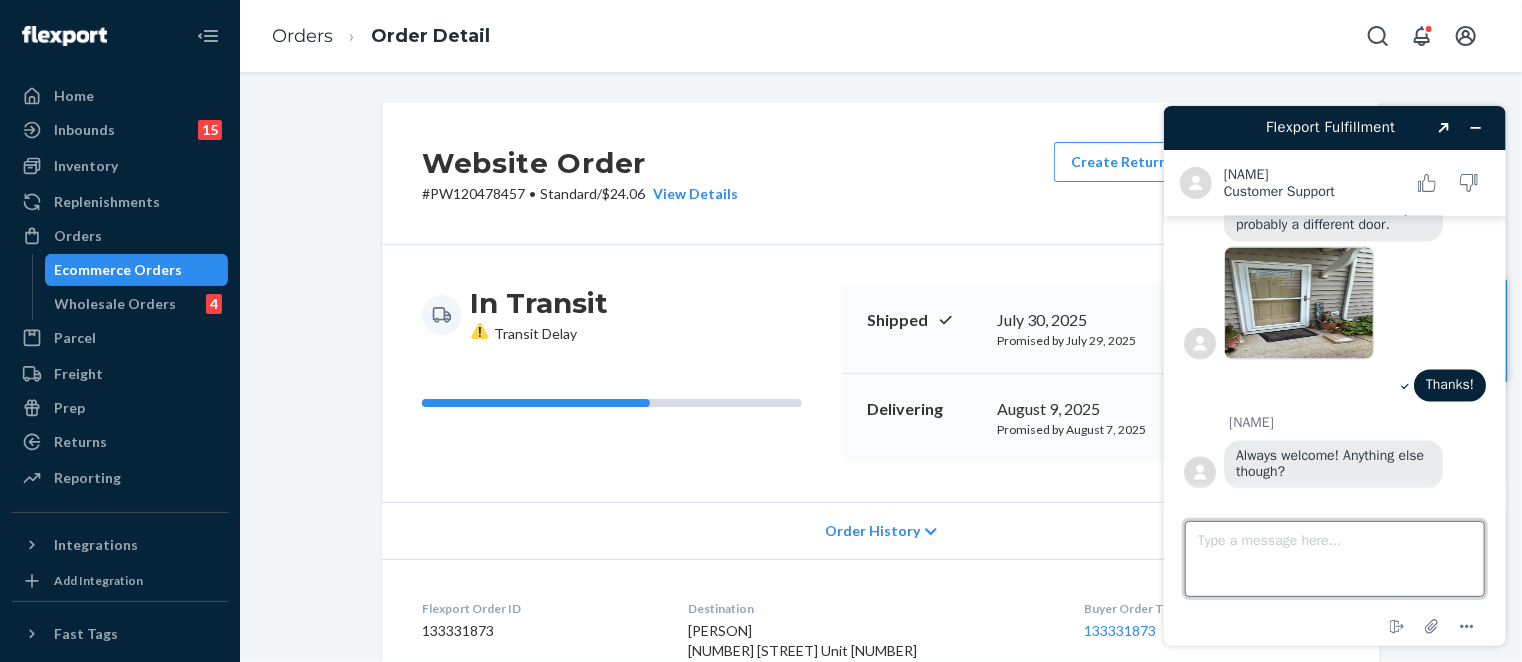 click on "Type a message here..." at bounding box center [1334, 558] 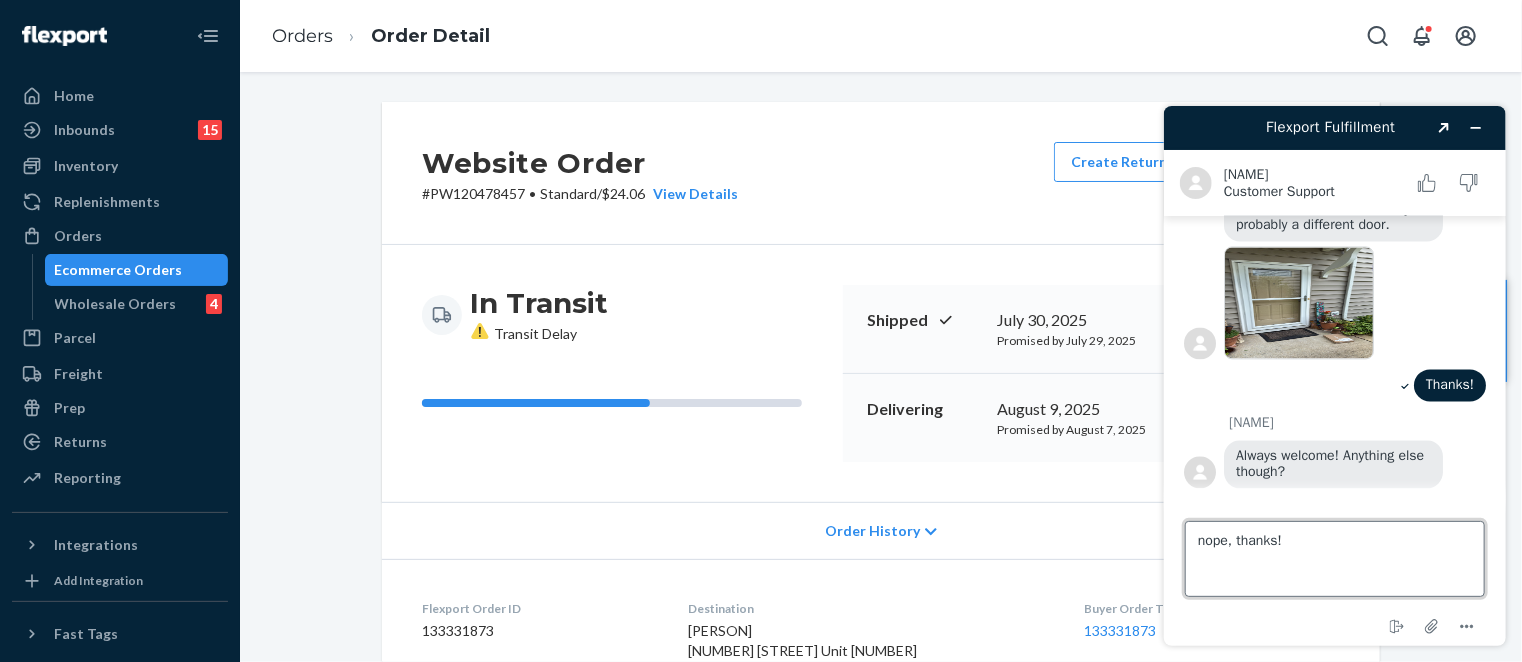 type on "nope, thanks!" 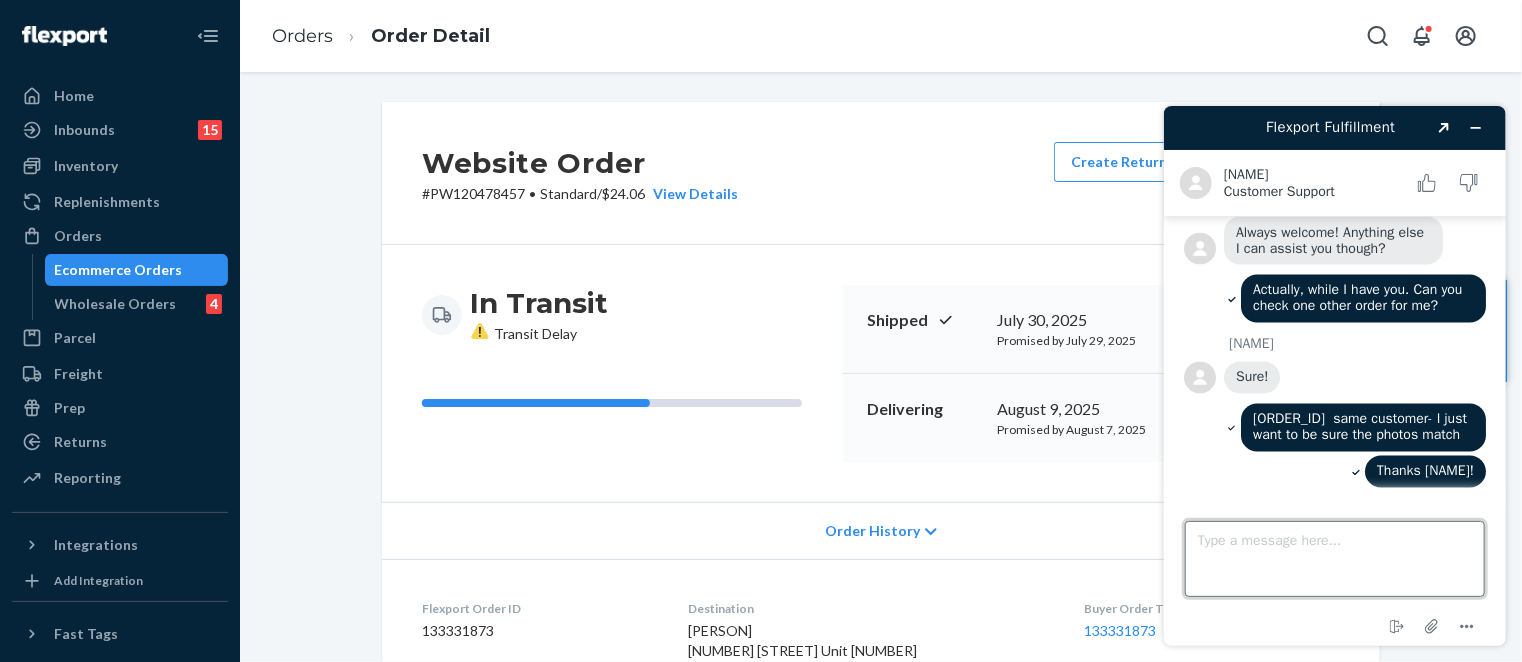 scroll, scrollTop: 2127, scrollLeft: 0, axis: vertical 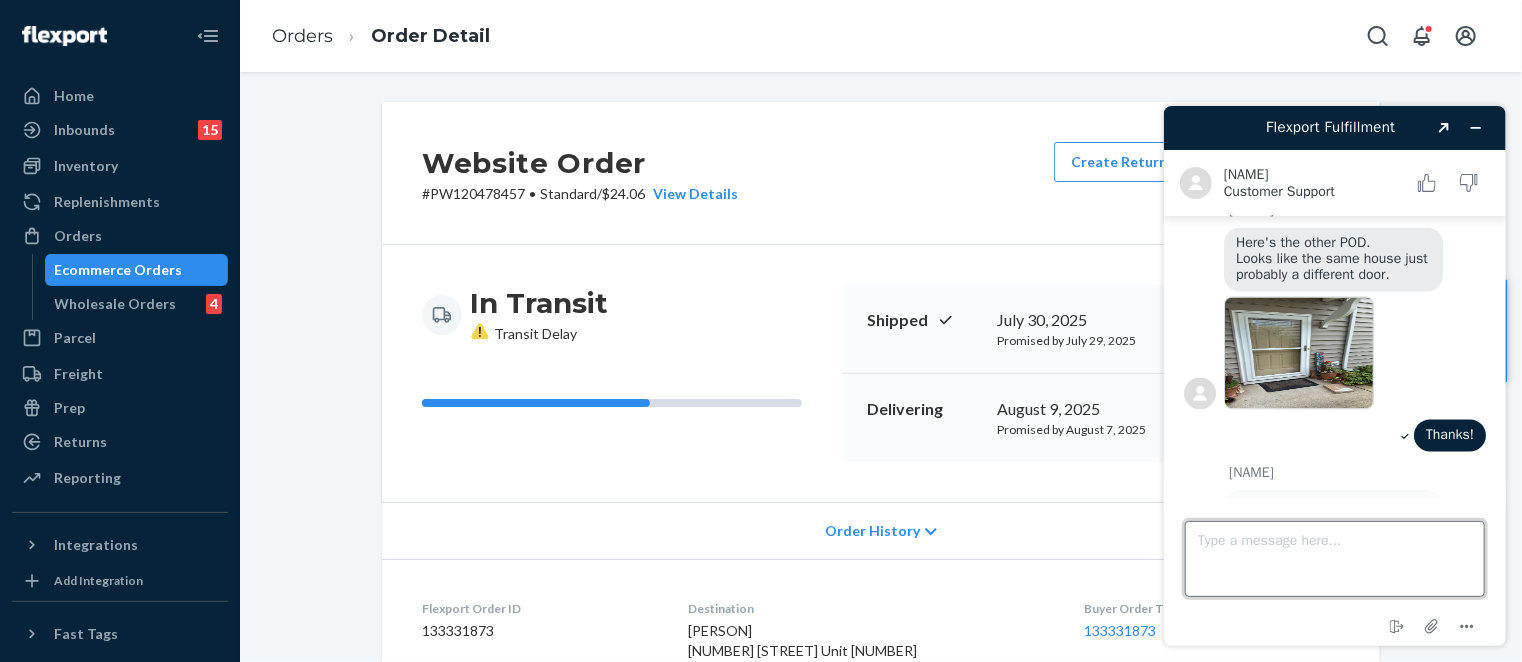 click on "Type a message here..." at bounding box center (1334, 558) 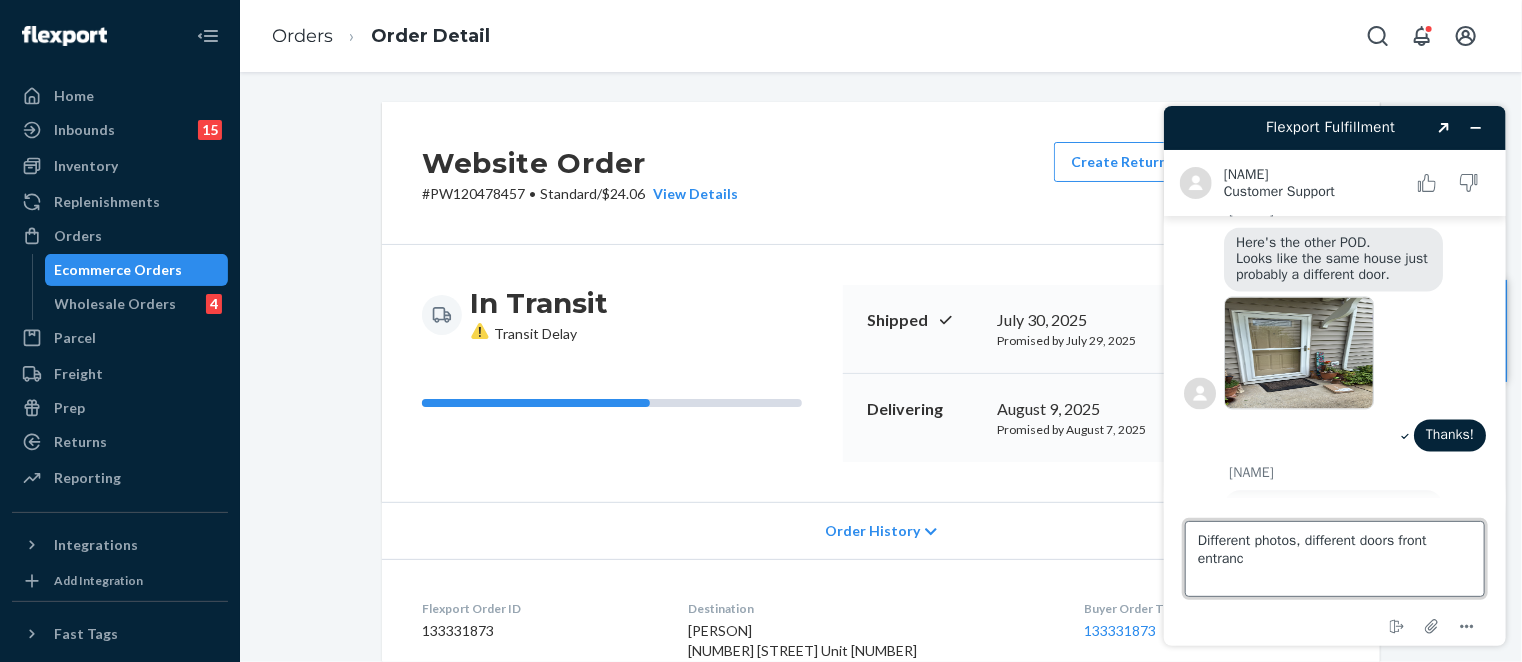 type on "Different photos, different doors front entrance" 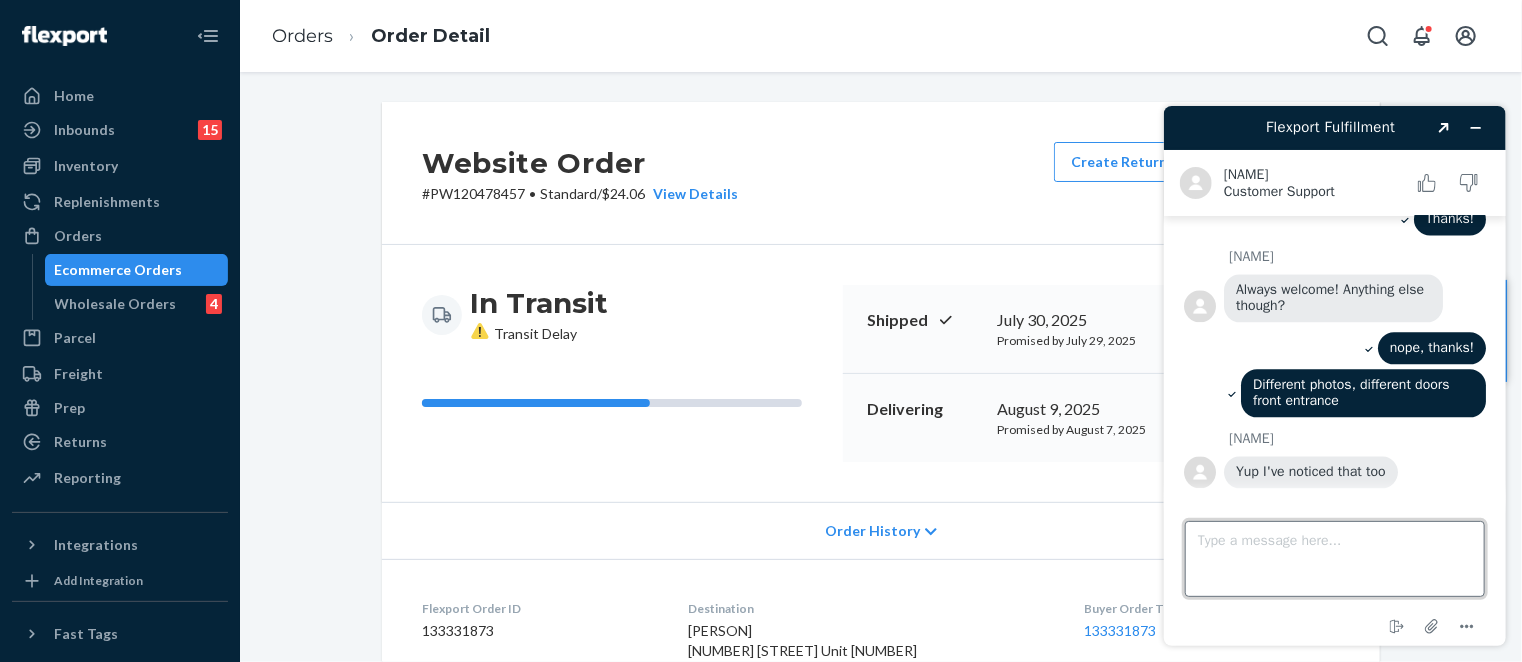 scroll, scrollTop: 2353, scrollLeft: 0, axis: vertical 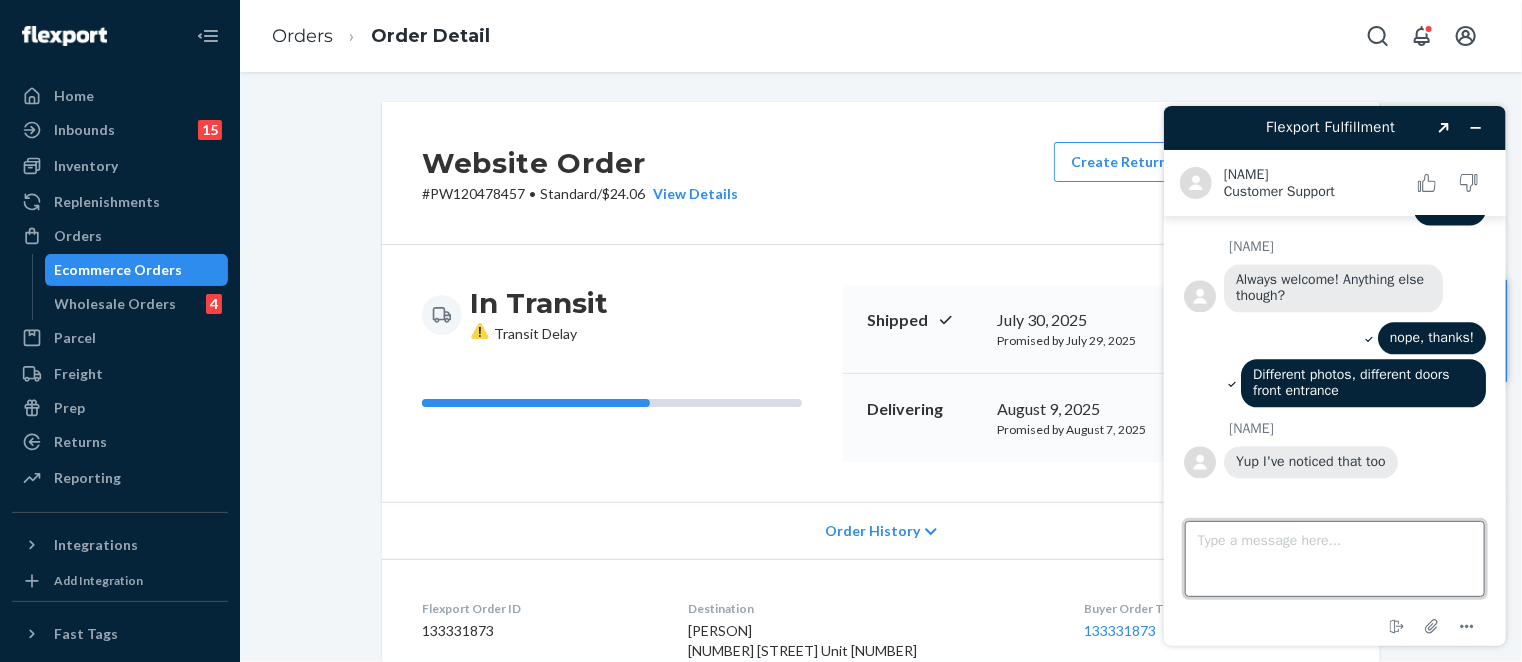 click on "Type a message here..." at bounding box center [1334, 558] 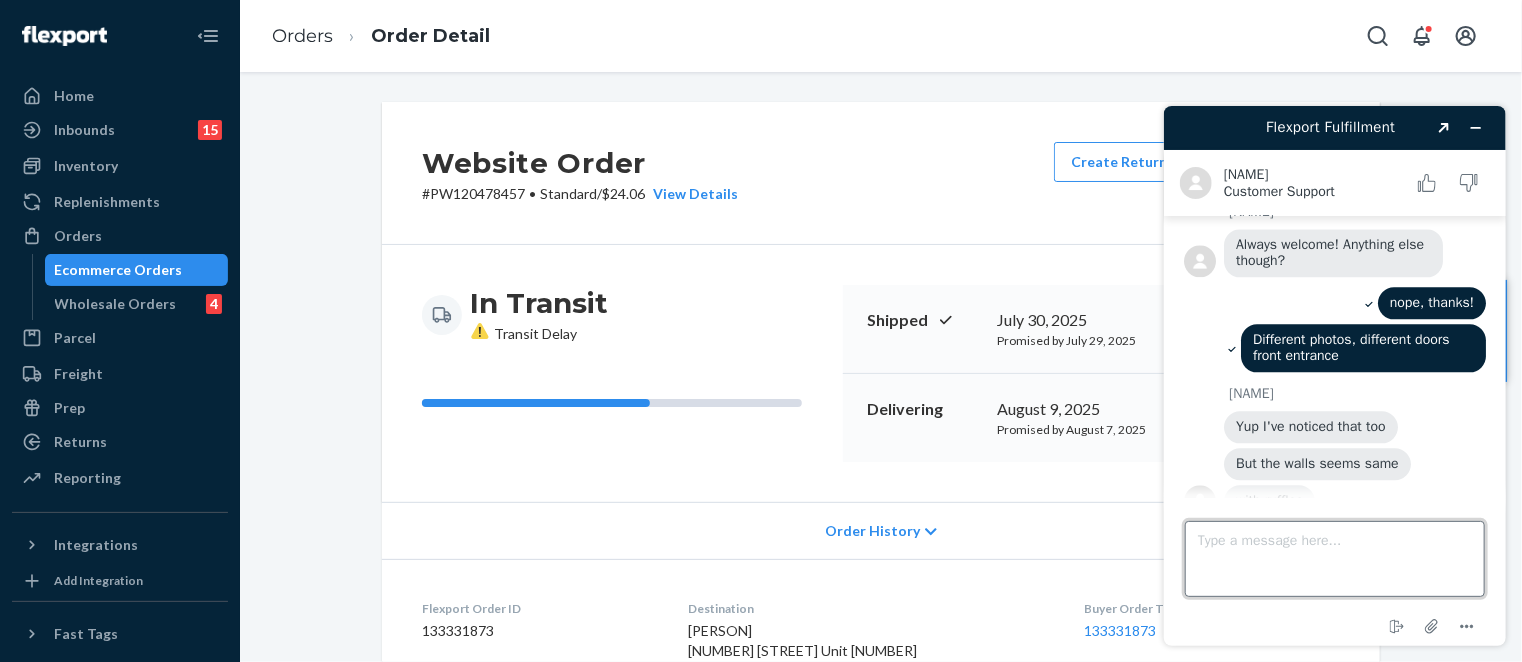 scroll, scrollTop: 2425, scrollLeft: 0, axis: vertical 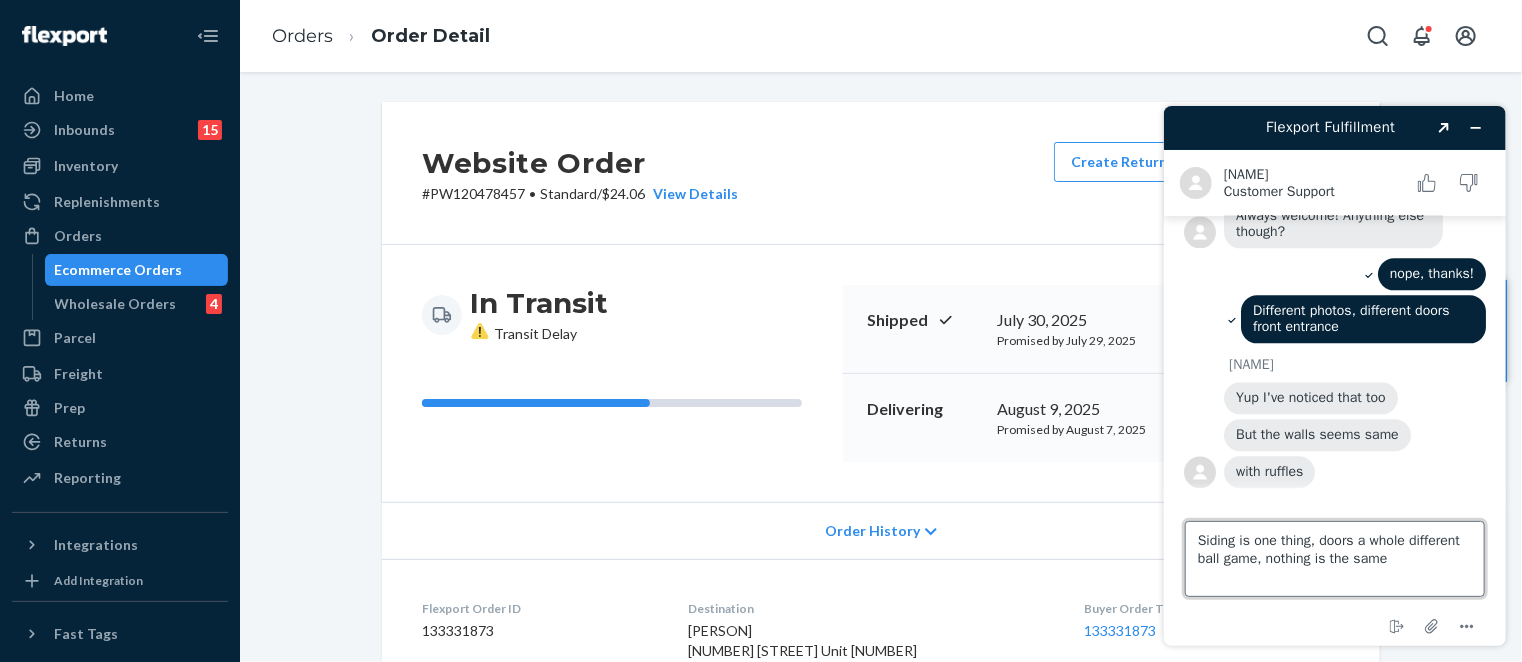 type on "Siding is one thing, doors a whole different ball game, nothing is the same" 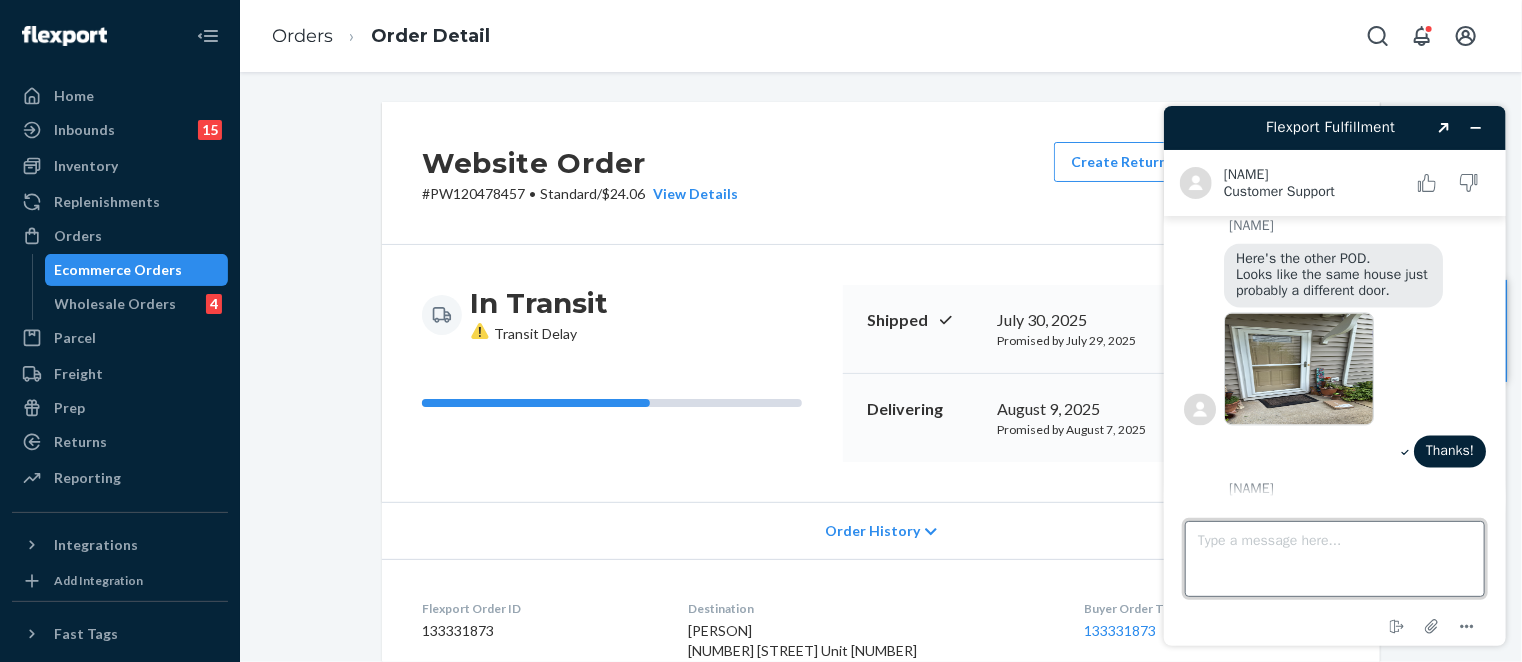 scroll, scrollTop: 2099, scrollLeft: 0, axis: vertical 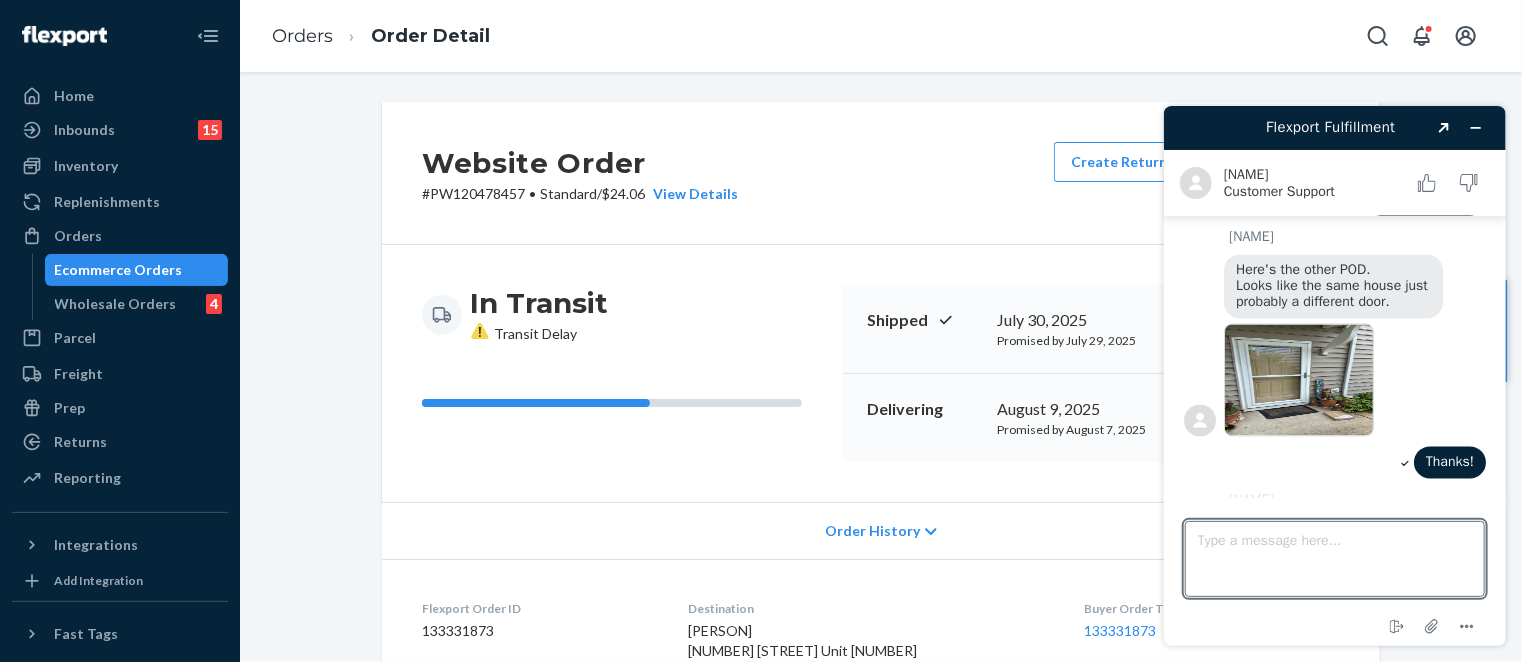 click at bounding box center (1298, 379) 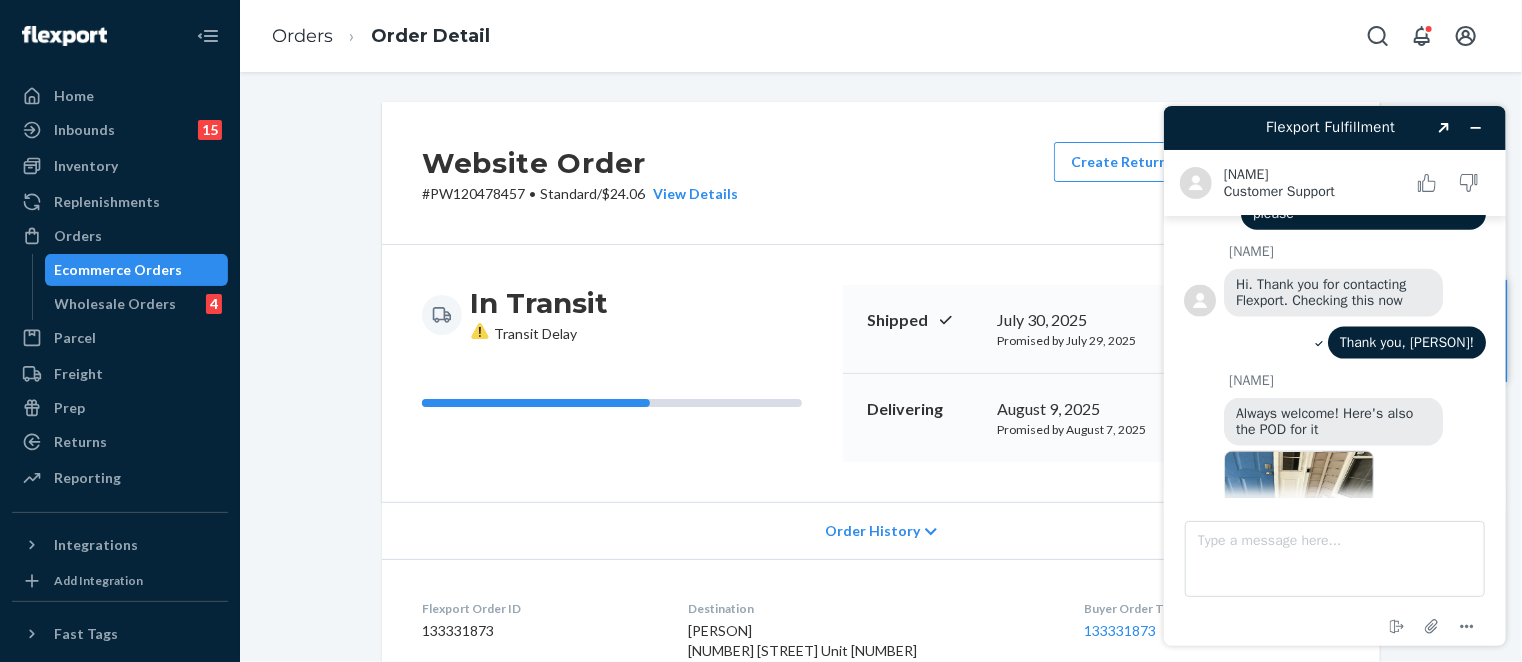 scroll, scrollTop: 1599, scrollLeft: 0, axis: vertical 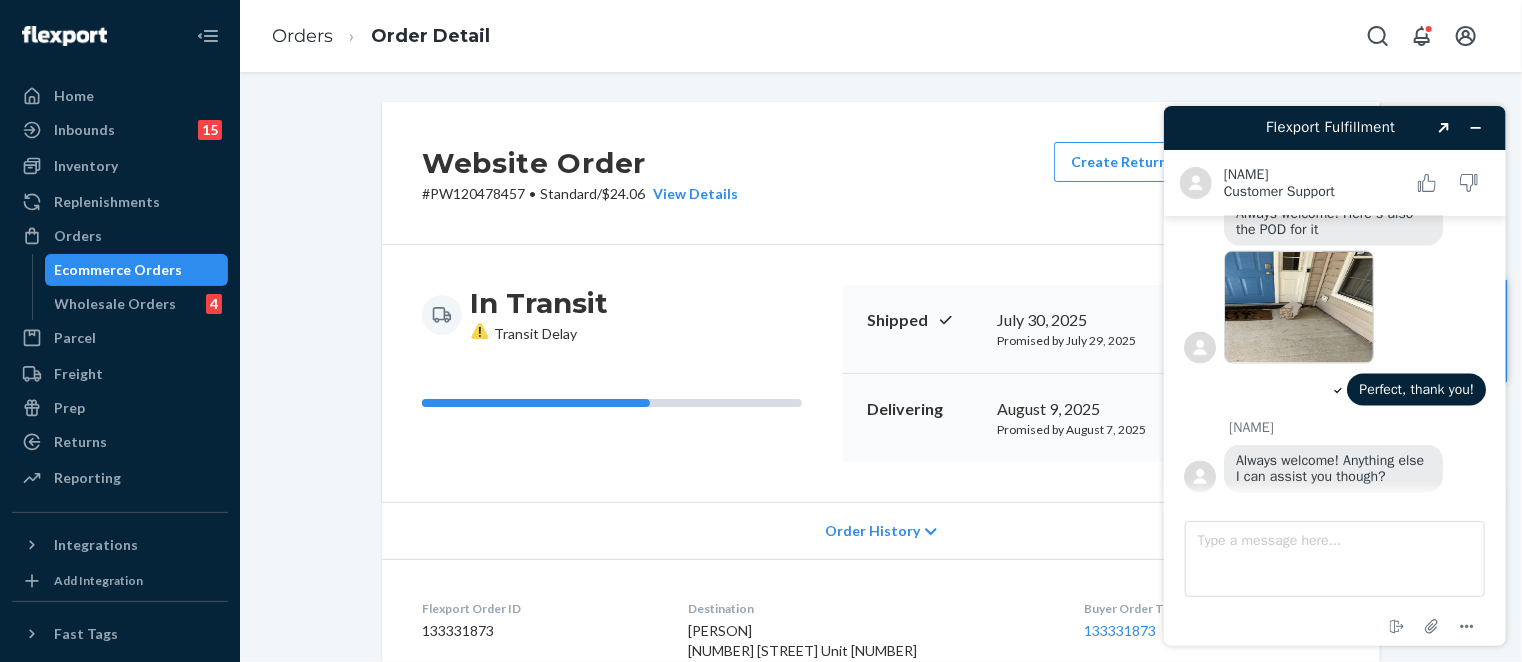 click at bounding box center [1298, 306] 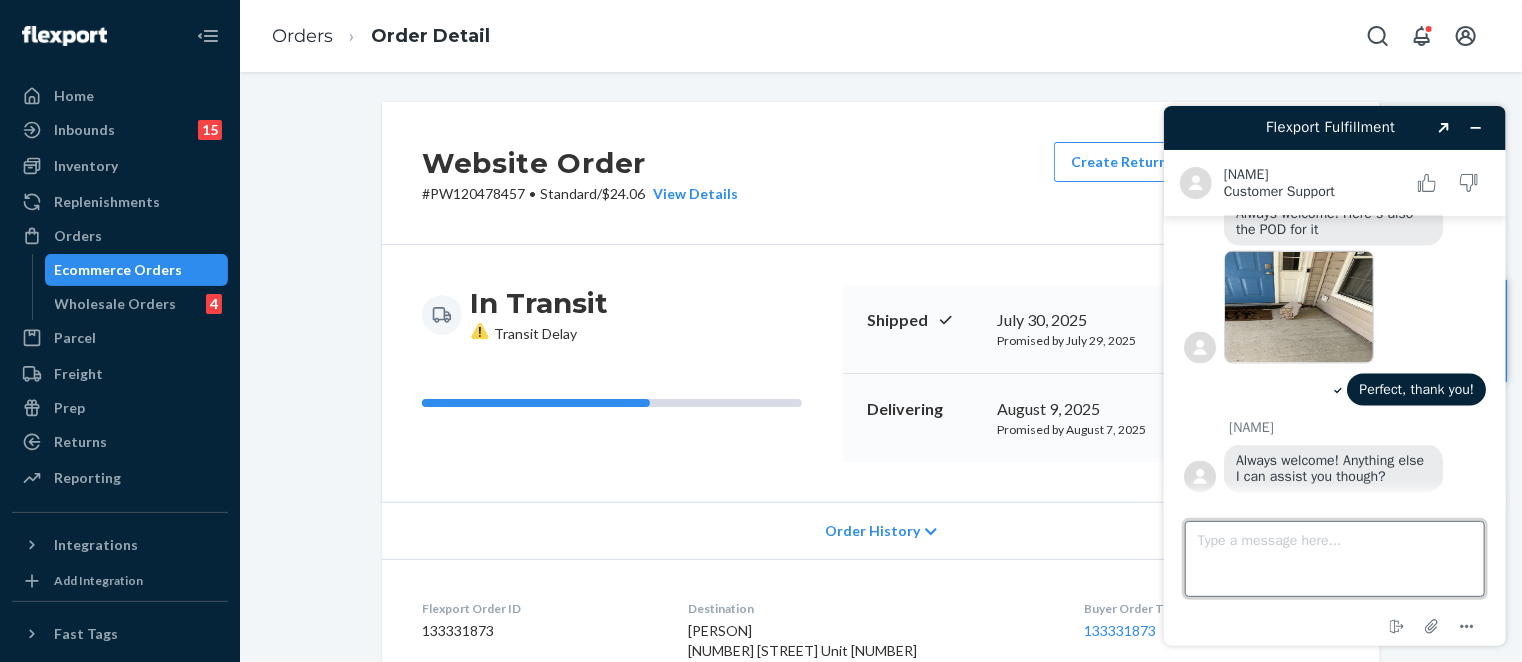 click on "Type a message here..." at bounding box center (1334, 558) 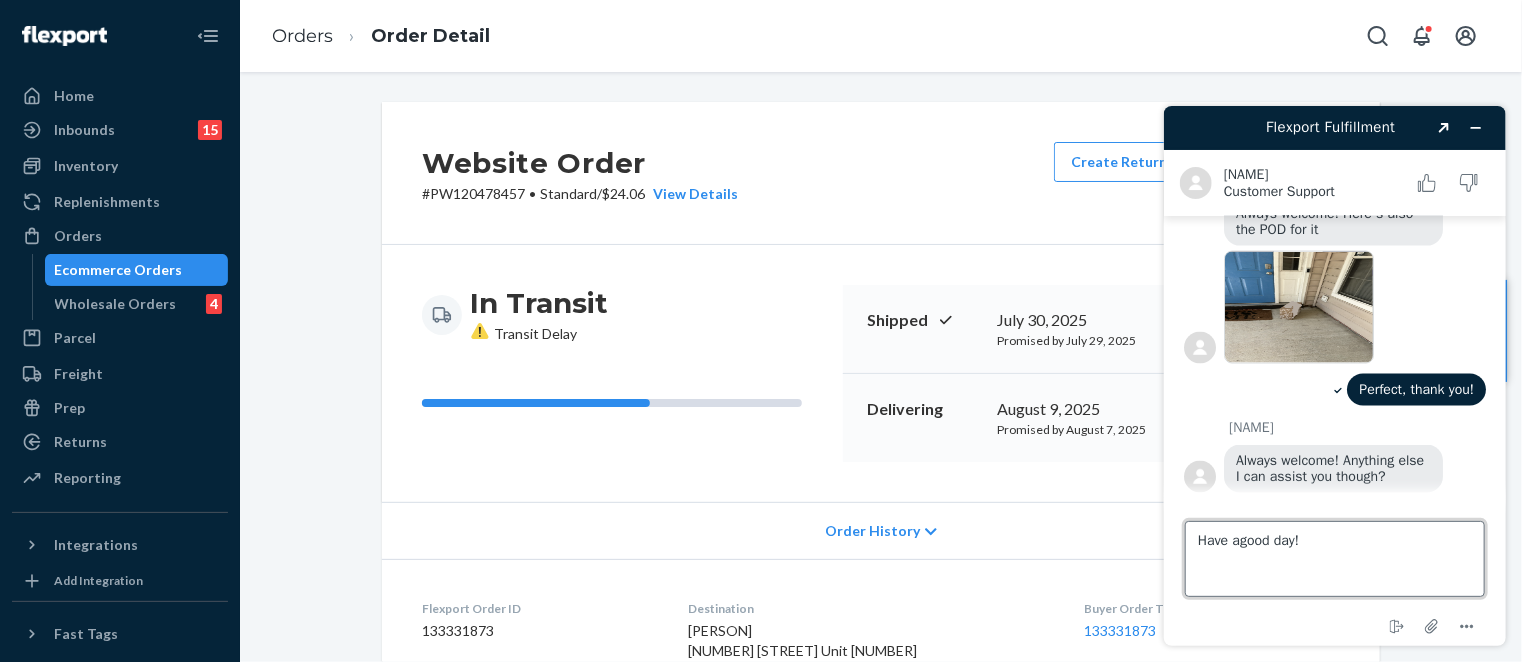type on "Have agood day!" 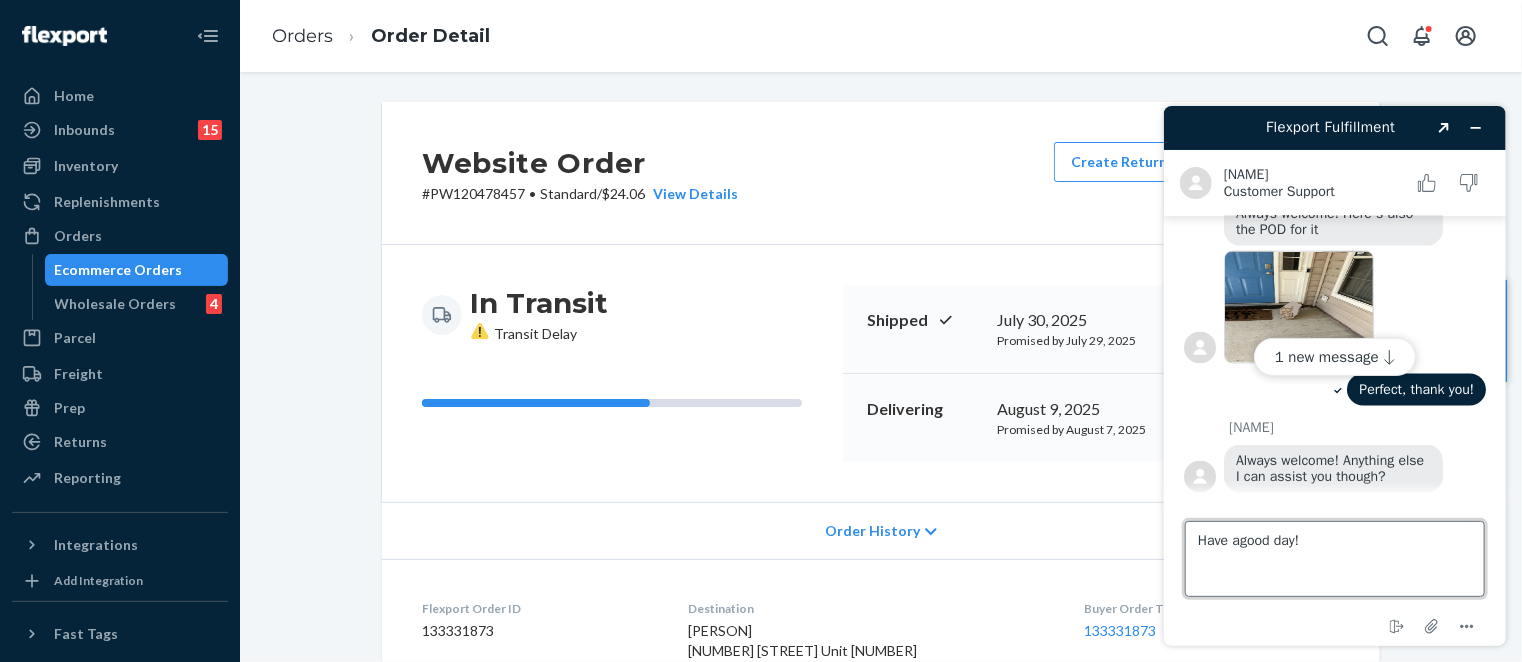type 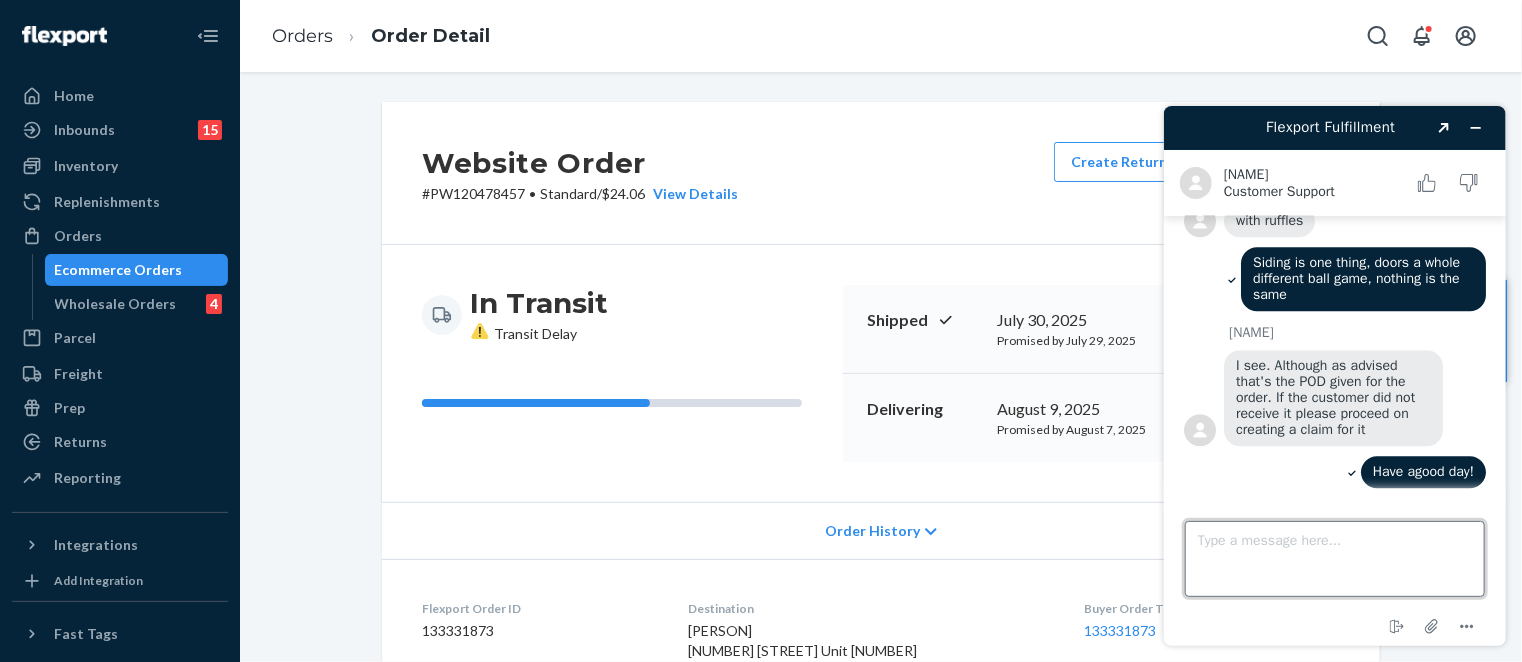 scroll, scrollTop: 2681, scrollLeft: 0, axis: vertical 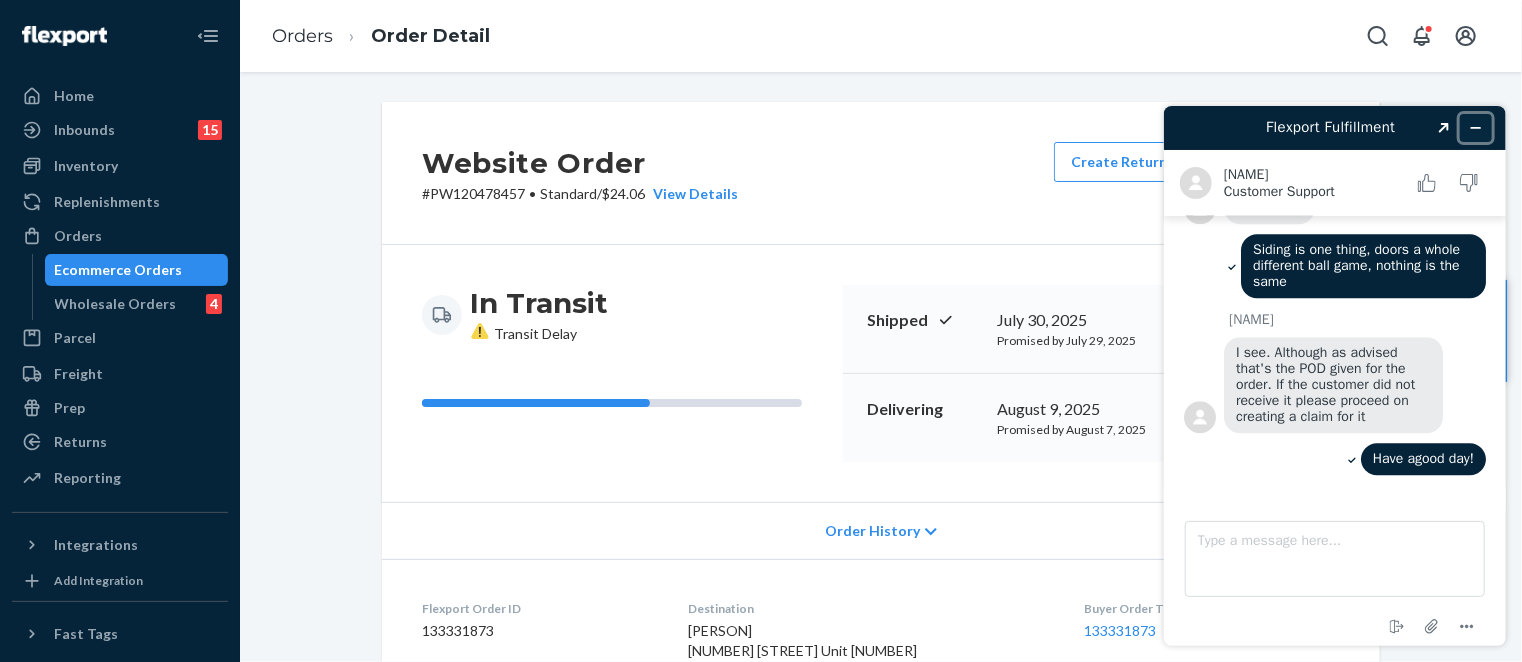 click 